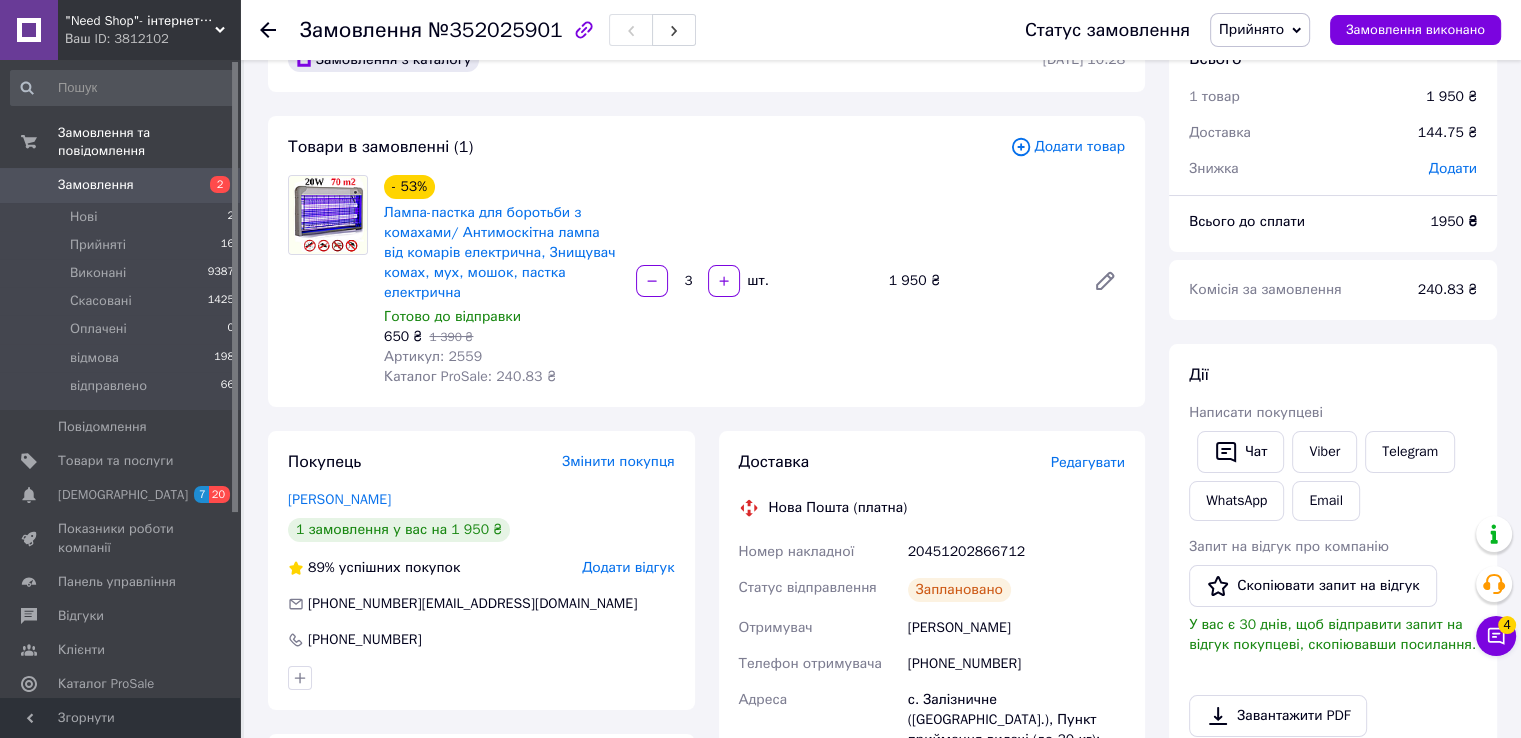 scroll, scrollTop: 0, scrollLeft: 0, axis: both 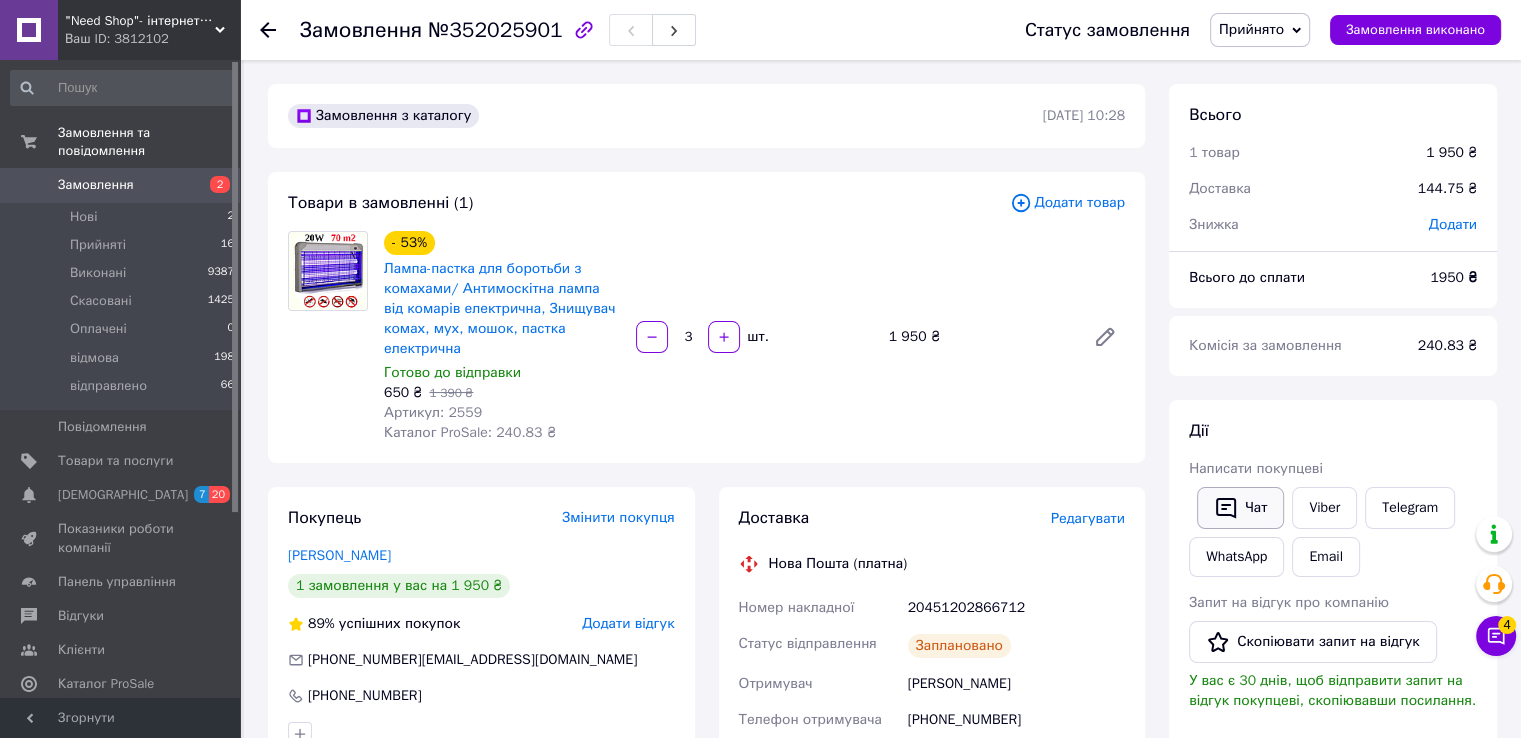 click on "Чат" at bounding box center [1240, 508] 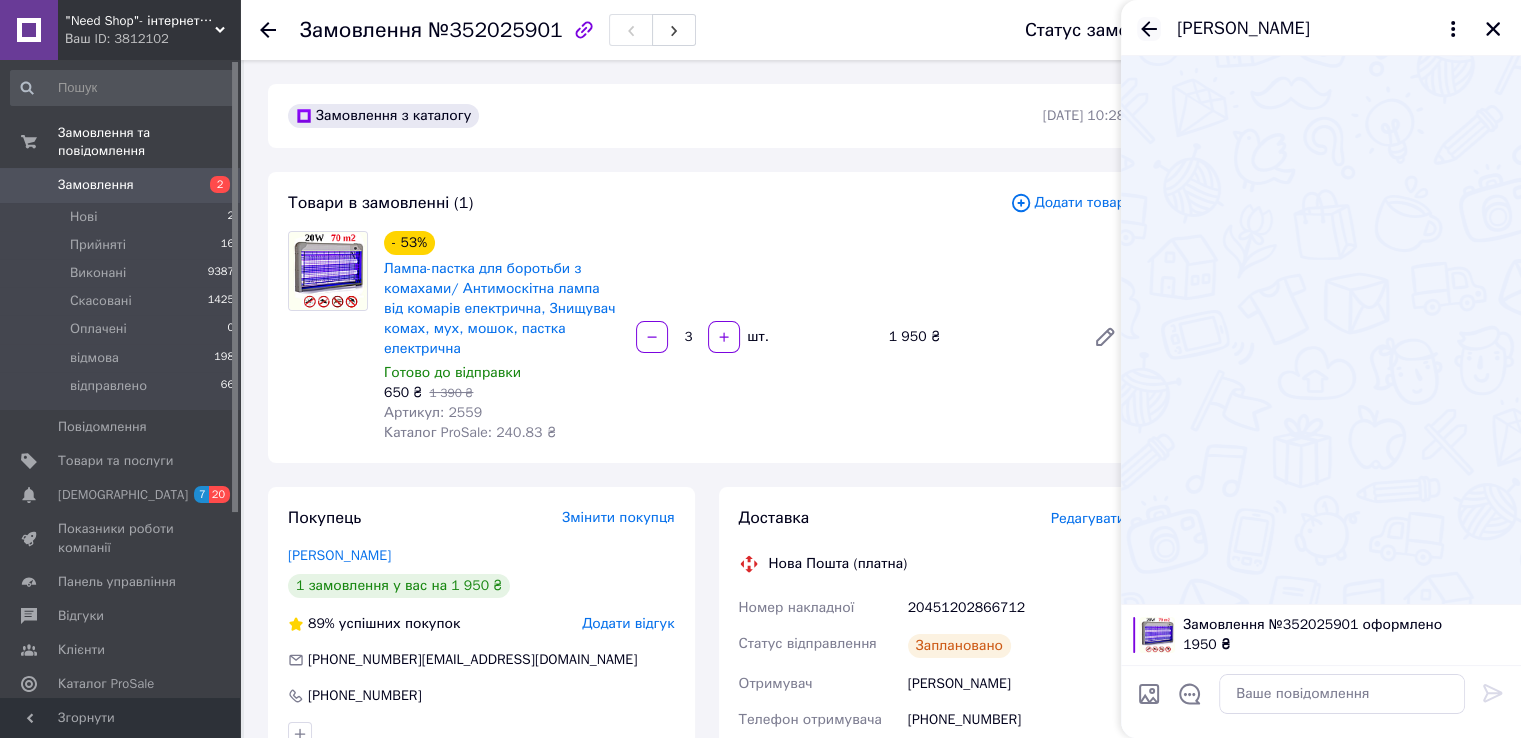 click 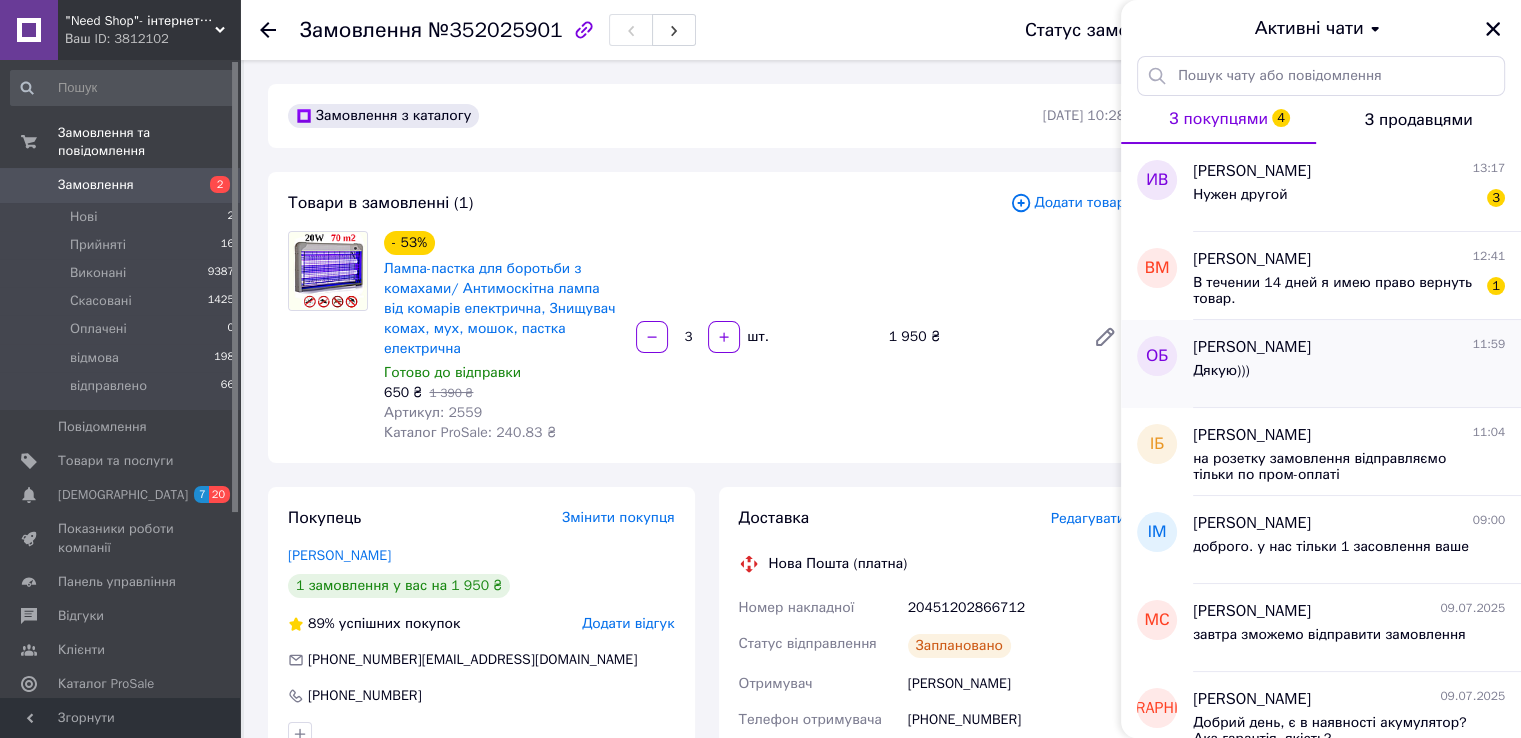click on "Дякую)))" at bounding box center [1349, 375] 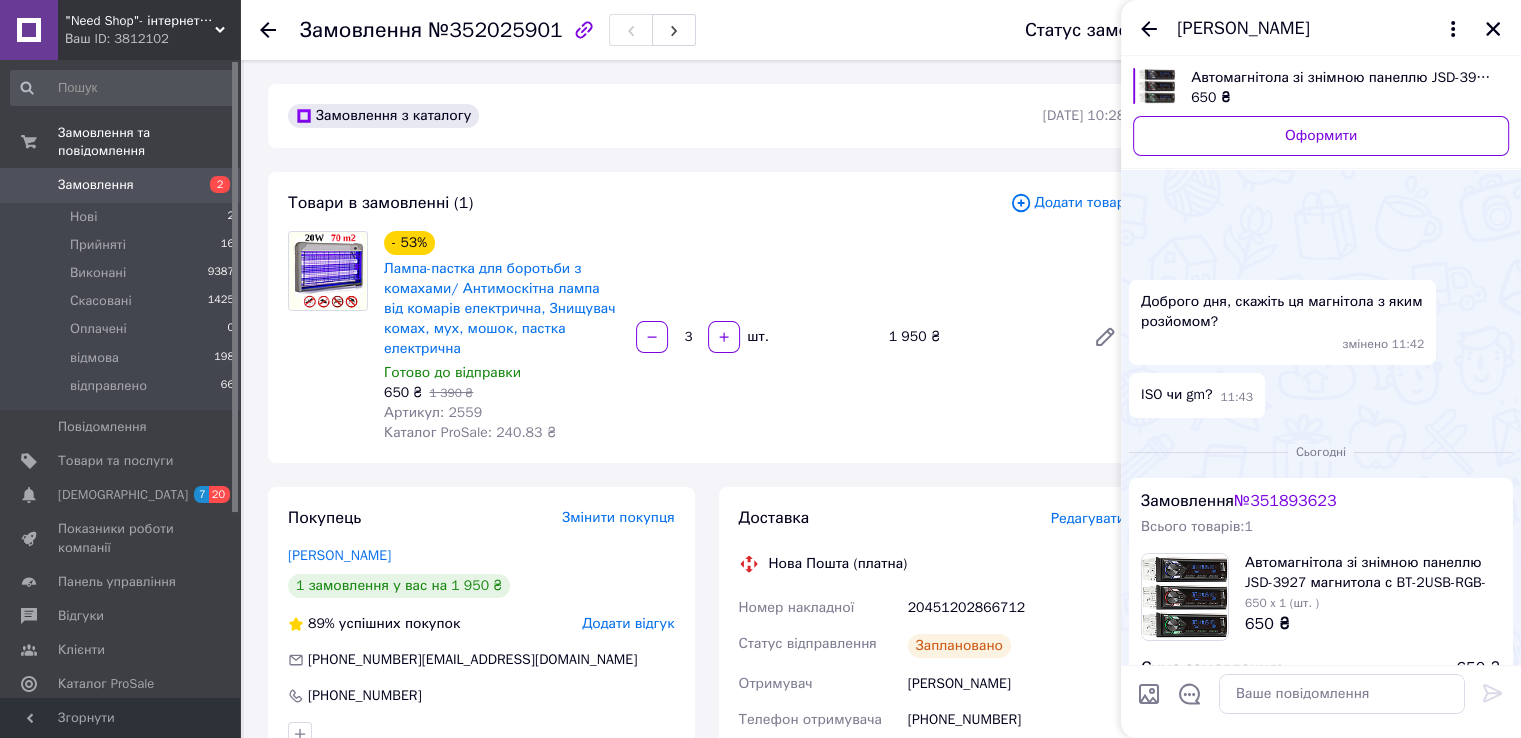 scroll, scrollTop: 316, scrollLeft: 0, axis: vertical 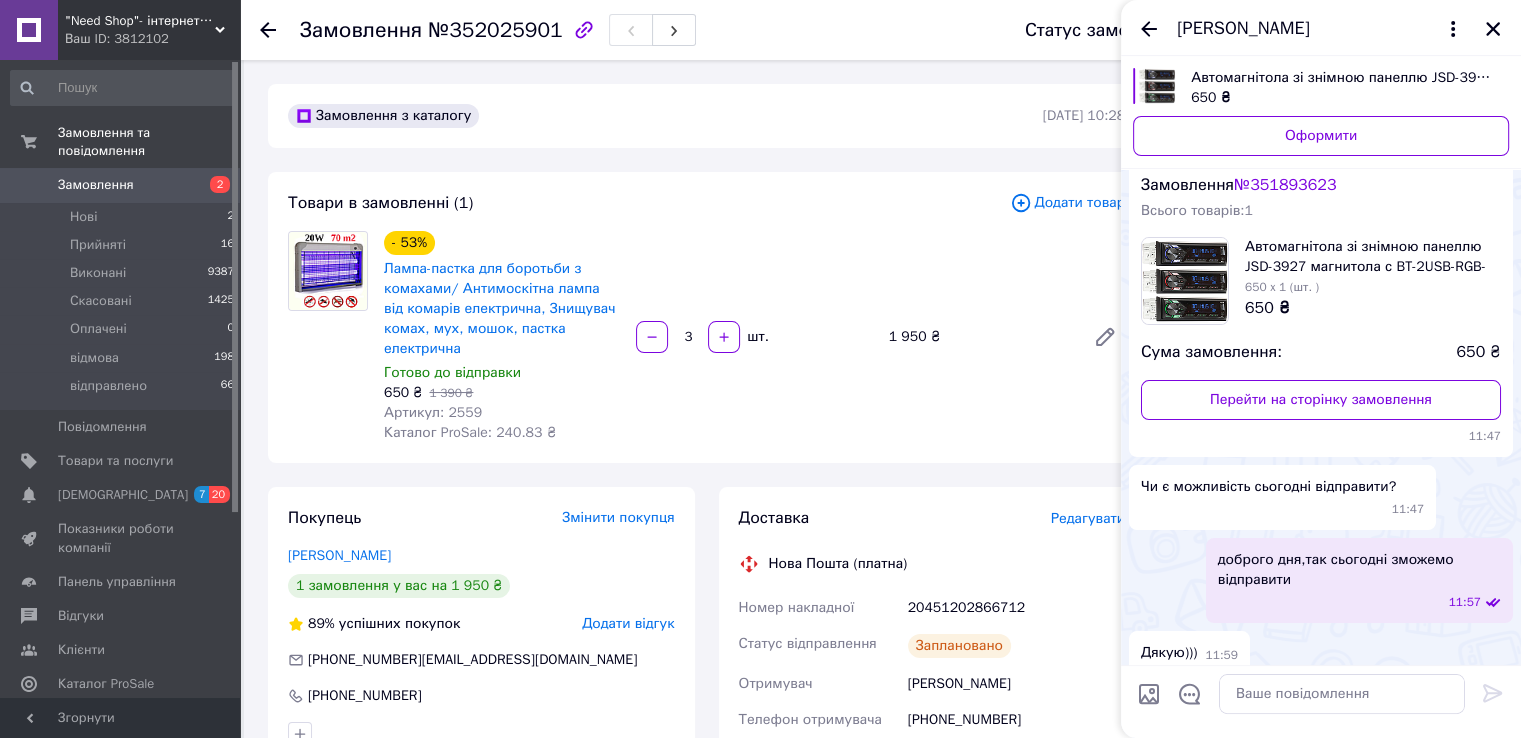 click at bounding box center (1149, 694) 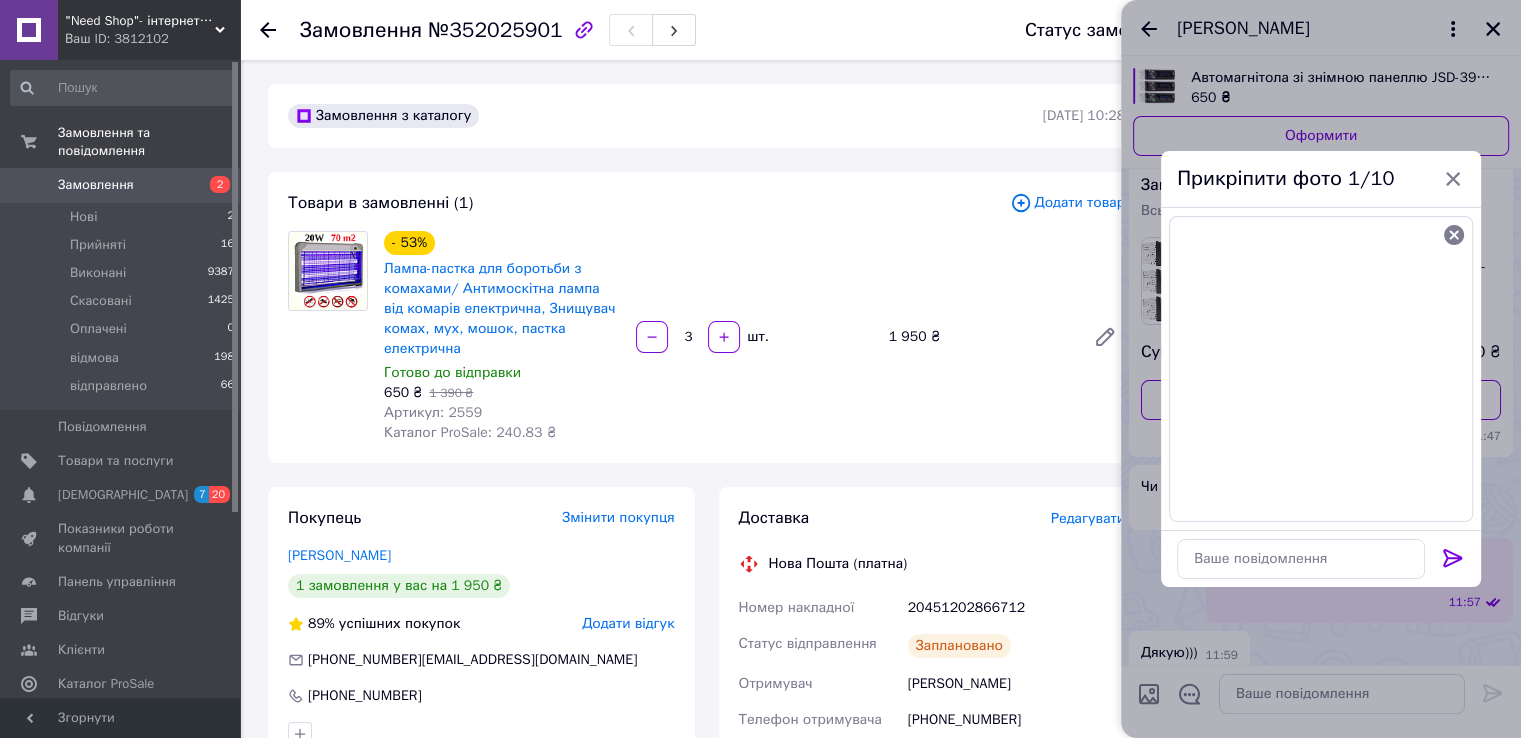 click 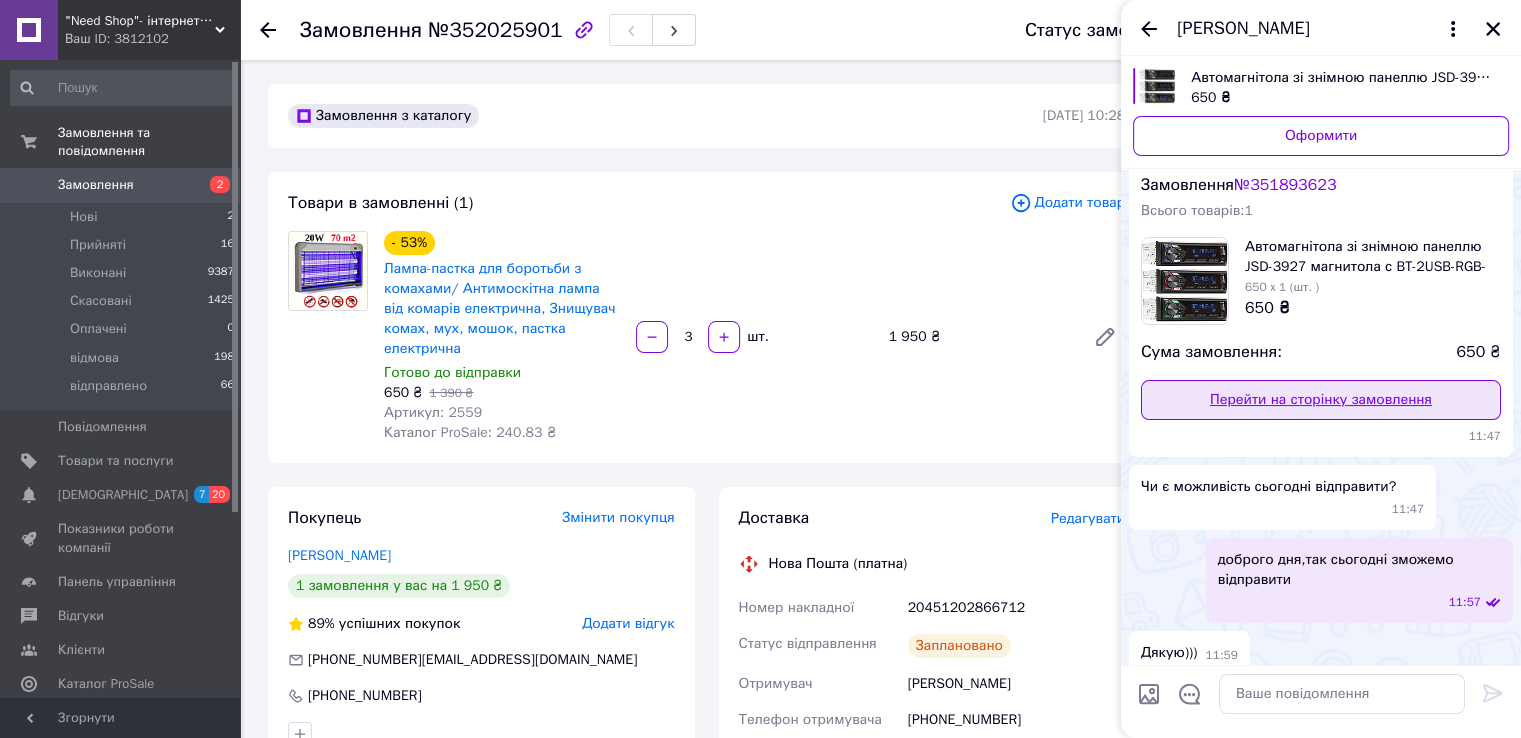 click on "Перейти на сторінку замовлення" at bounding box center [1321, 400] 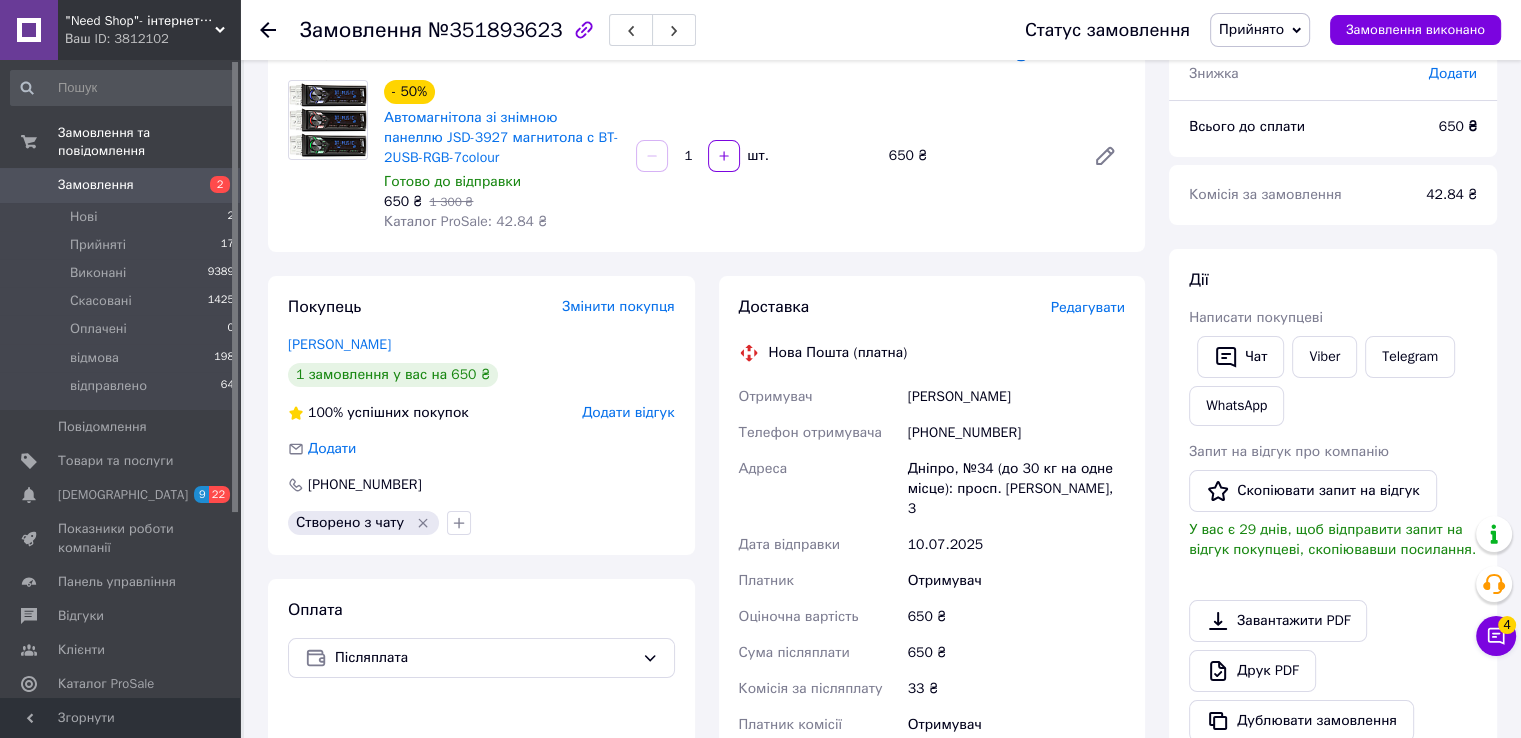 scroll, scrollTop: 148, scrollLeft: 0, axis: vertical 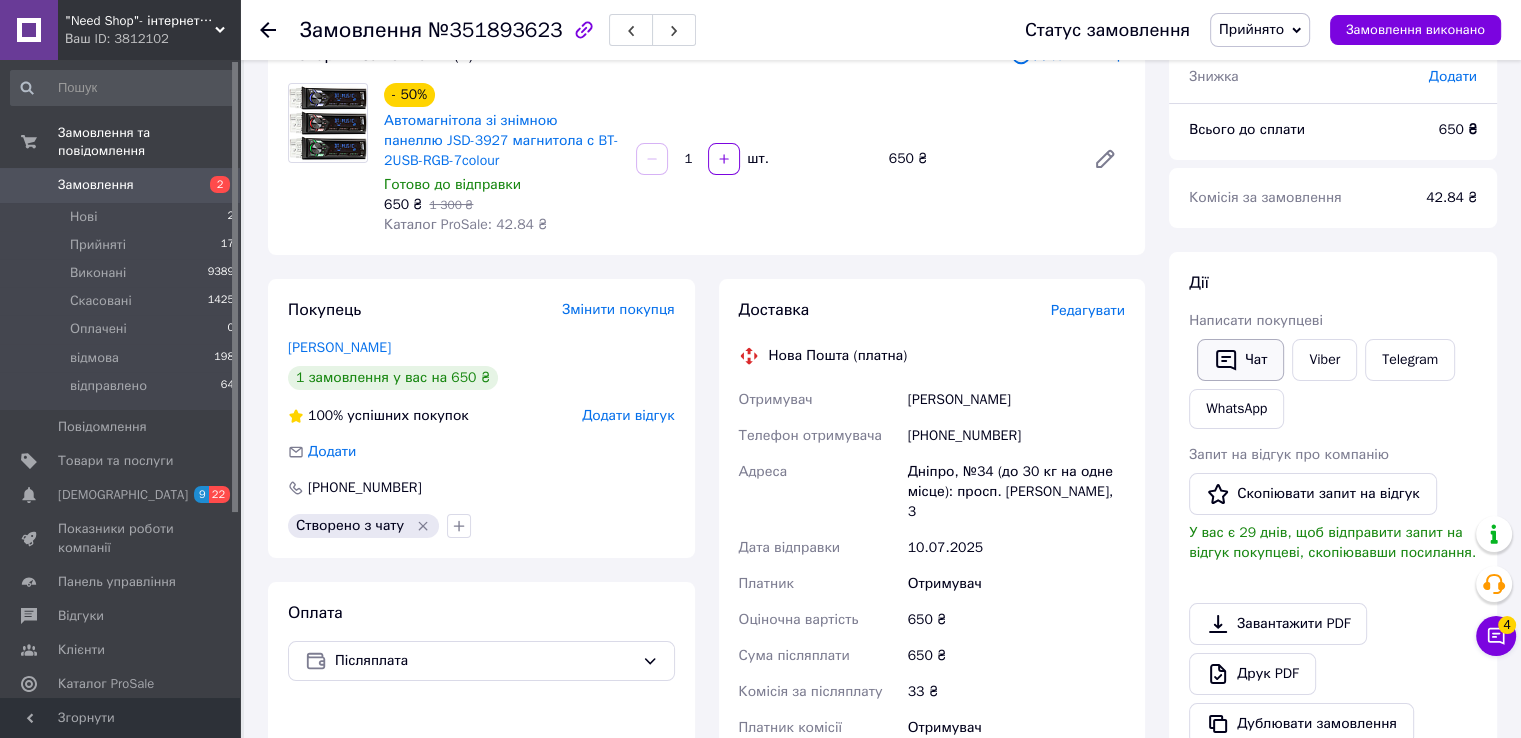 click on "Чат" at bounding box center (1240, 360) 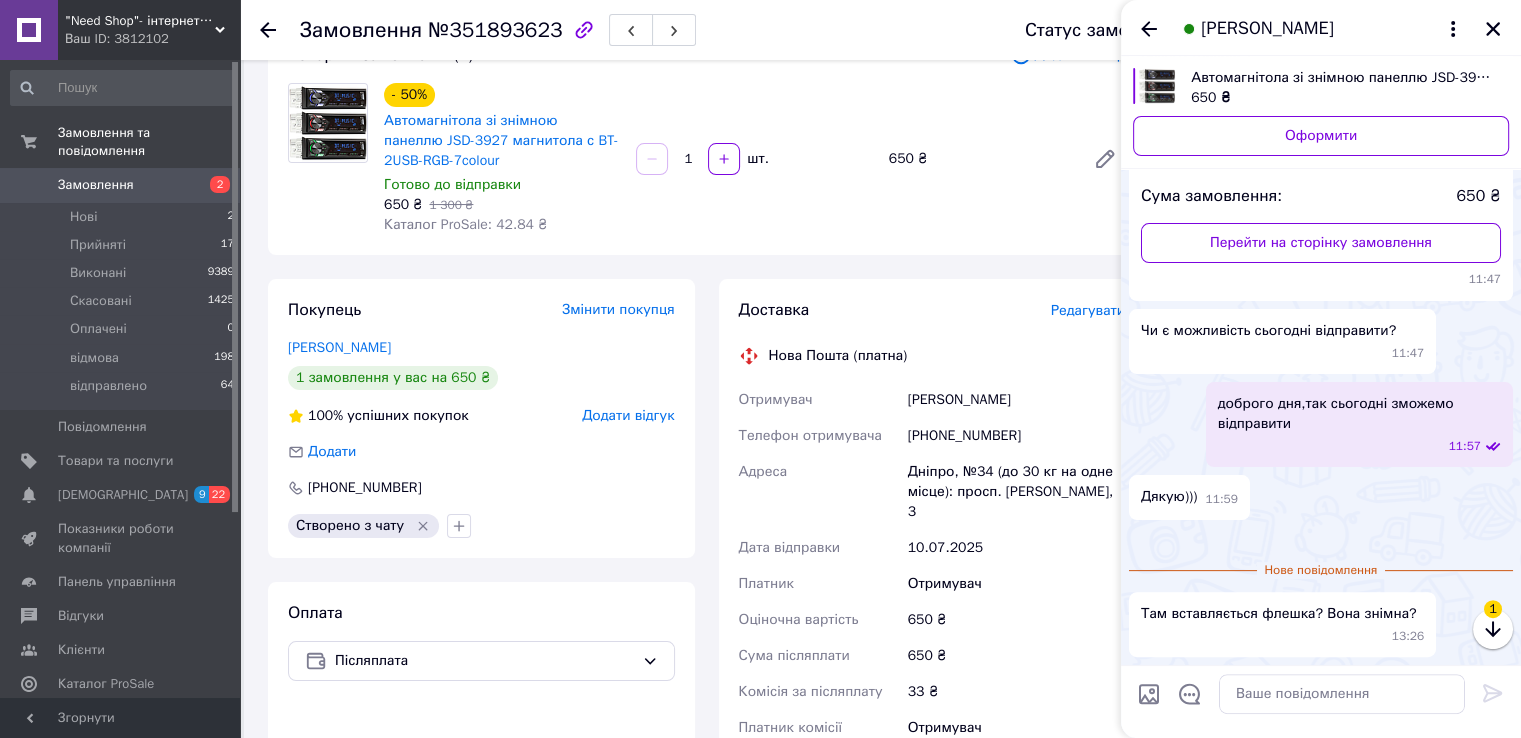 scroll, scrollTop: 612, scrollLeft: 0, axis: vertical 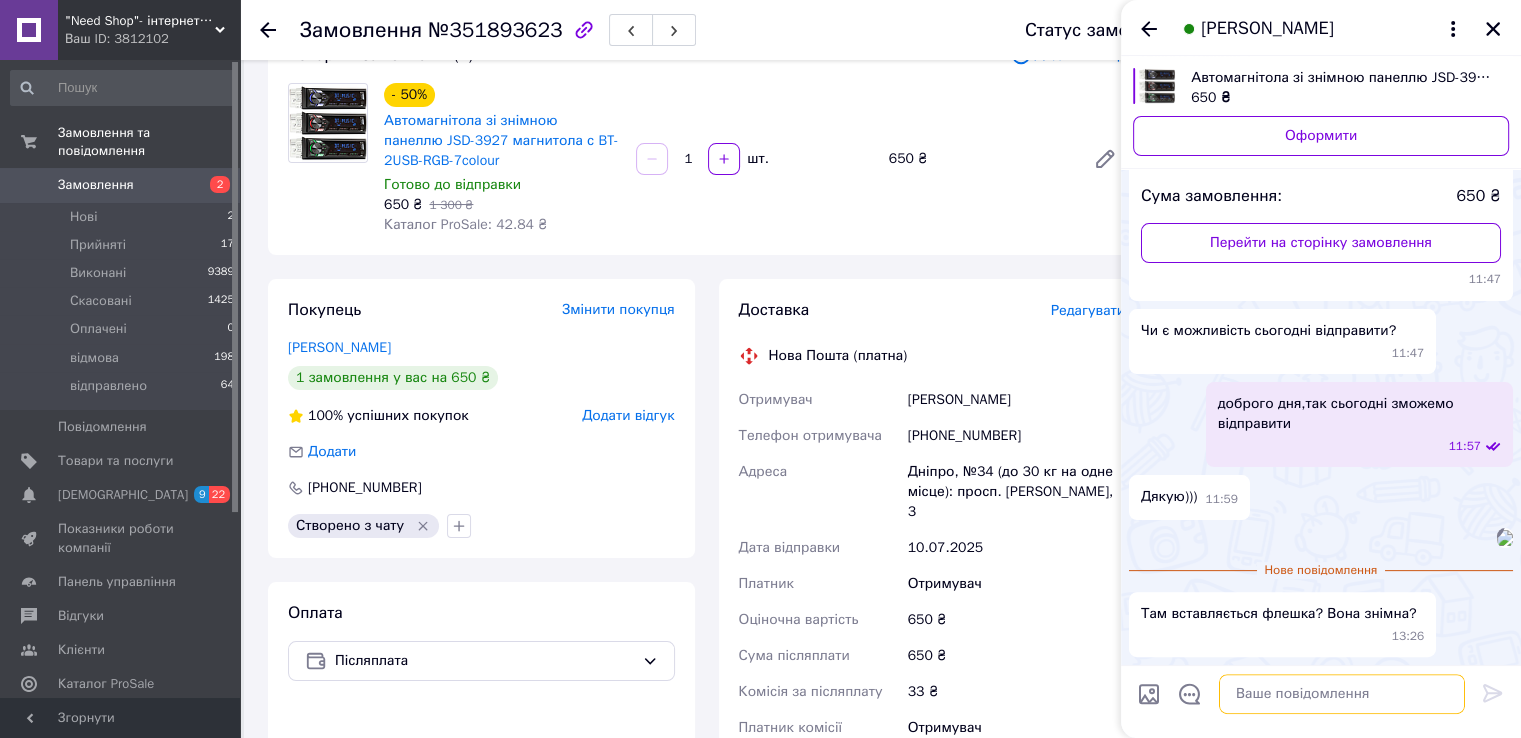 click at bounding box center (1342, 694) 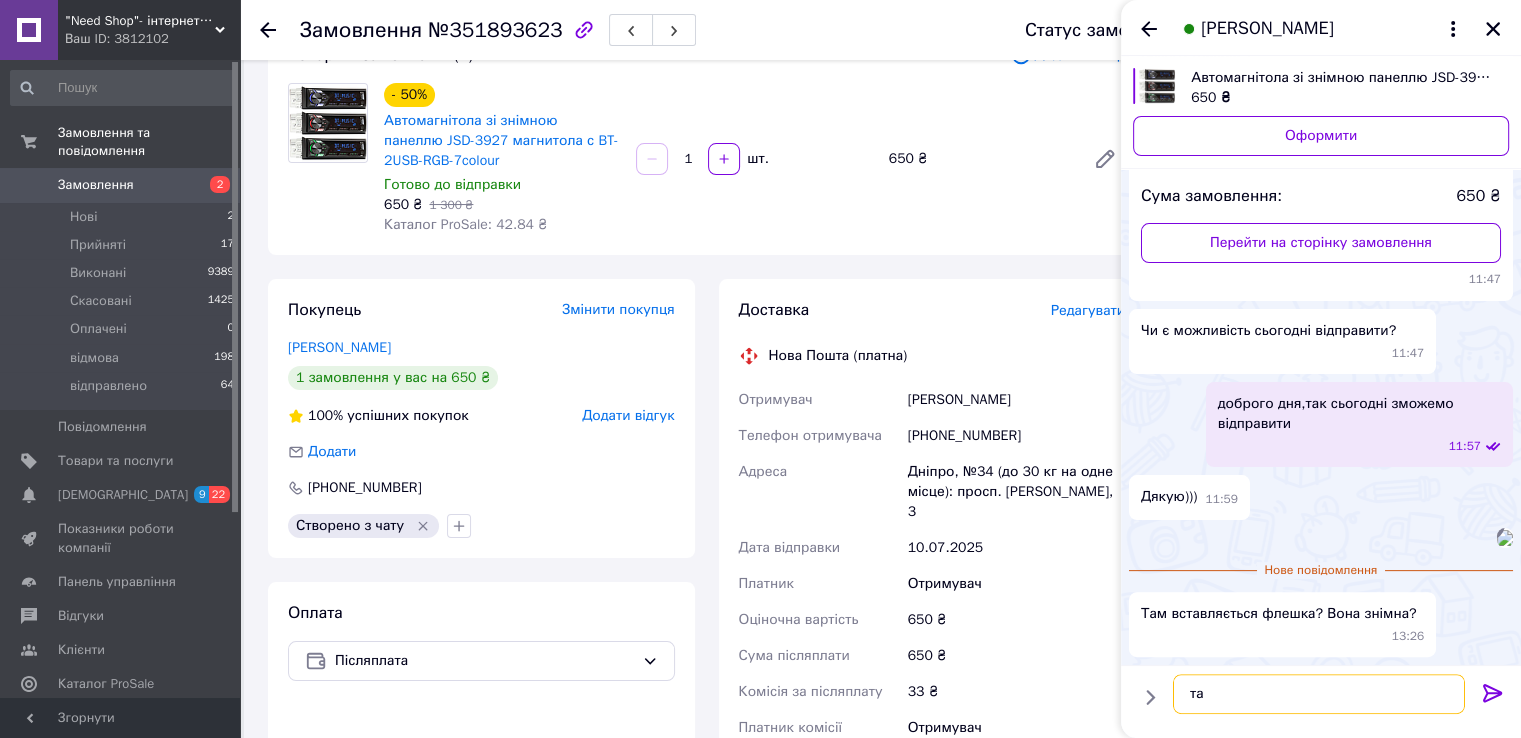 type on "так" 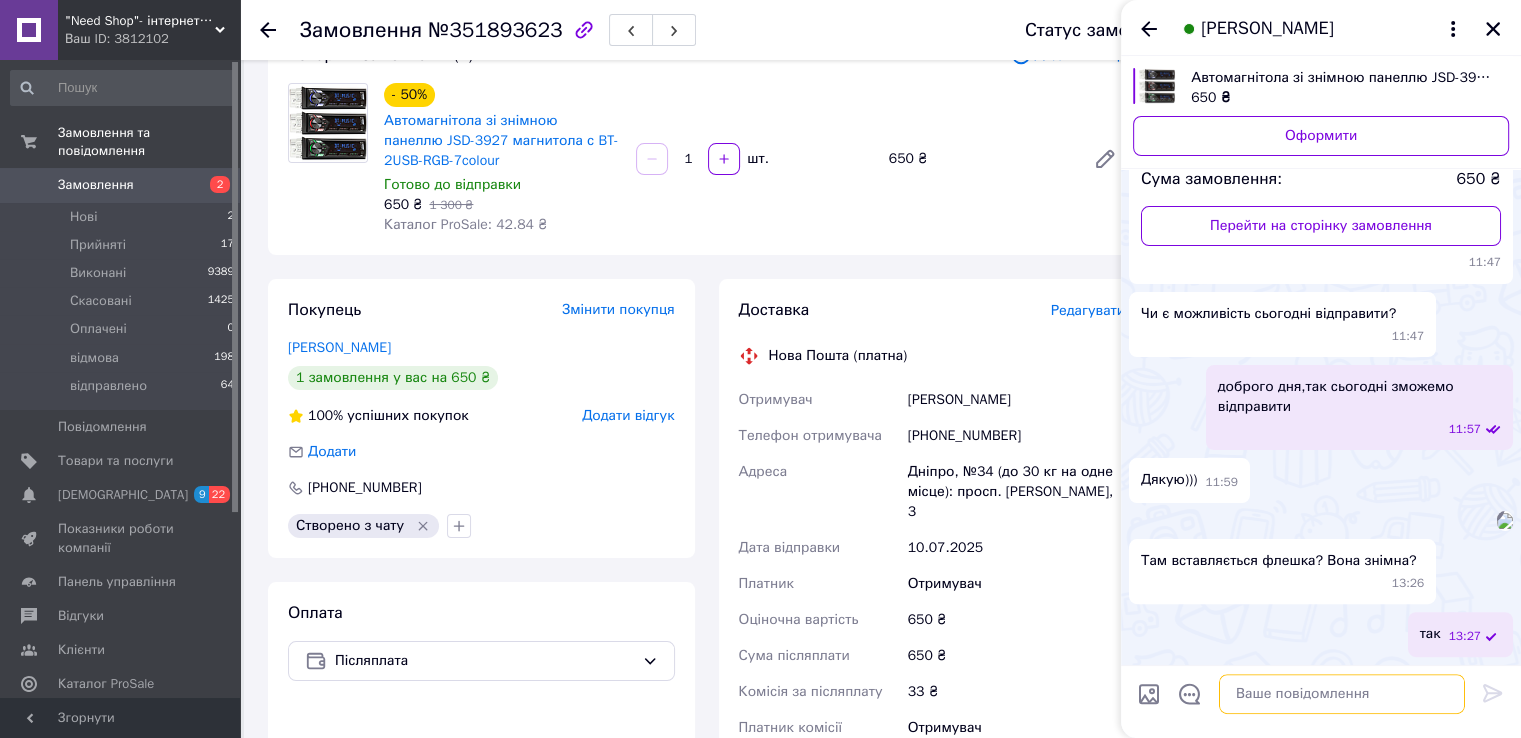 scroll, scrollTop: 629, scrollLeft: 0, axis: vertical 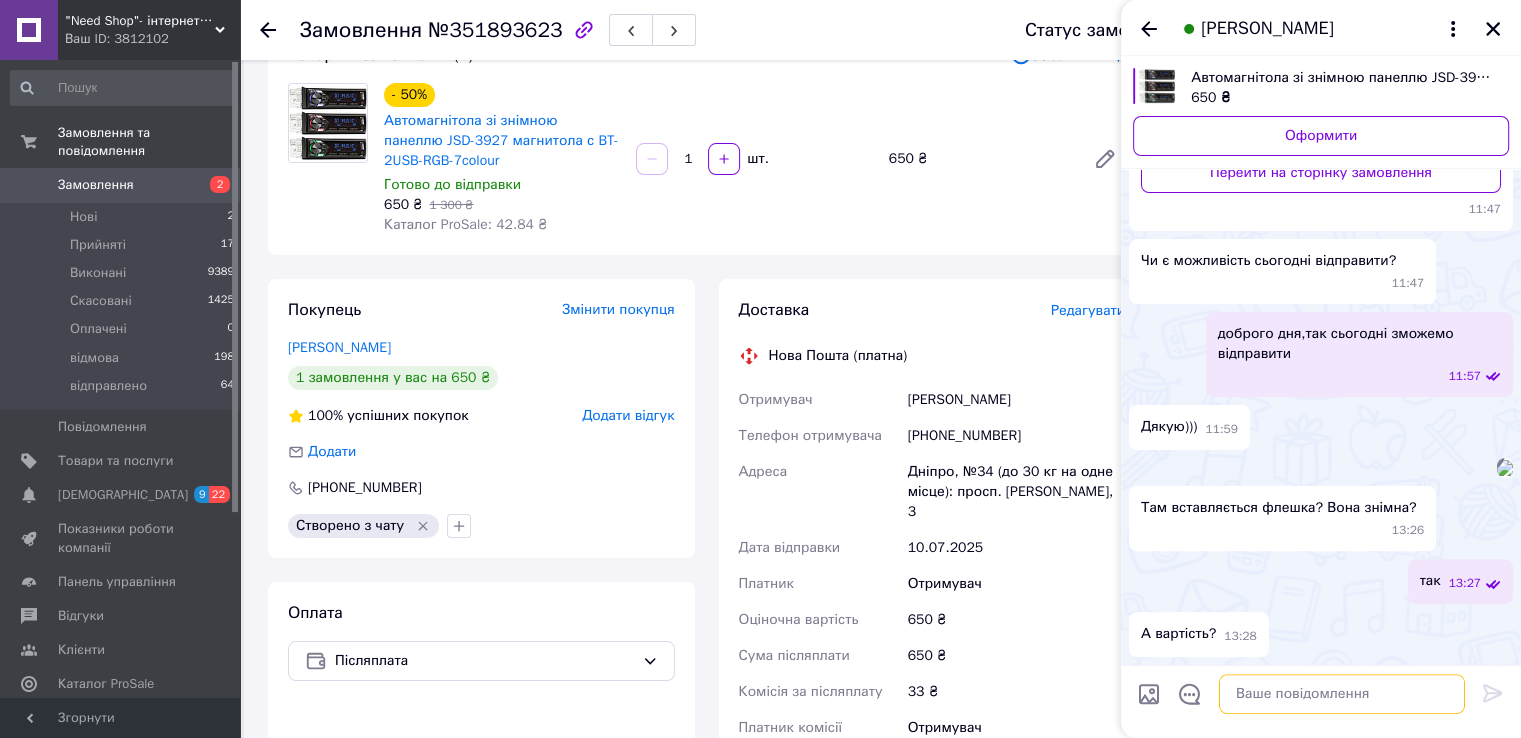 click at bounding box center (1342, 694) 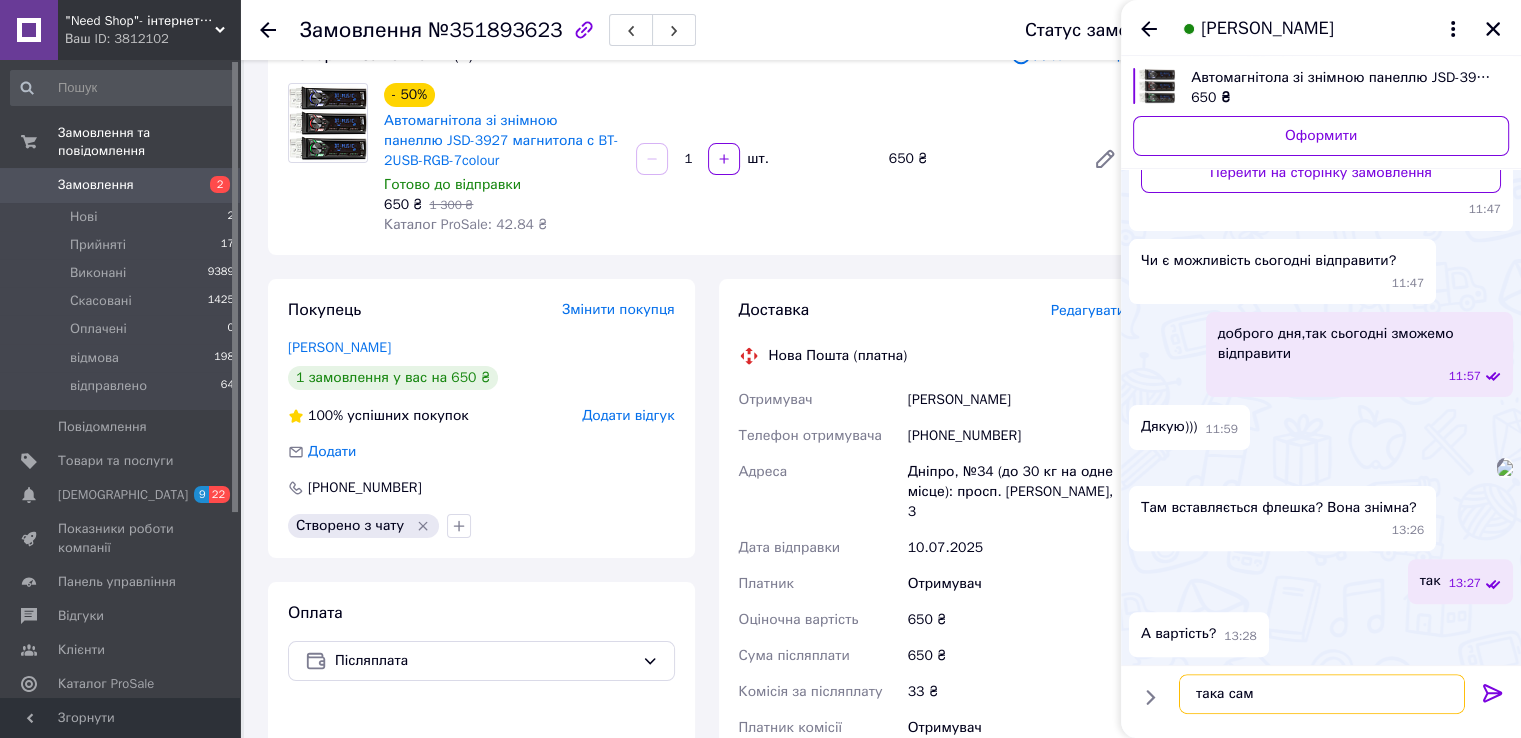 type on "така сама" 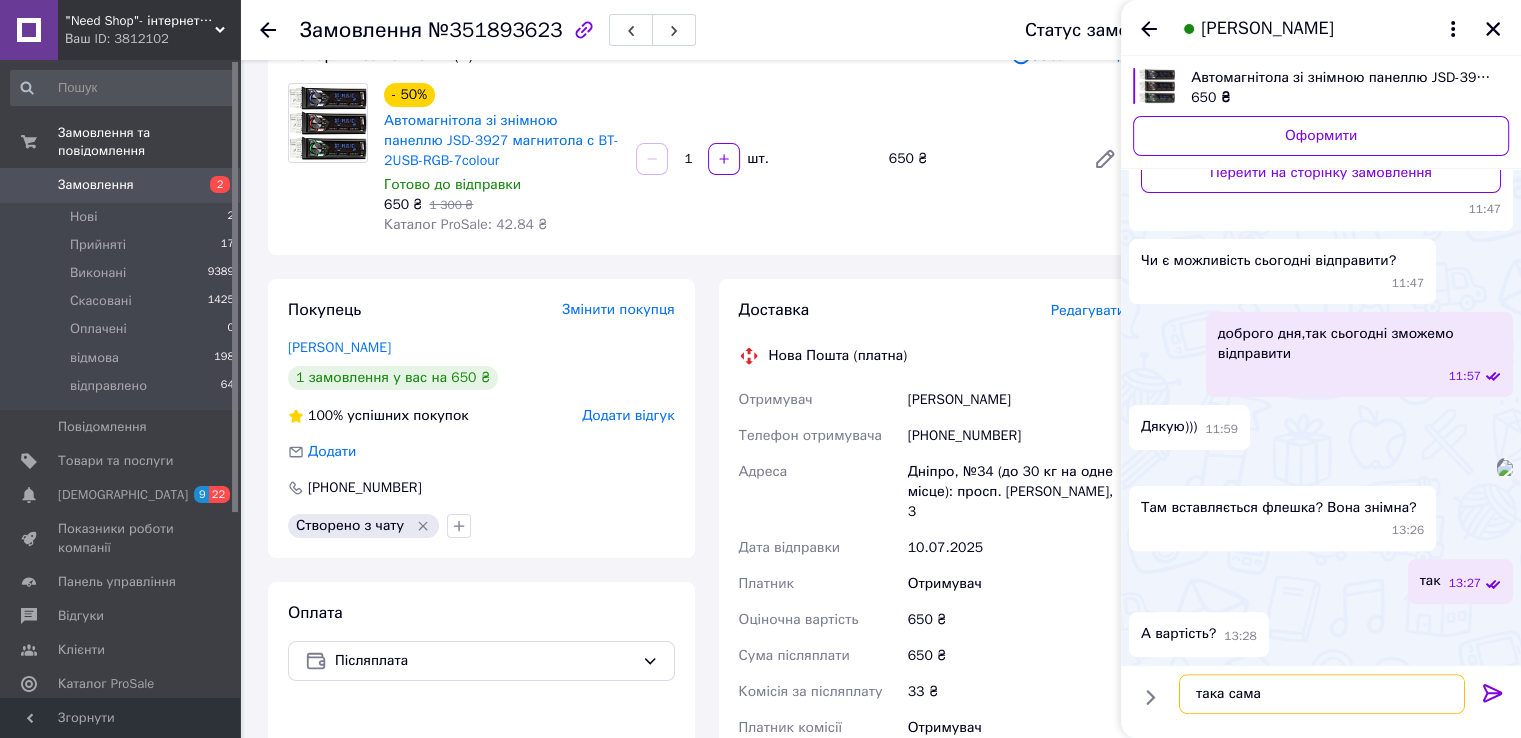 type 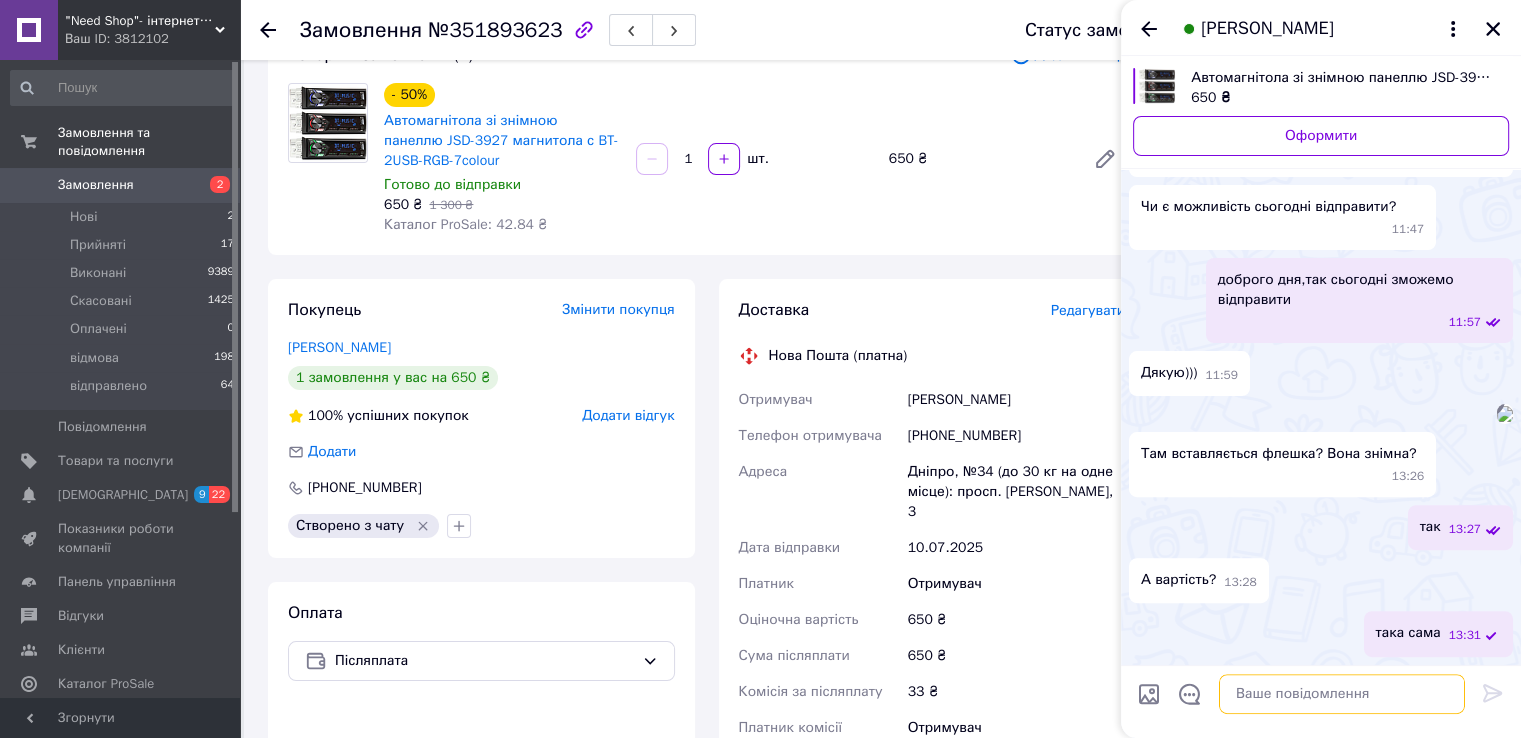 scroll, scrollTop: 735, scrollLeft: 0, axis: vertical 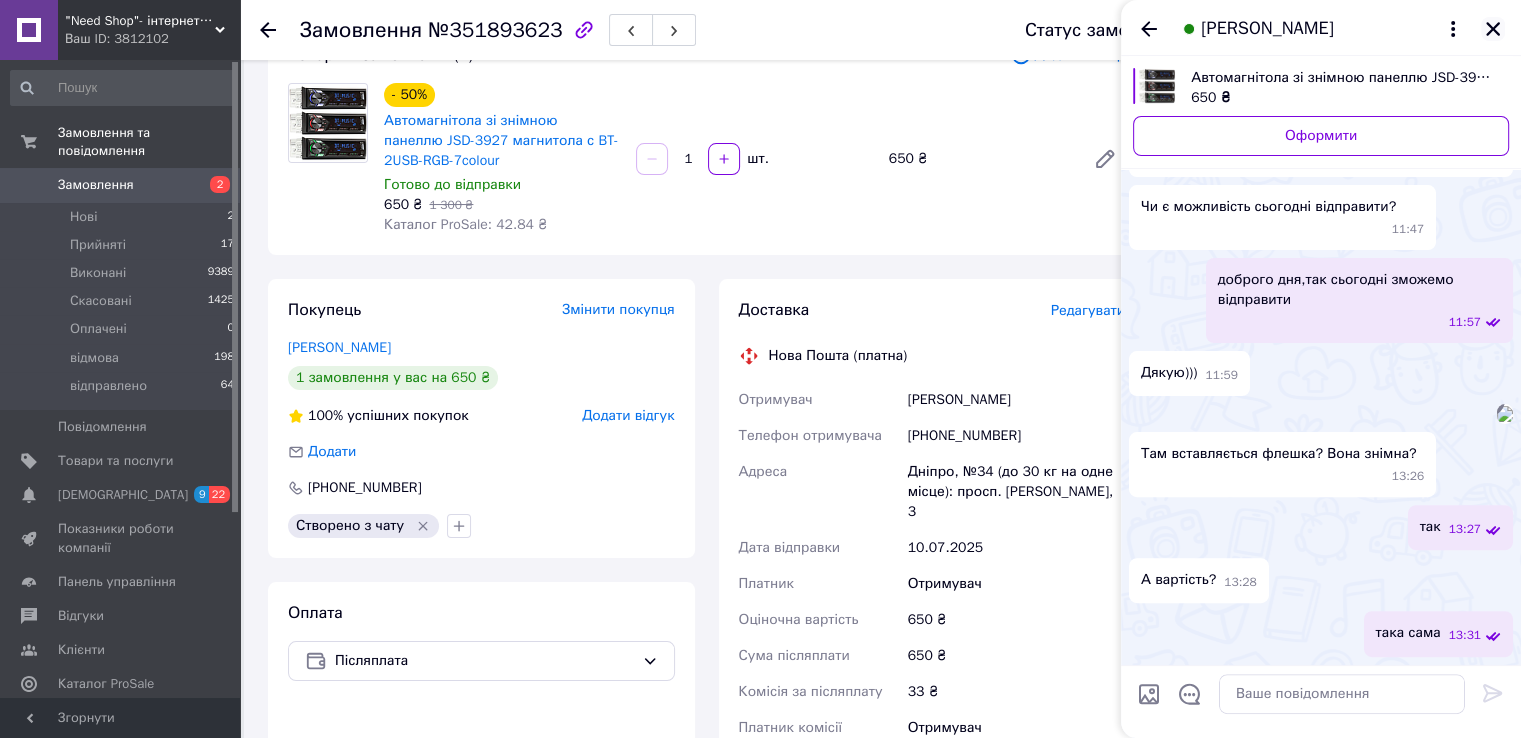 click 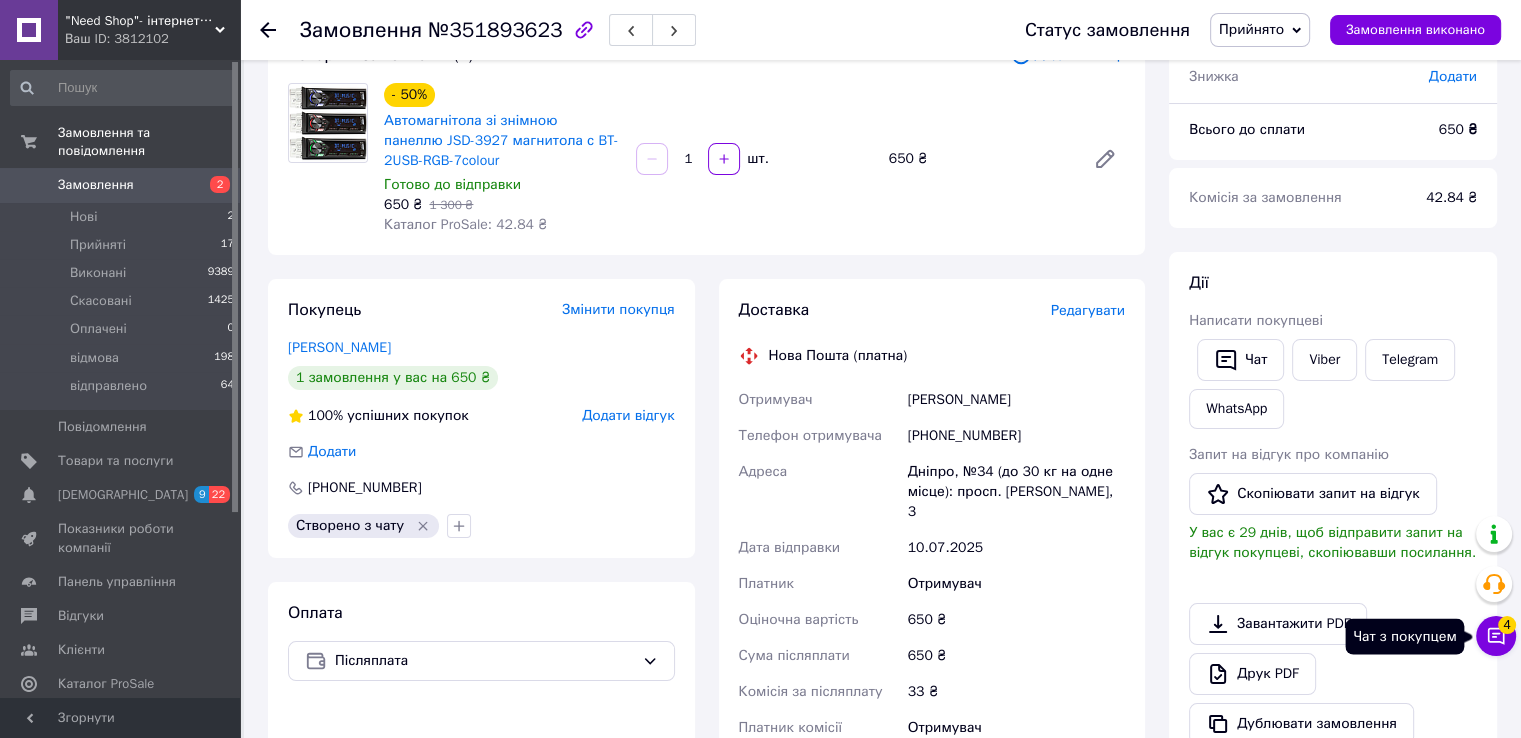 click on "4" at bounding box center [1507, 625] 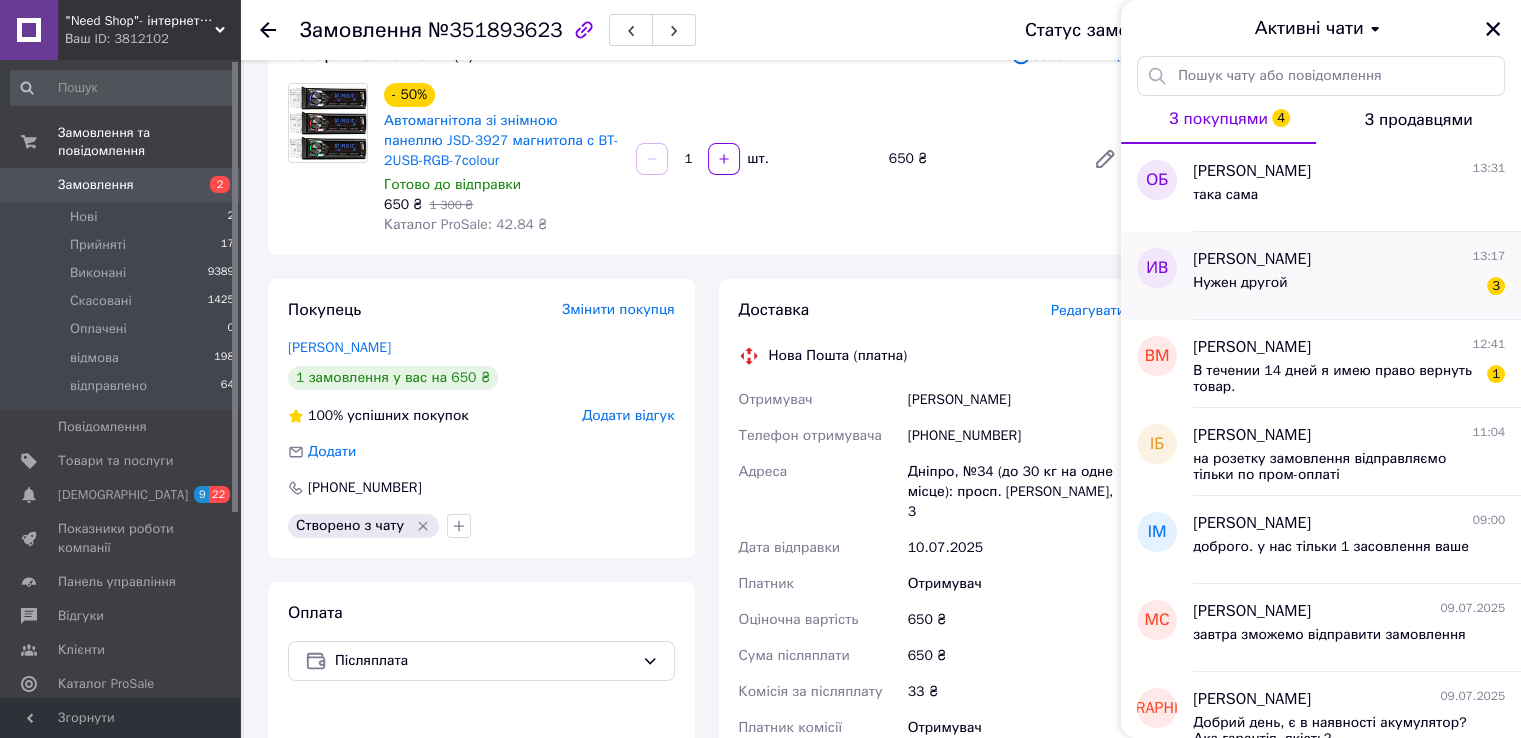 click on "Нужен другой 3" at bounding box center [1349, 287] 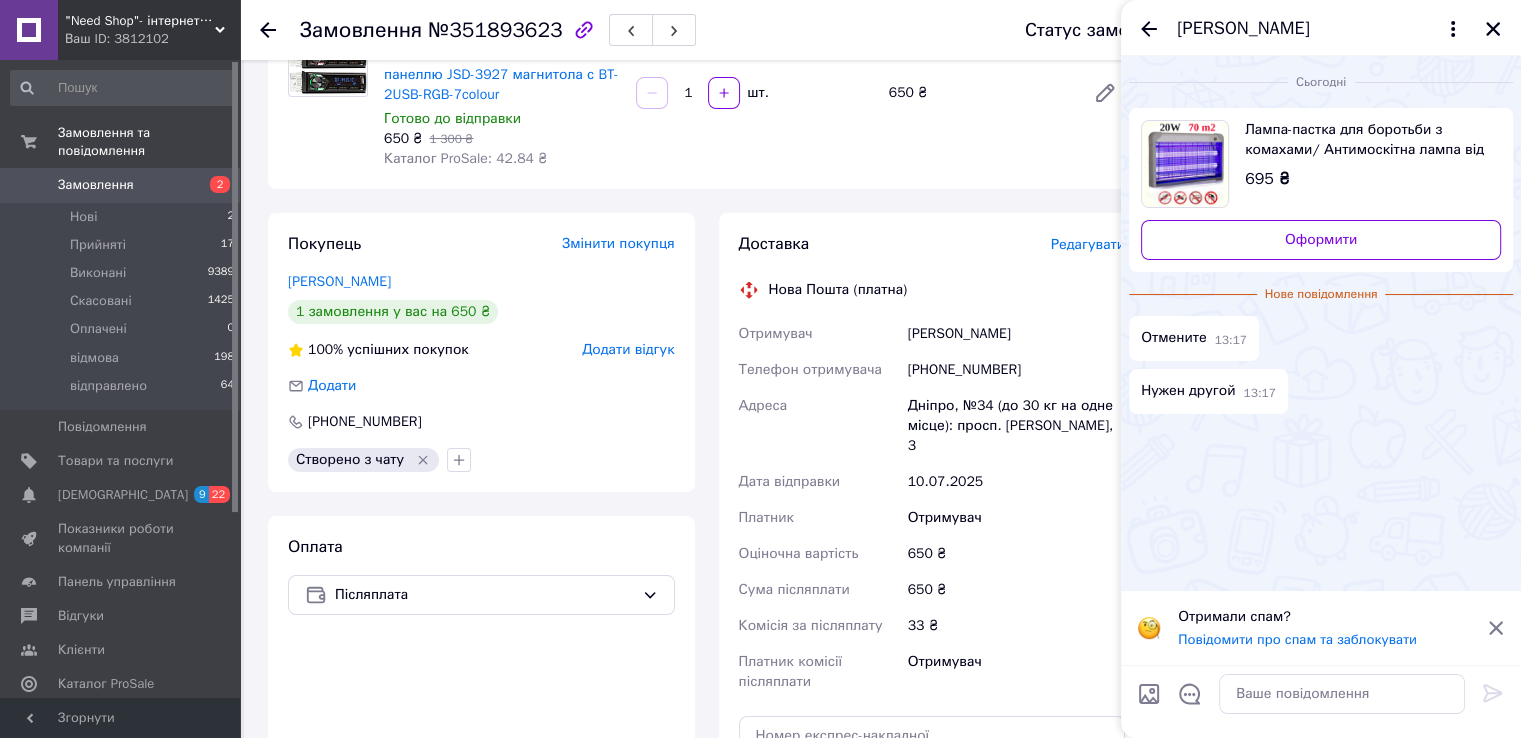scroll, scrollTop: 215, scrollLeft: 0, axis: vertical 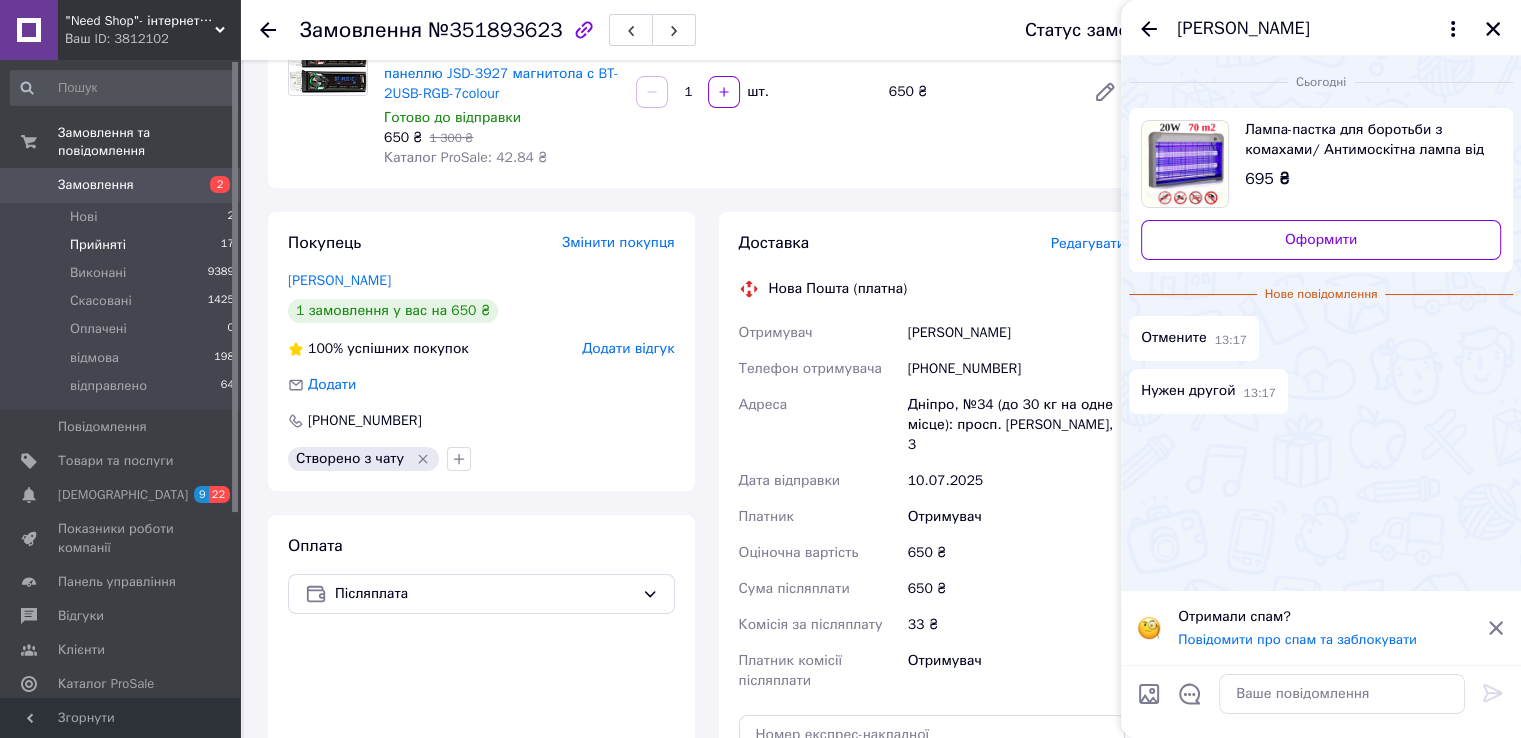 click on "Прийняті" at bounding box center (98, 245) 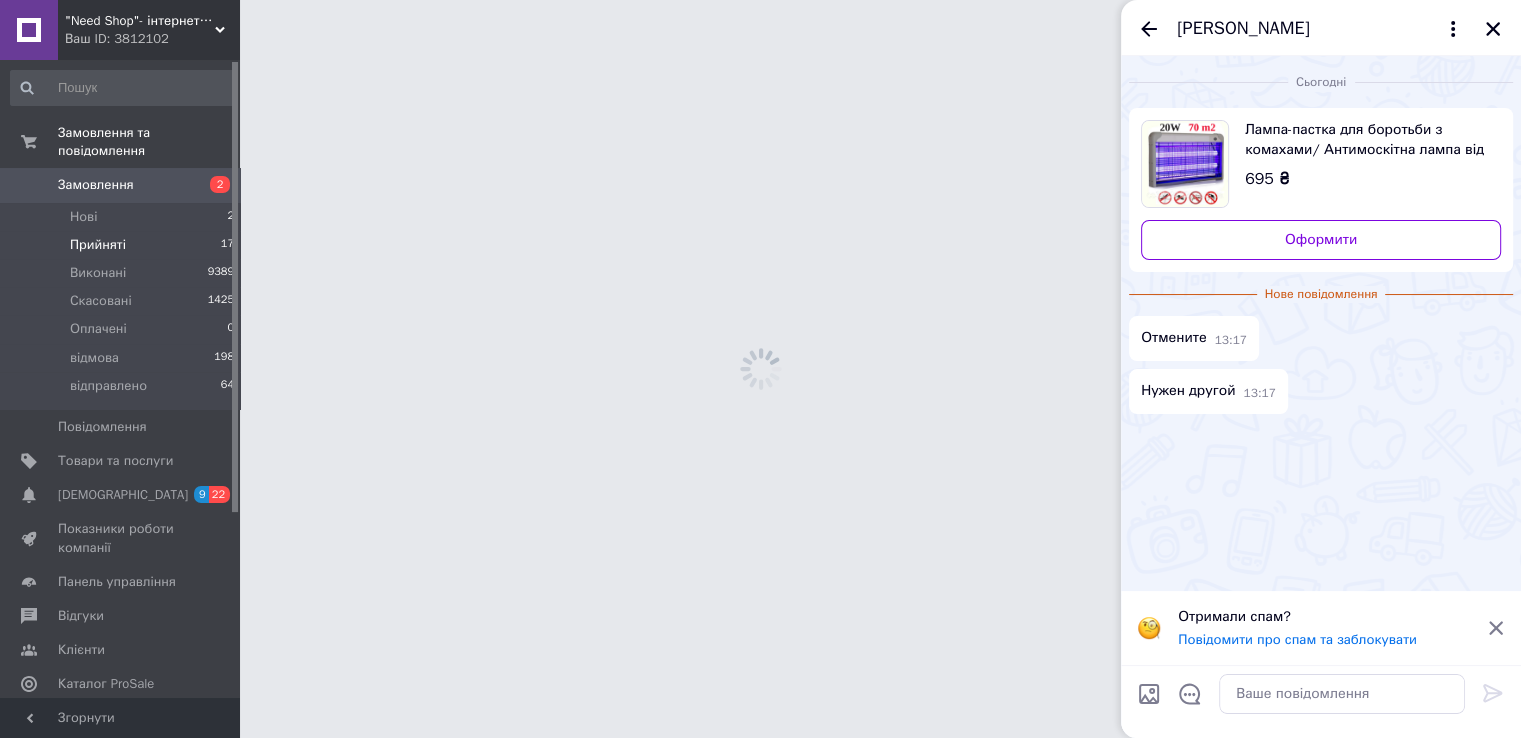 scroll, scrollTop: 0, scrollLeft: 0, axis: both 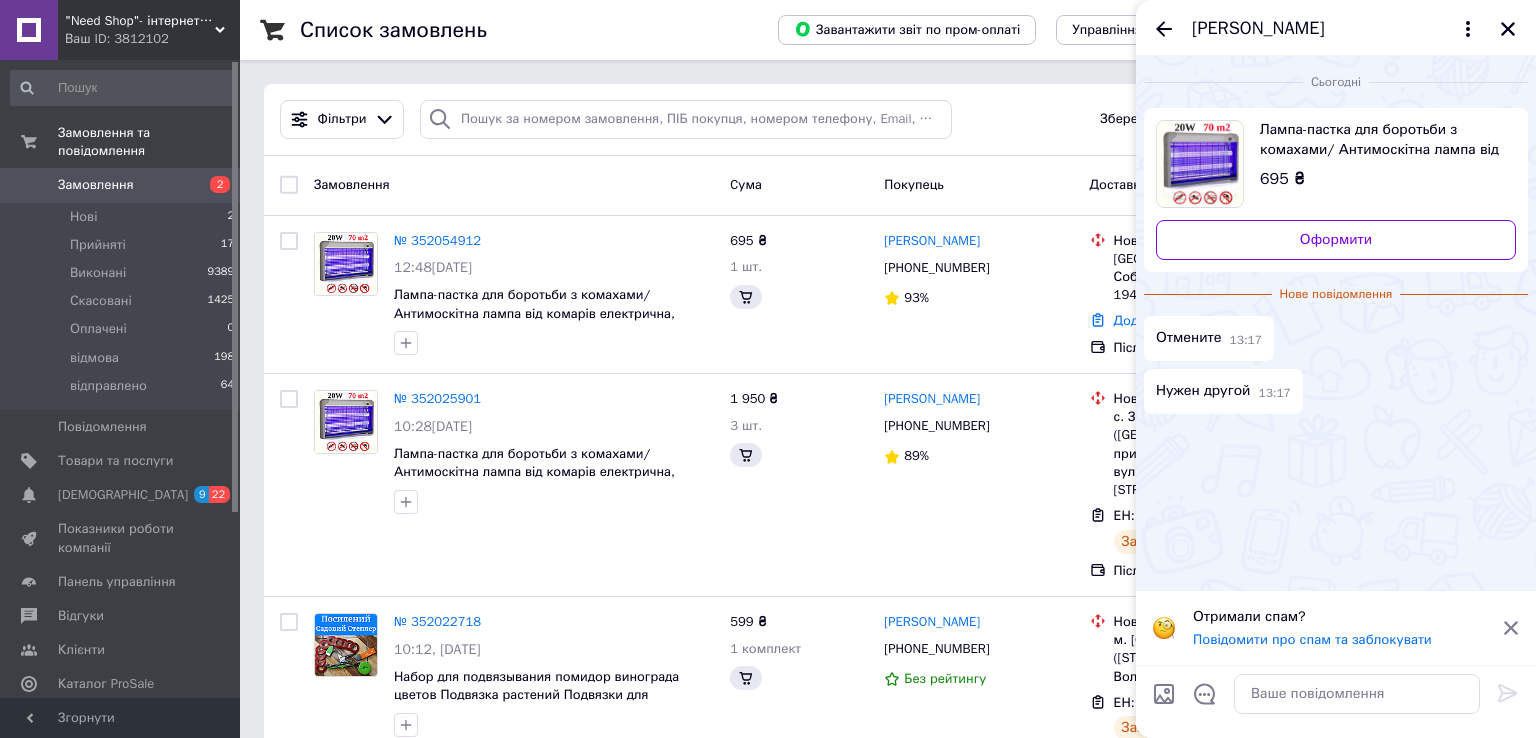 click on "Игорь Вужеловский" at bounding box center [1336, 28] 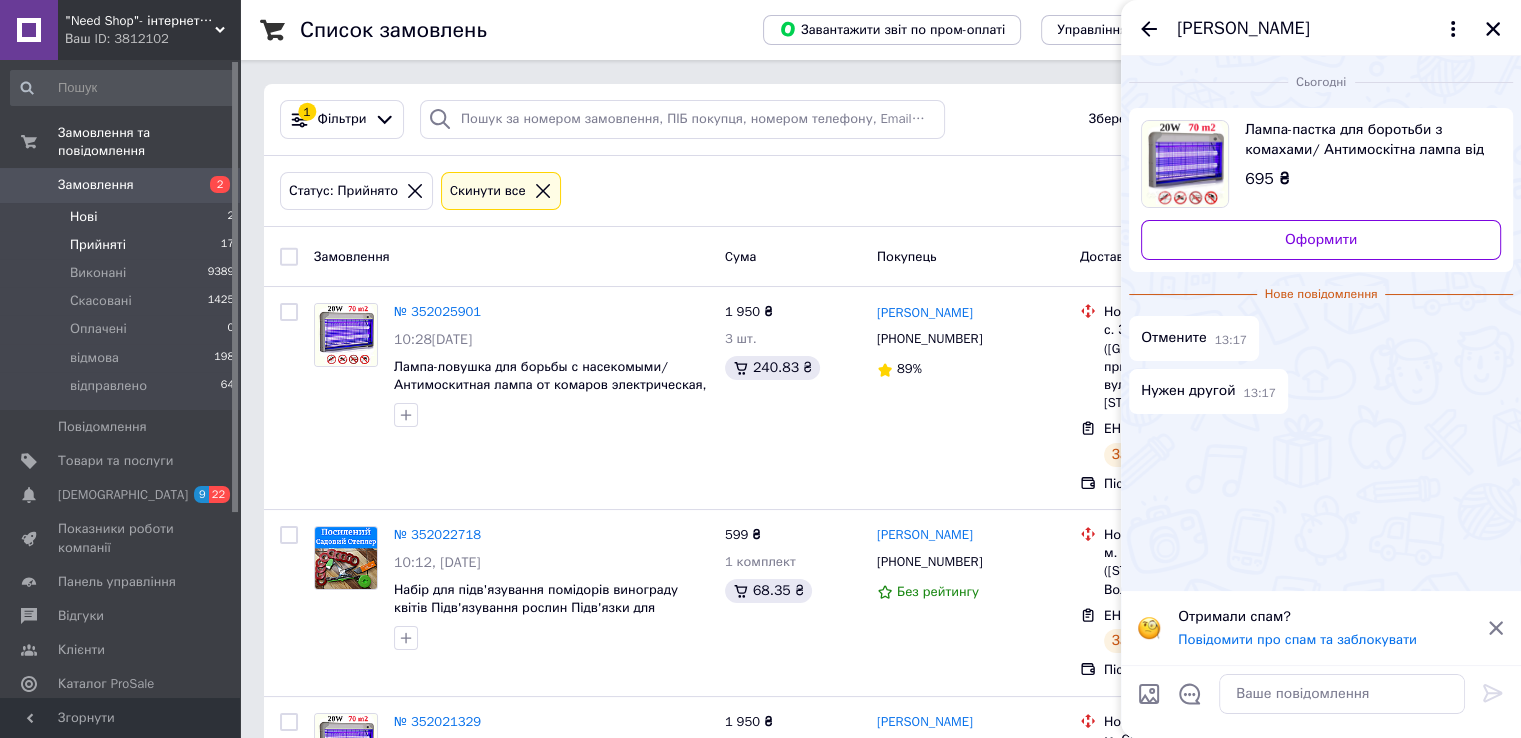 click on "Нові" at bounding box center (83, 217) 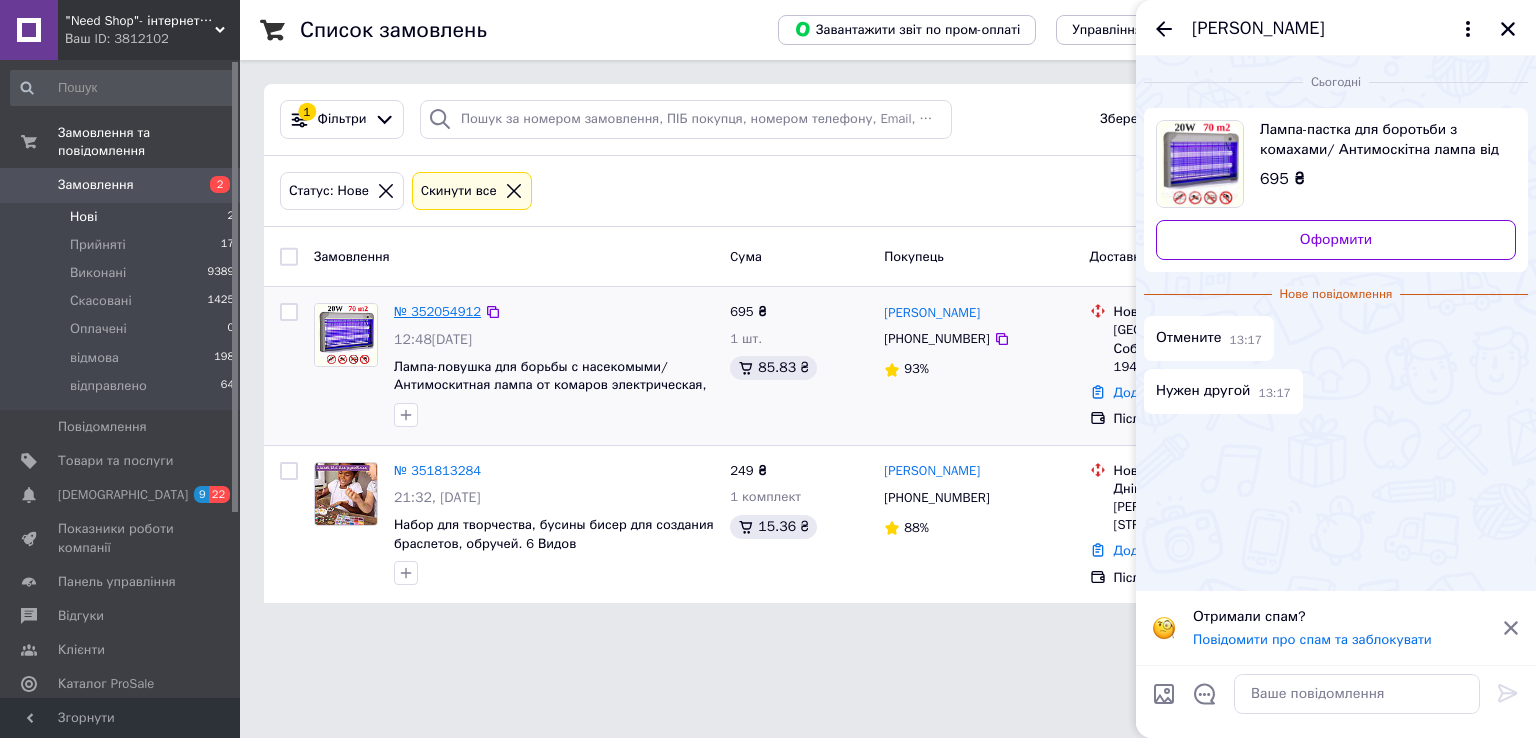 click on "№ 352054912" at bounding box center [437, 311] 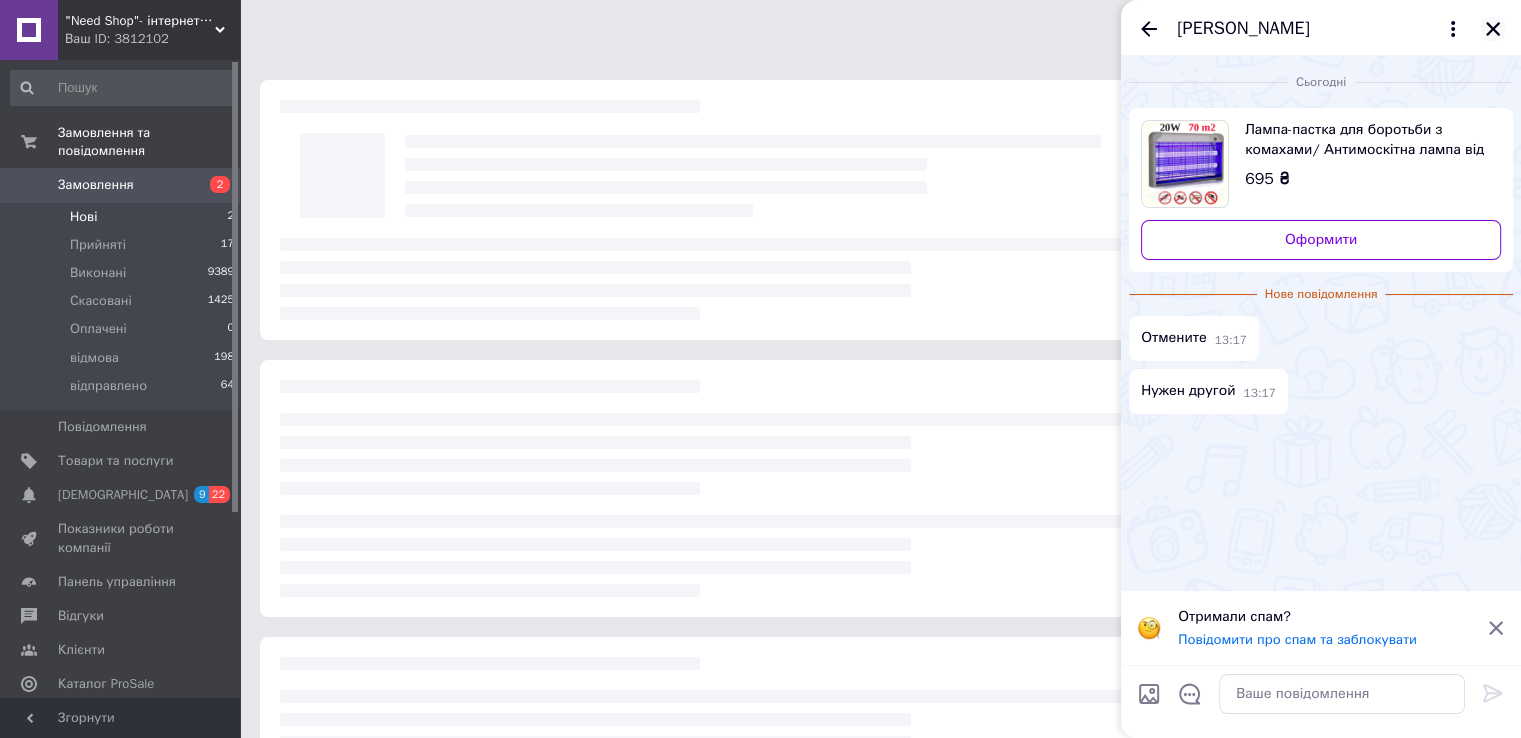 click 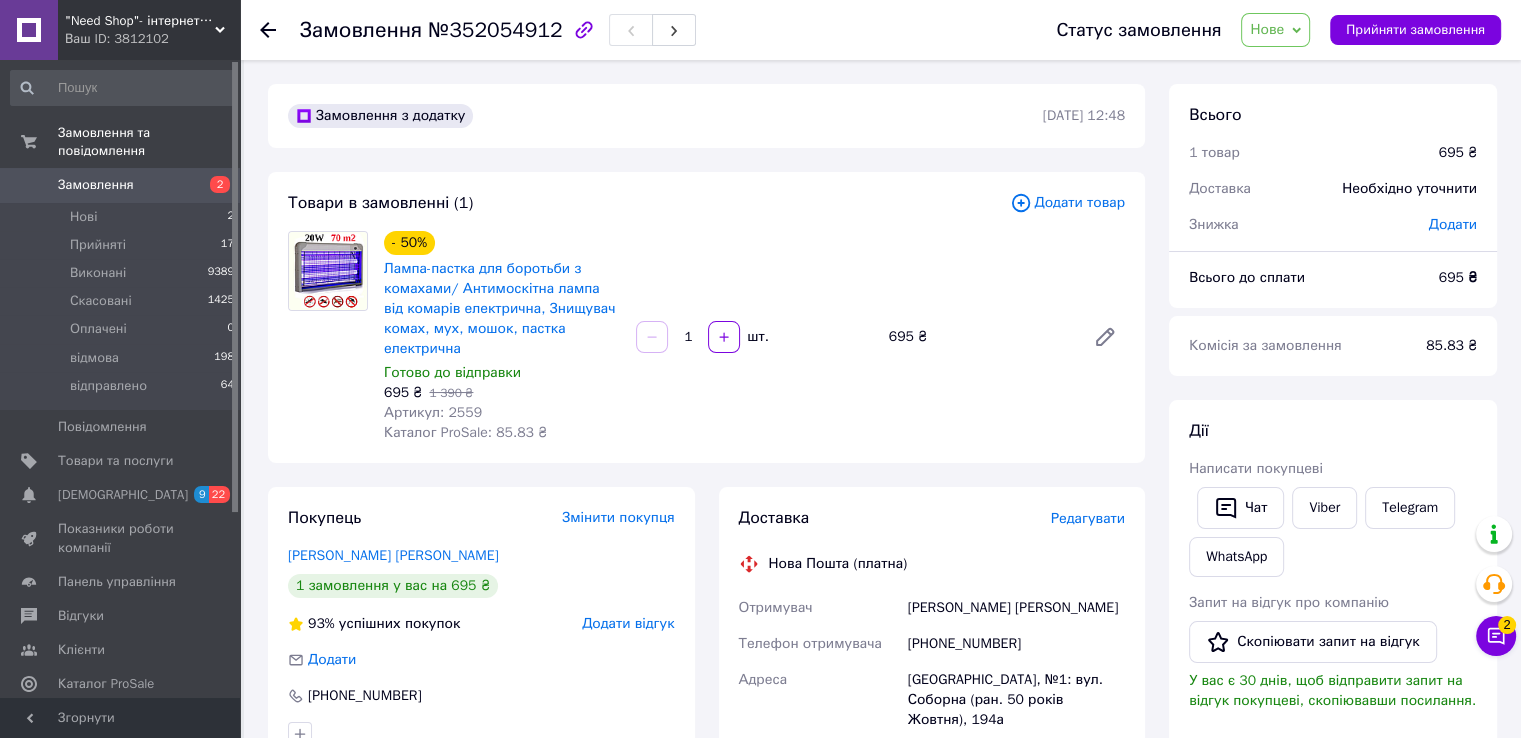 click on "Нове" at bounding box center [1275, 30] 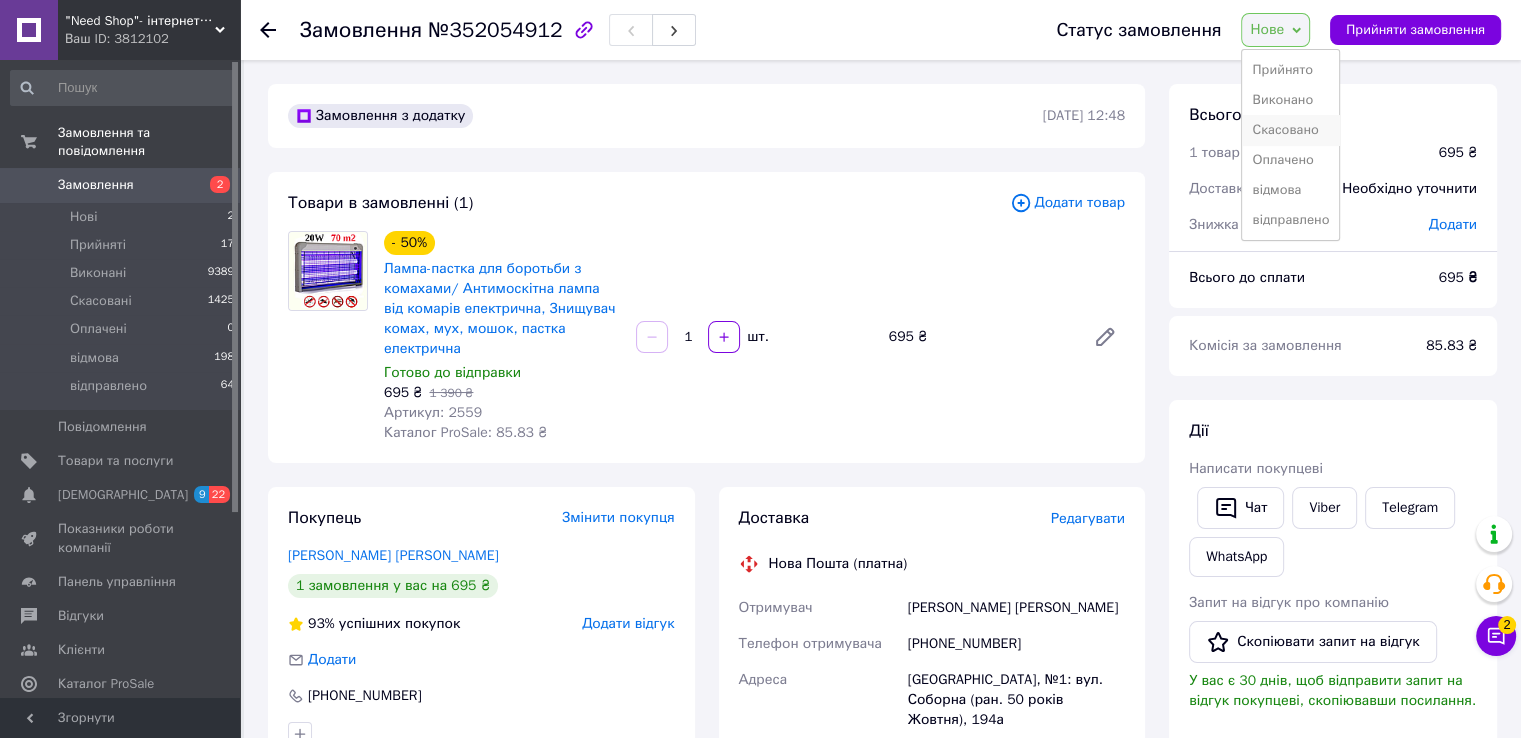 click on "Скасовано" at bounding box center [1290, 130] 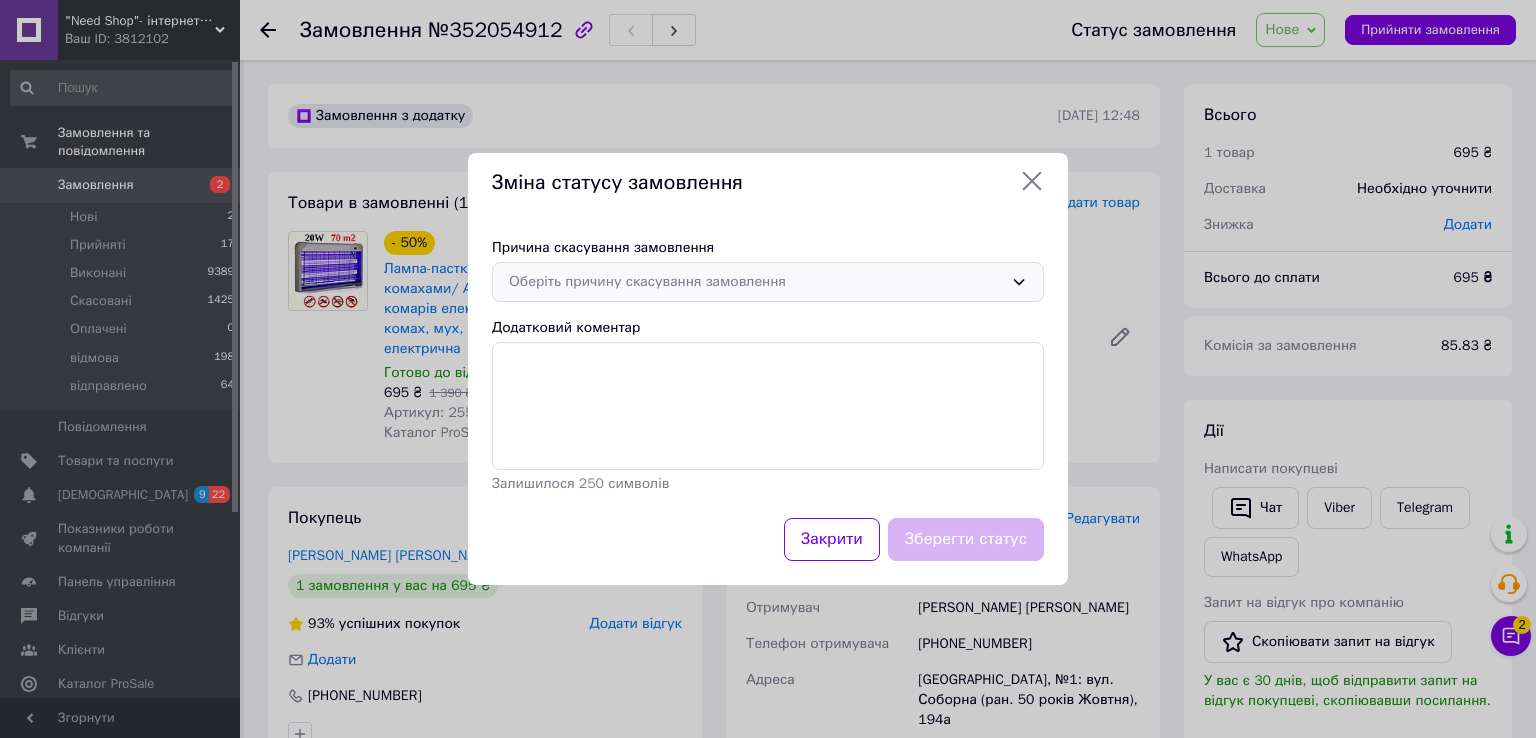 click on "Оберіть причину скасування замовлення" at bounding box center (756, 282) 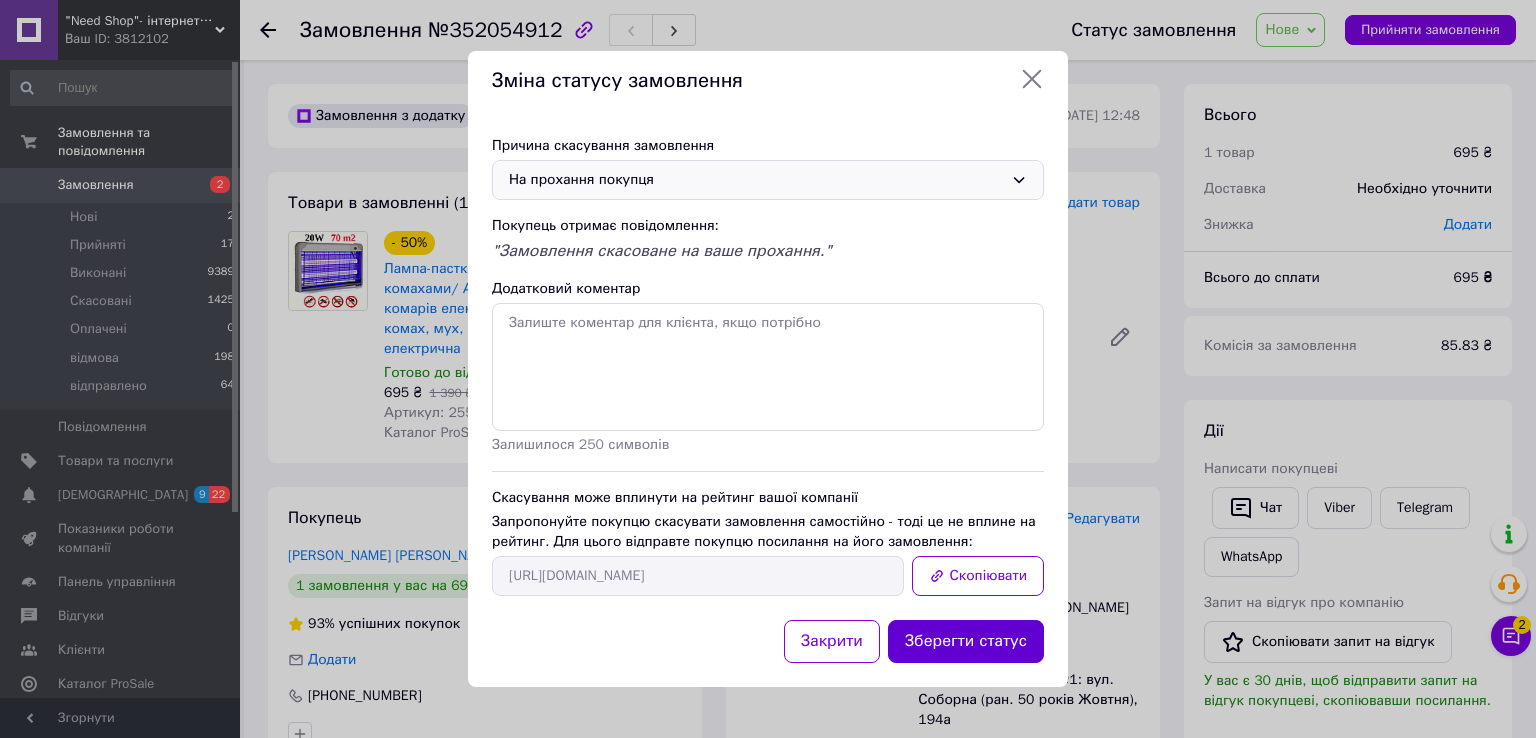 click on "Зберегти статус" at bounding box center [966, 641] 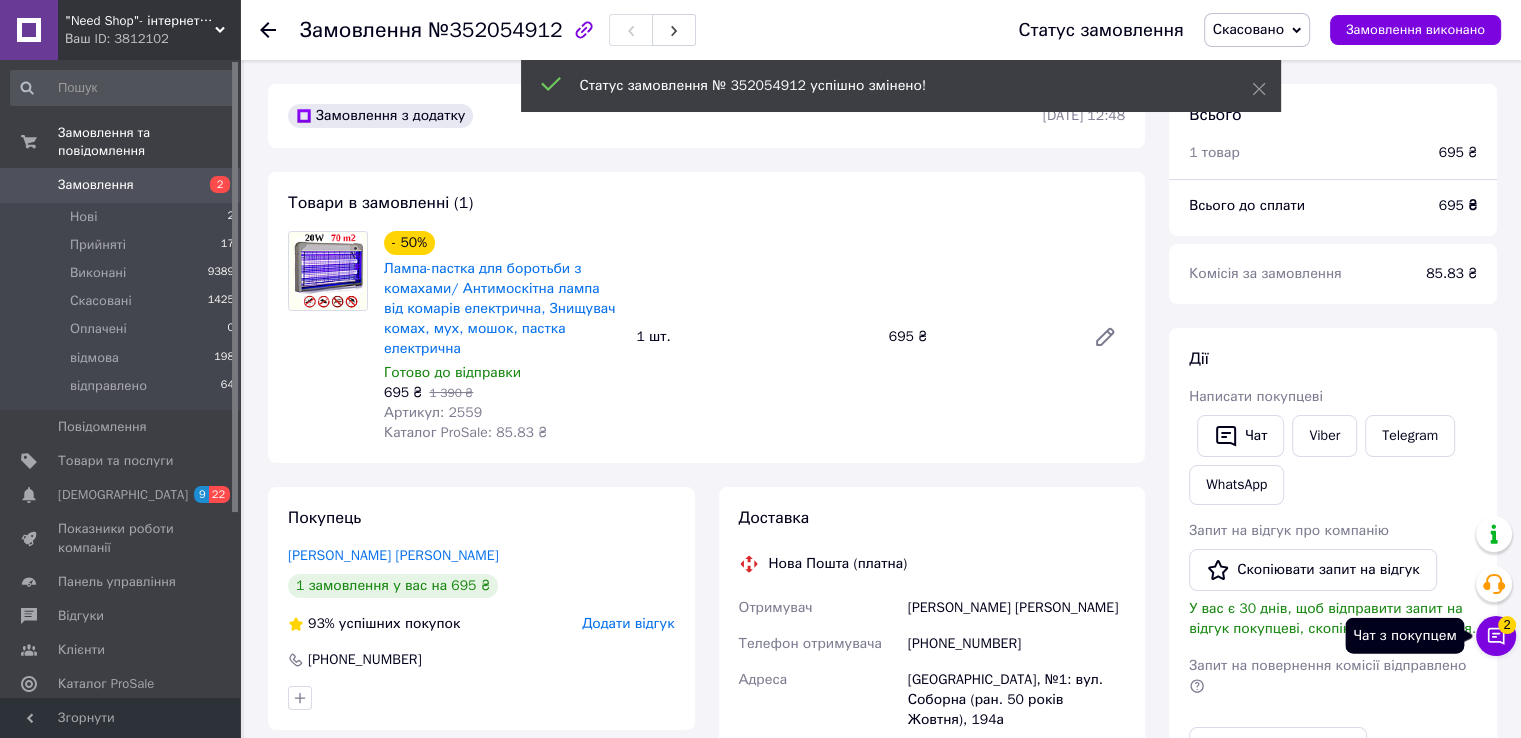 click on "2" at bounding box center (1507, 625) 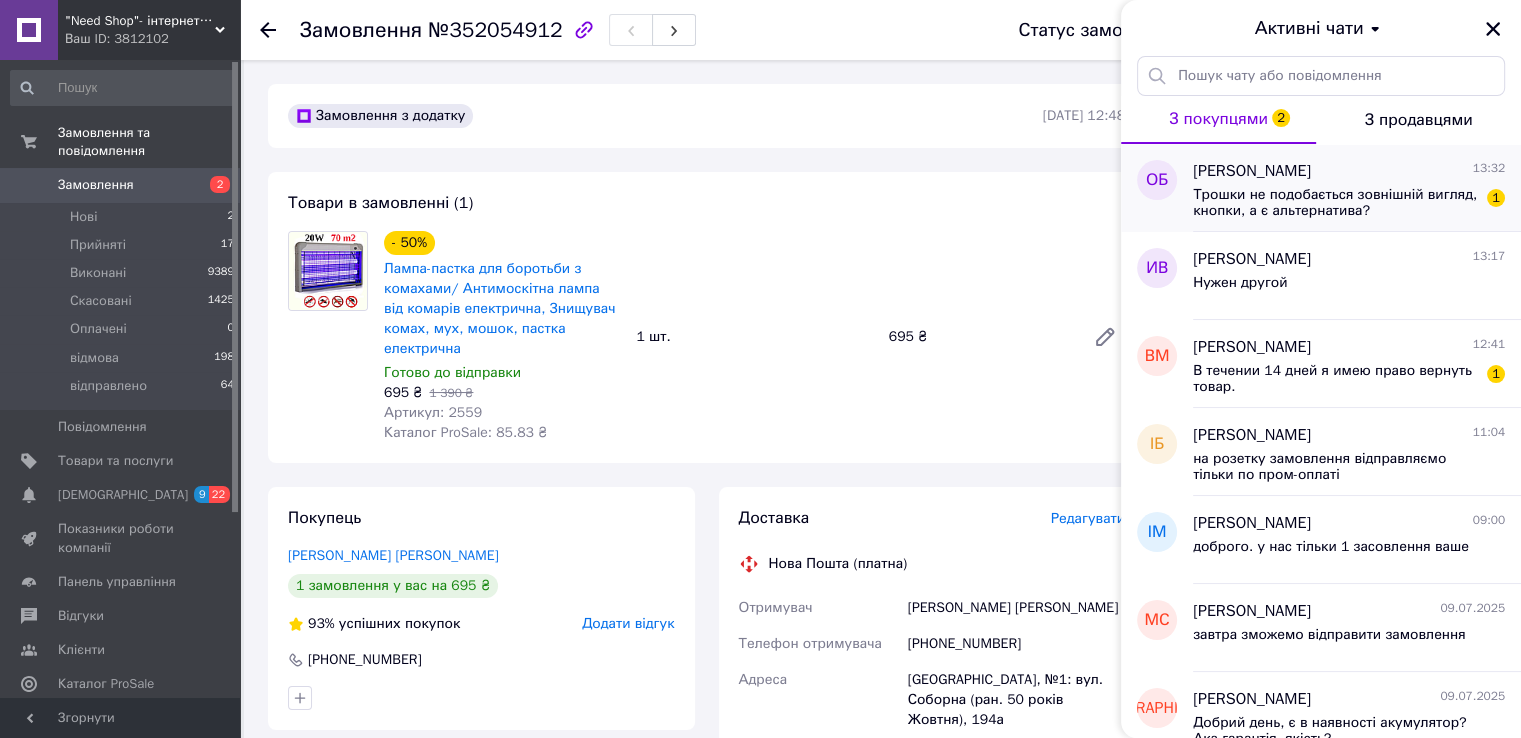 click on "Трошки не подобається зовнішній вигляд, кнопки, а є альтернатива?" at bounding box center (1335, 203) 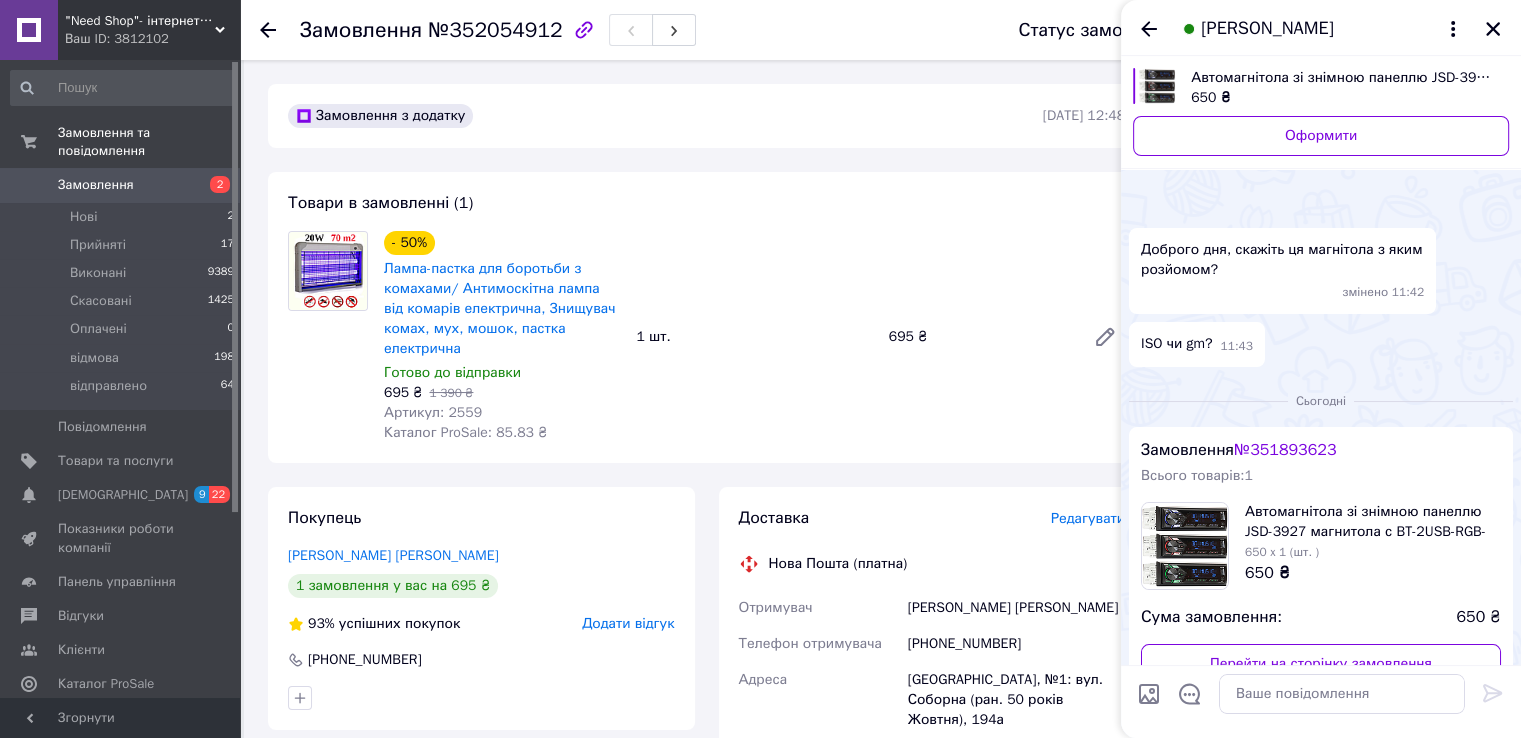 scroll, scrollTop: 864, scrollLeft: 0, axis: vertical 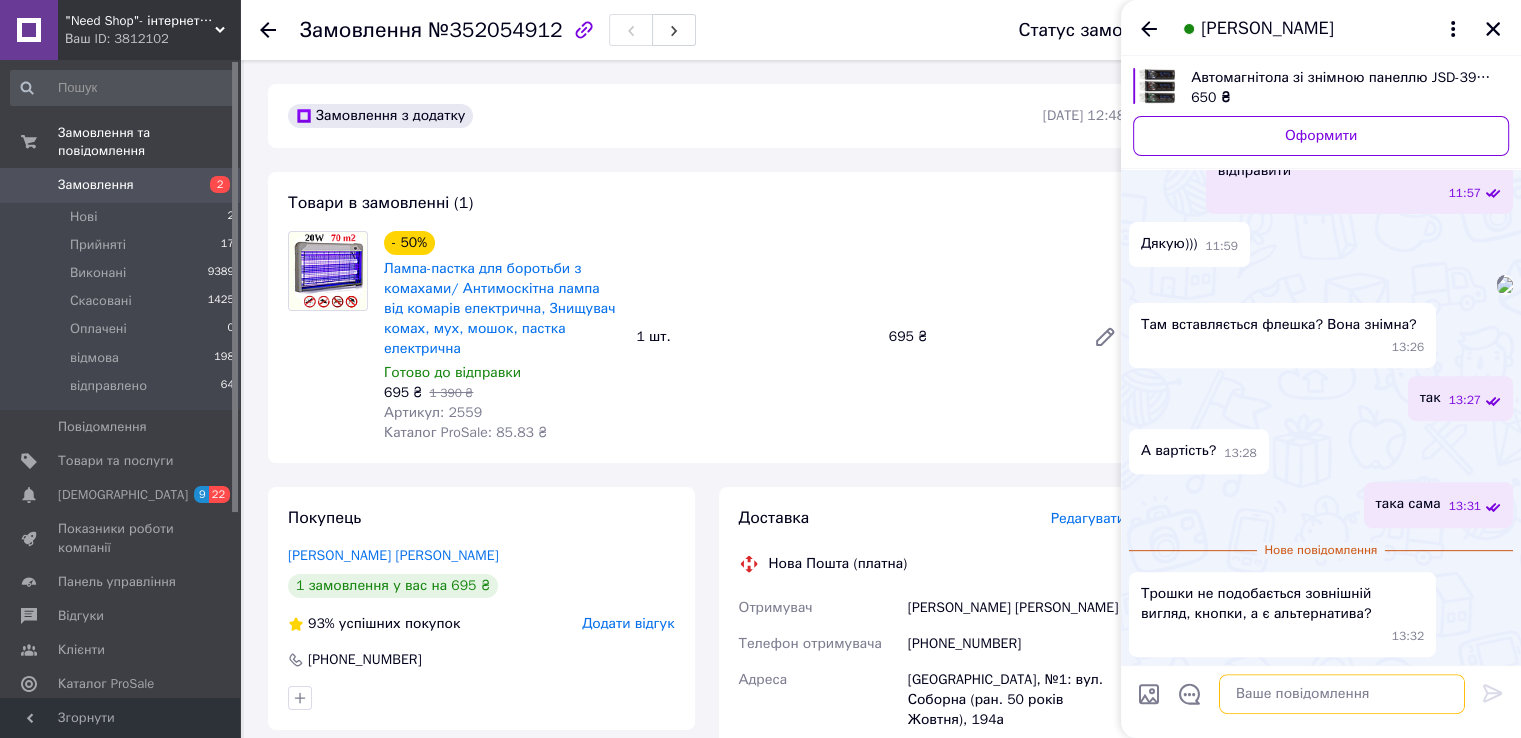 click at bounding box center (1342, 694) 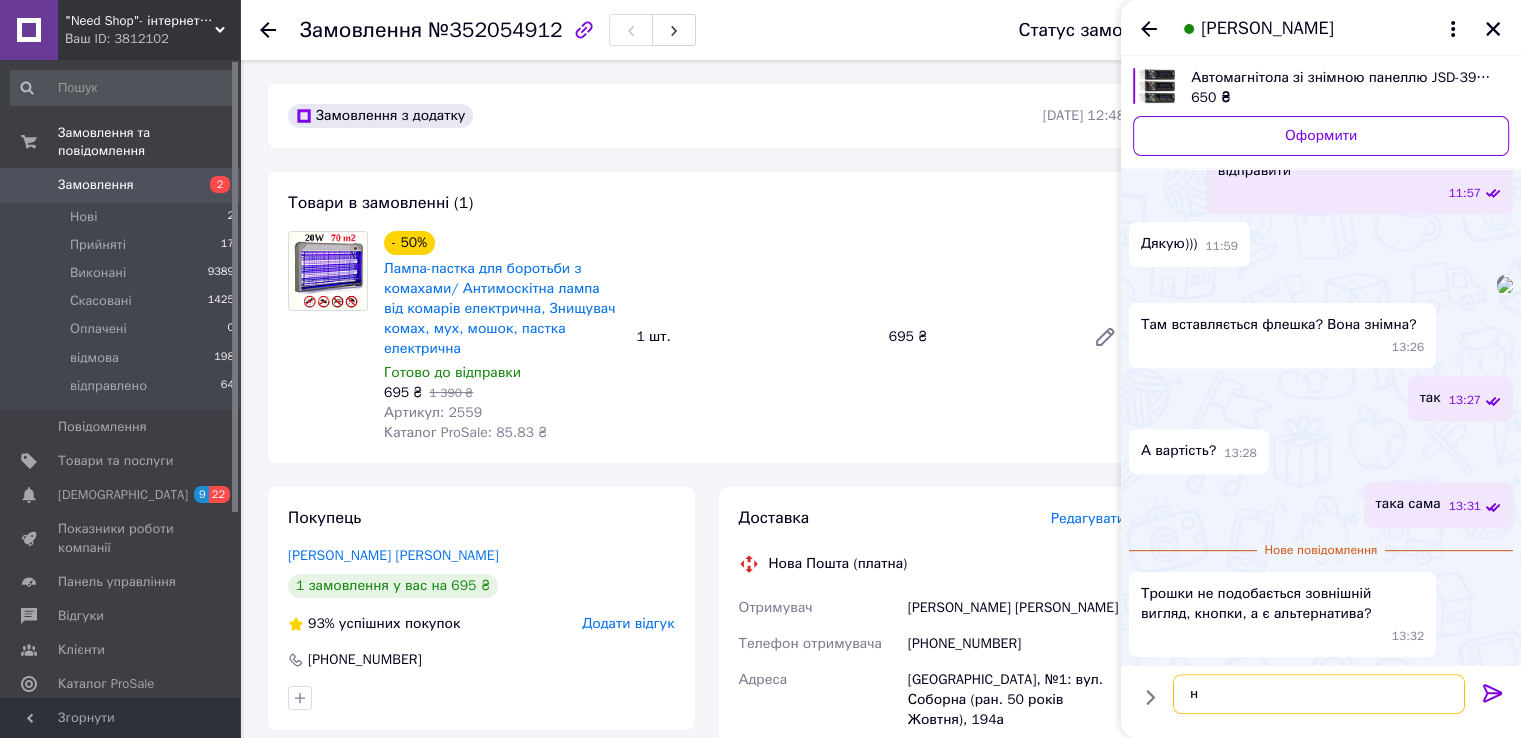 type on "ні" 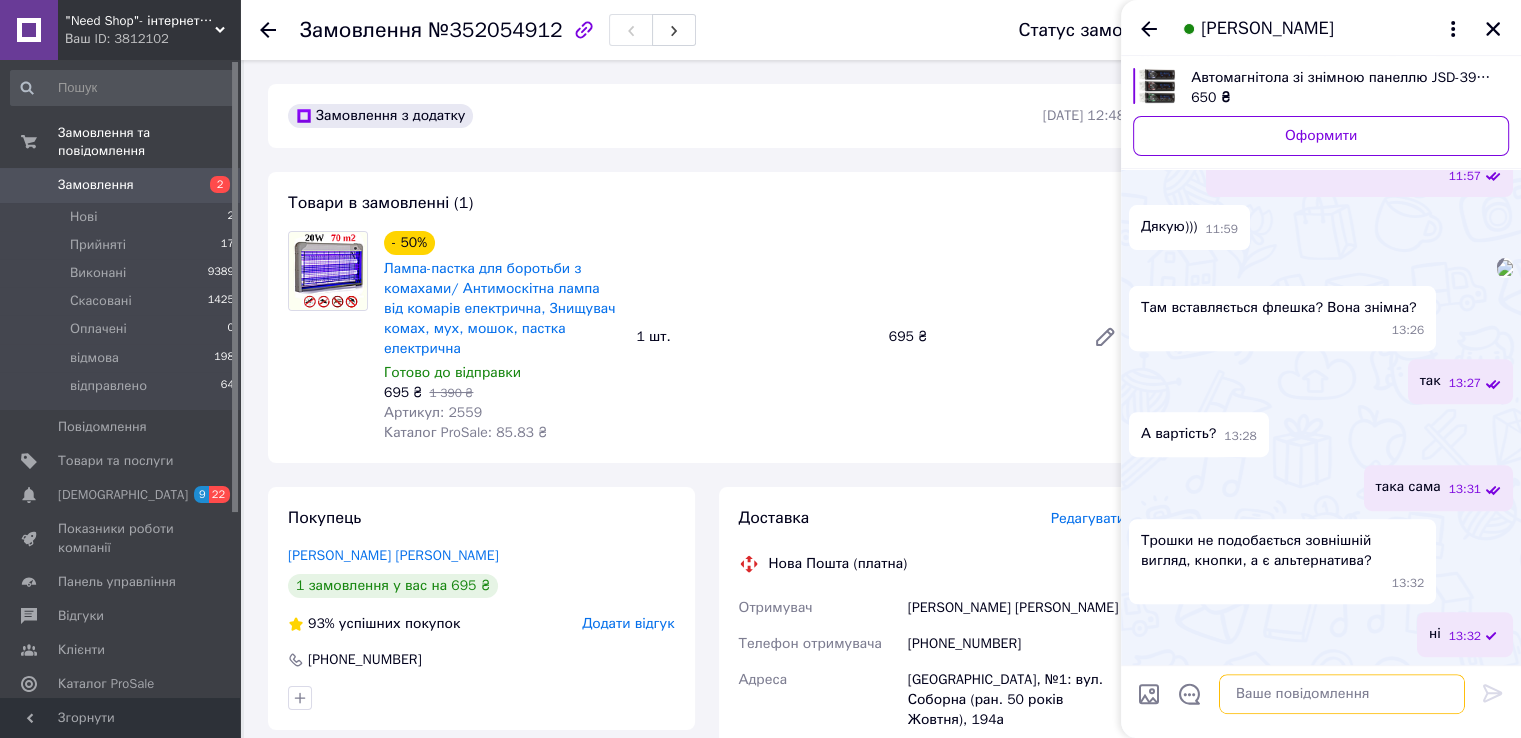 scroll, scrollTop: 881, scrollLeft: 0, axis: vertical 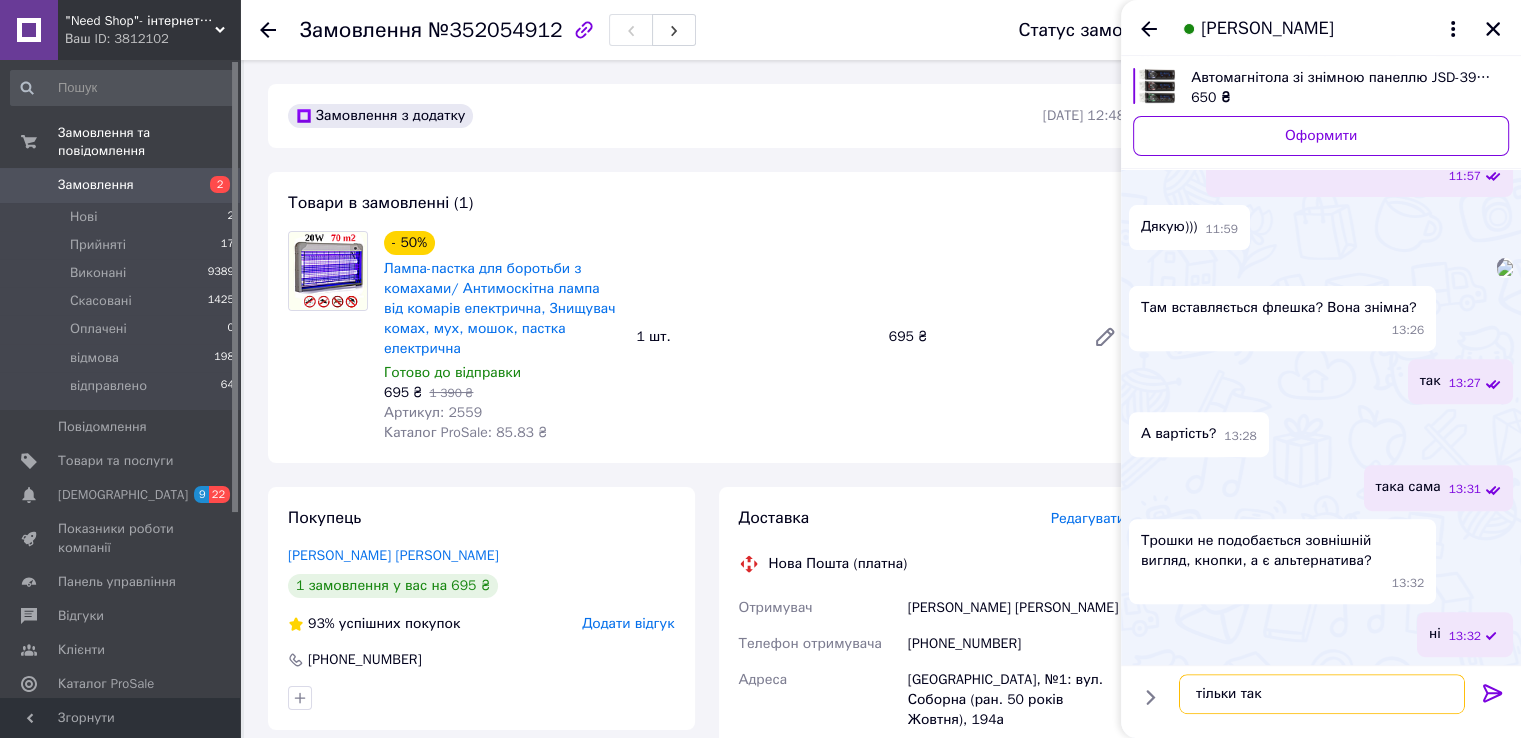 type on "тільки така" 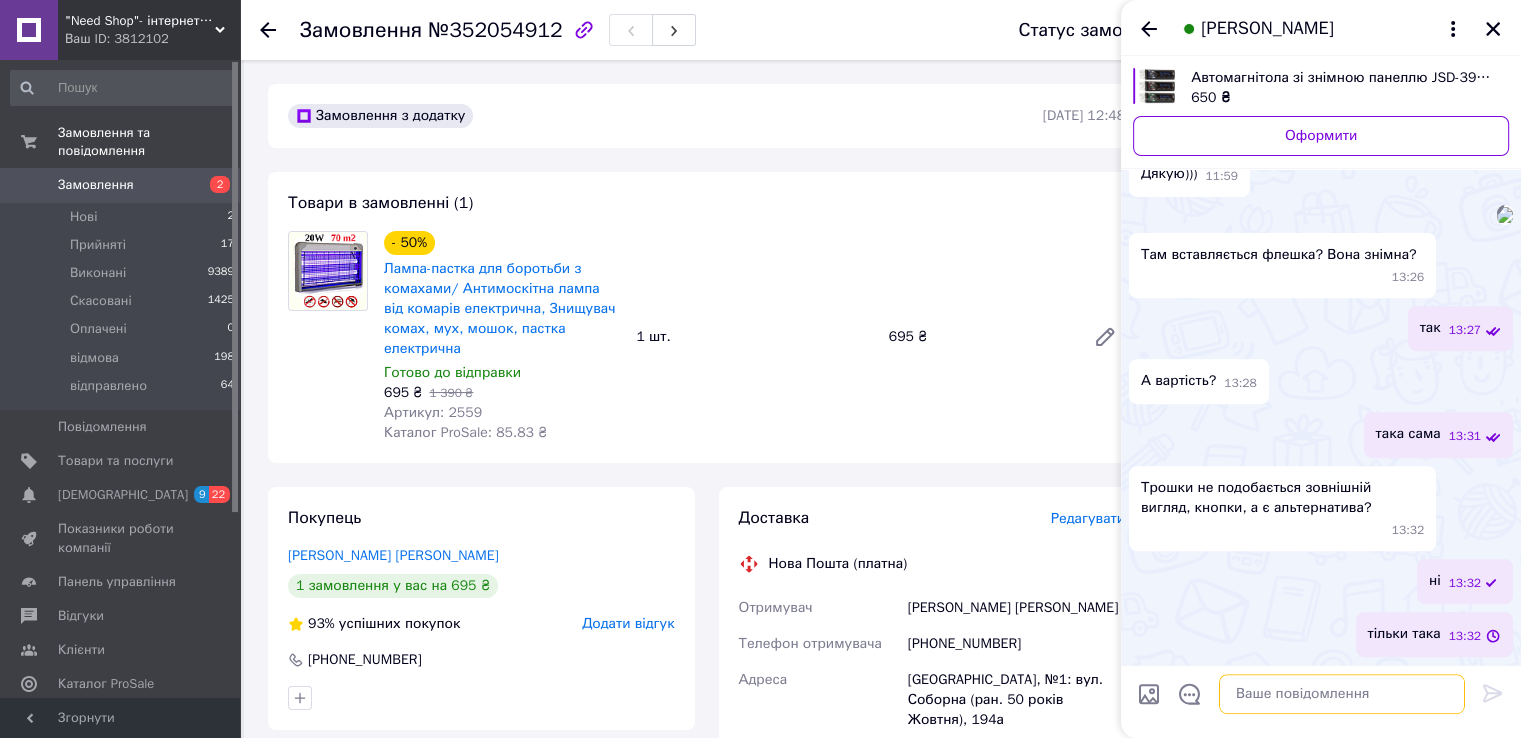scroll, scrollTop: 935, scrollLeft: 0, axis: vertical 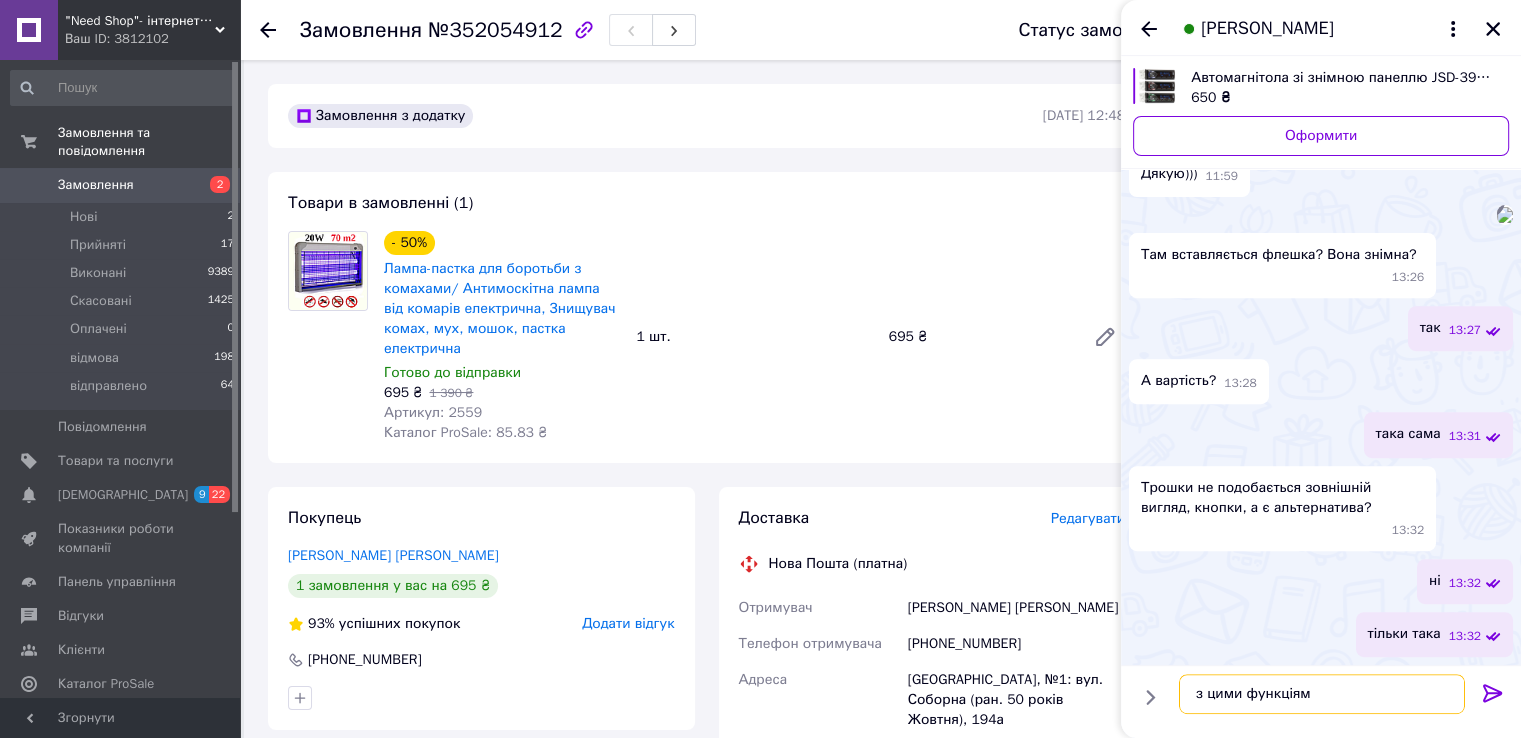 type on "з цими функціями" 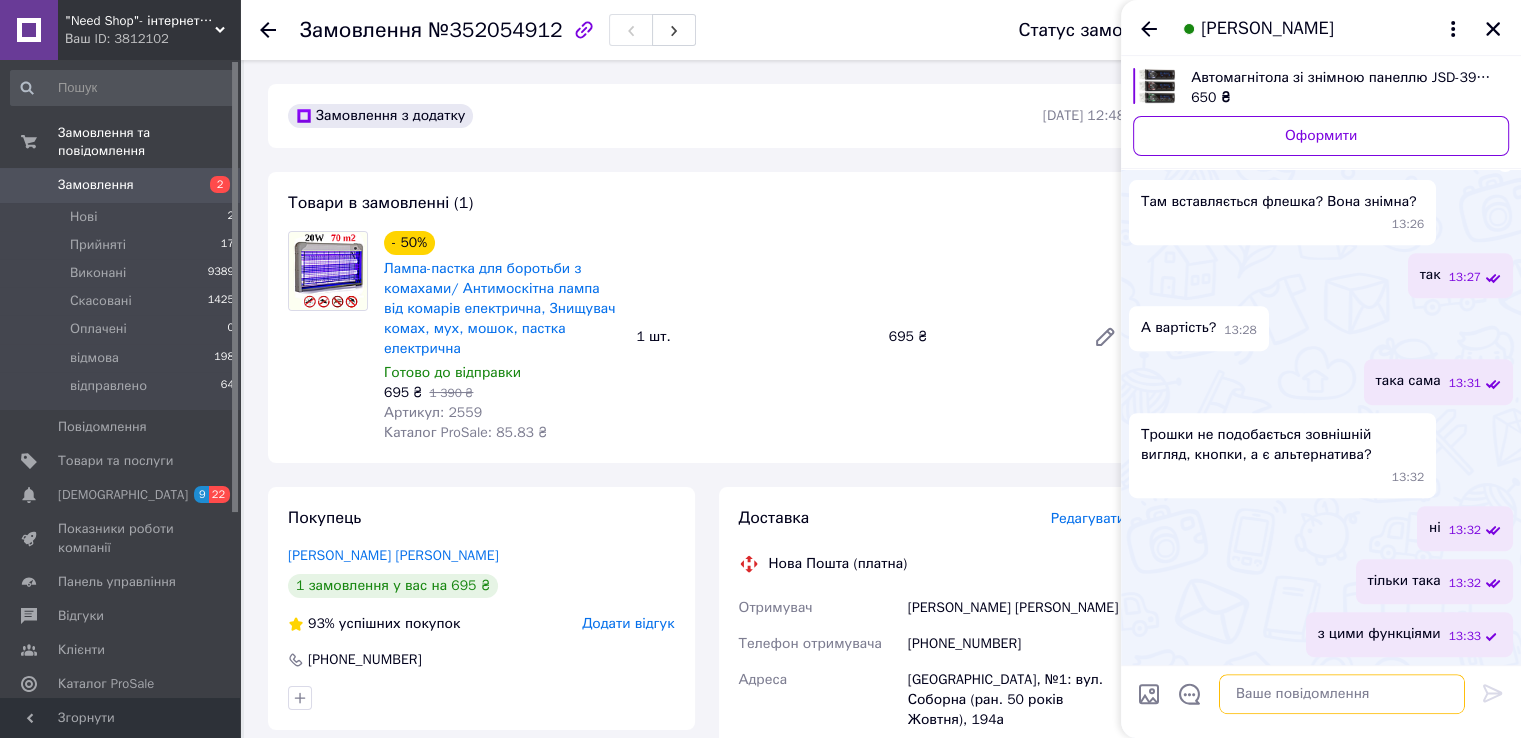 scroll, scrollTop: 988, scrollLeft: 0, axis: vertical 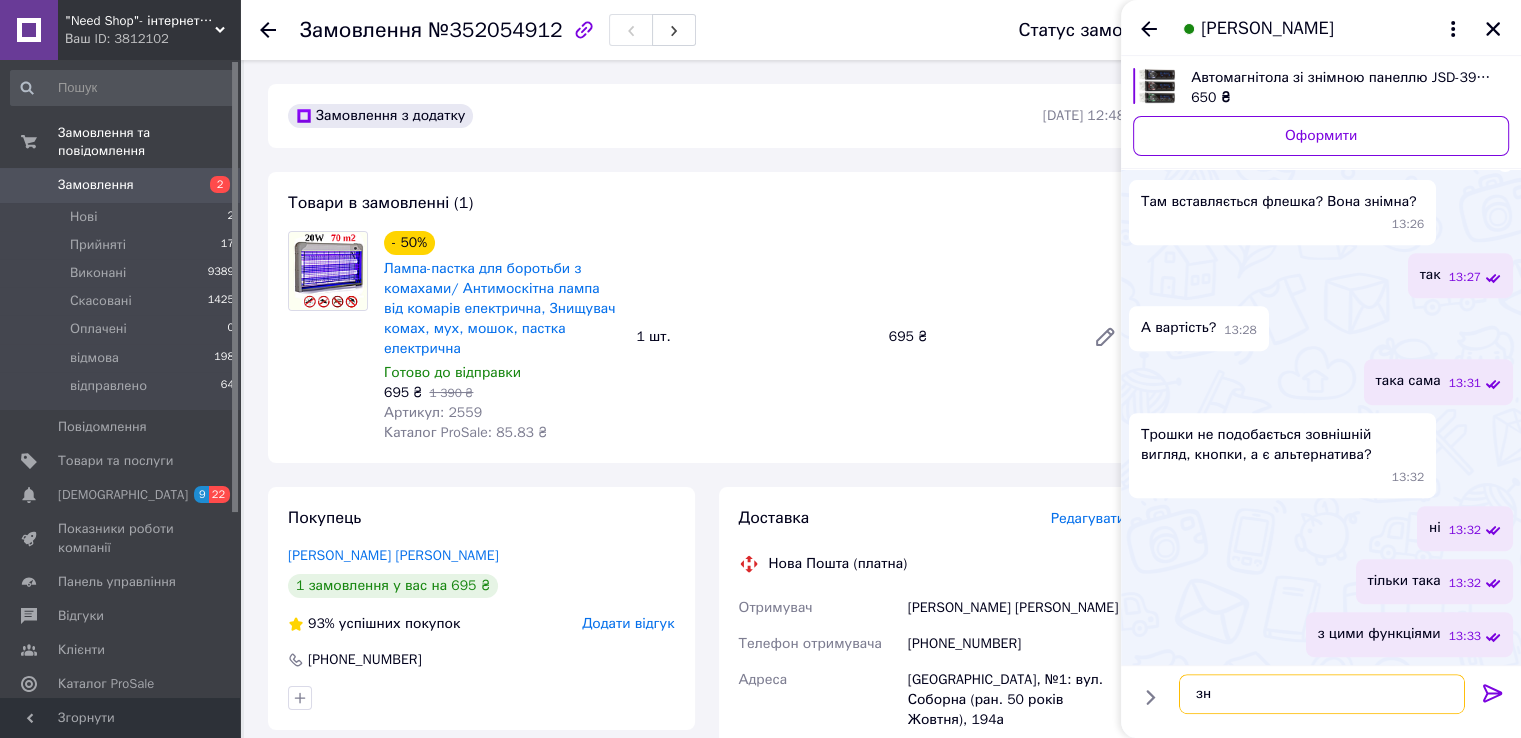 type on "з" 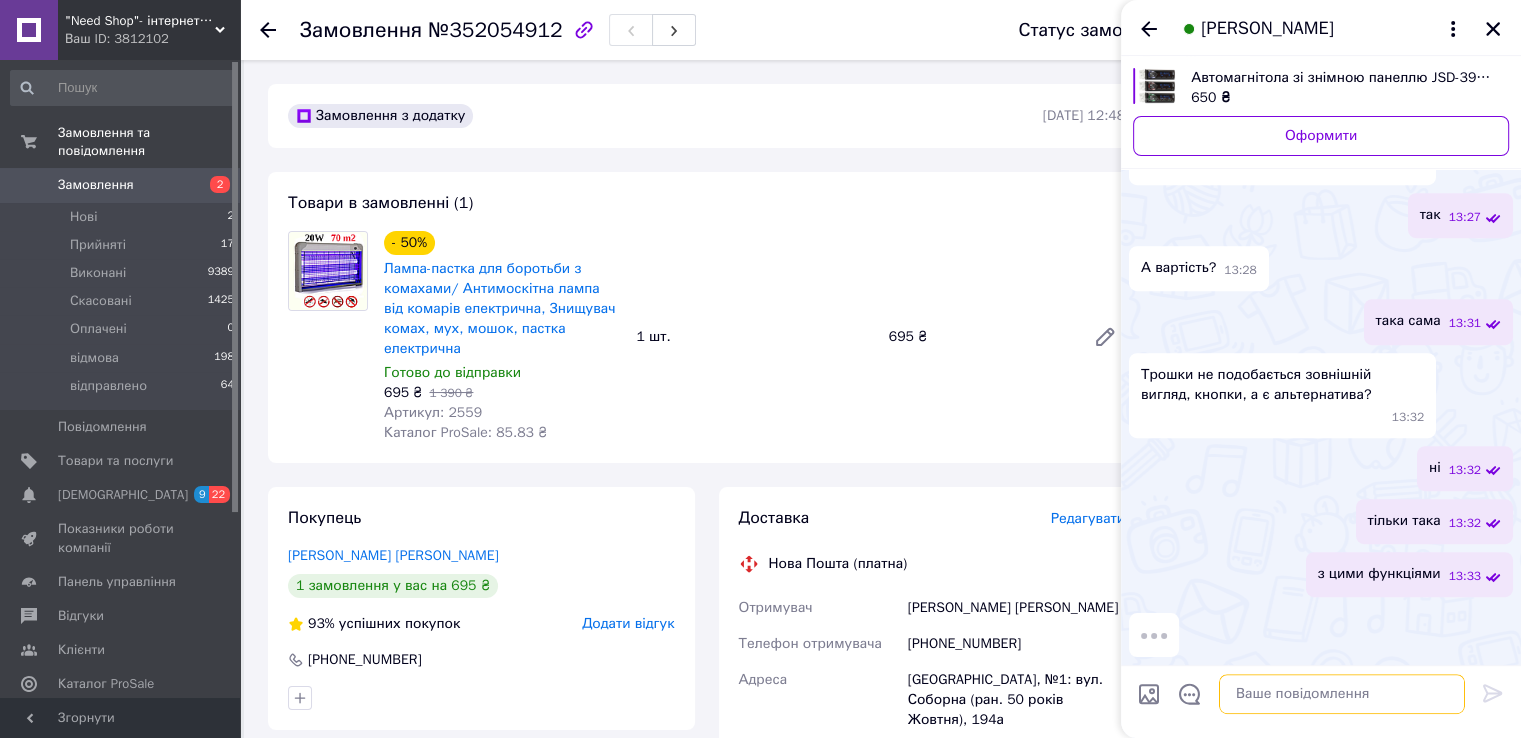 scroll, scrollTop: 1041, scrollLeft: 0, axis: vertical 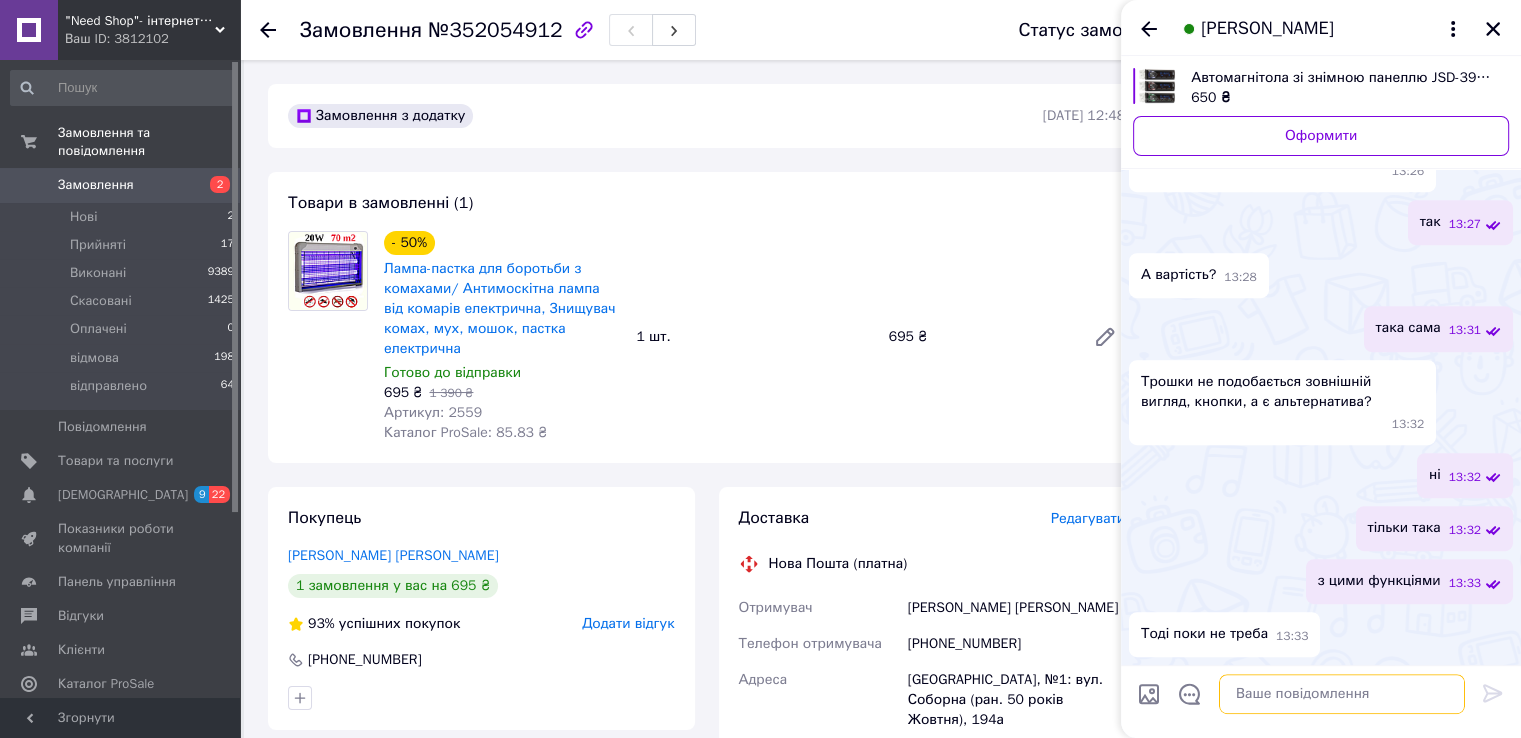 click at bounding box center [1342, 694] 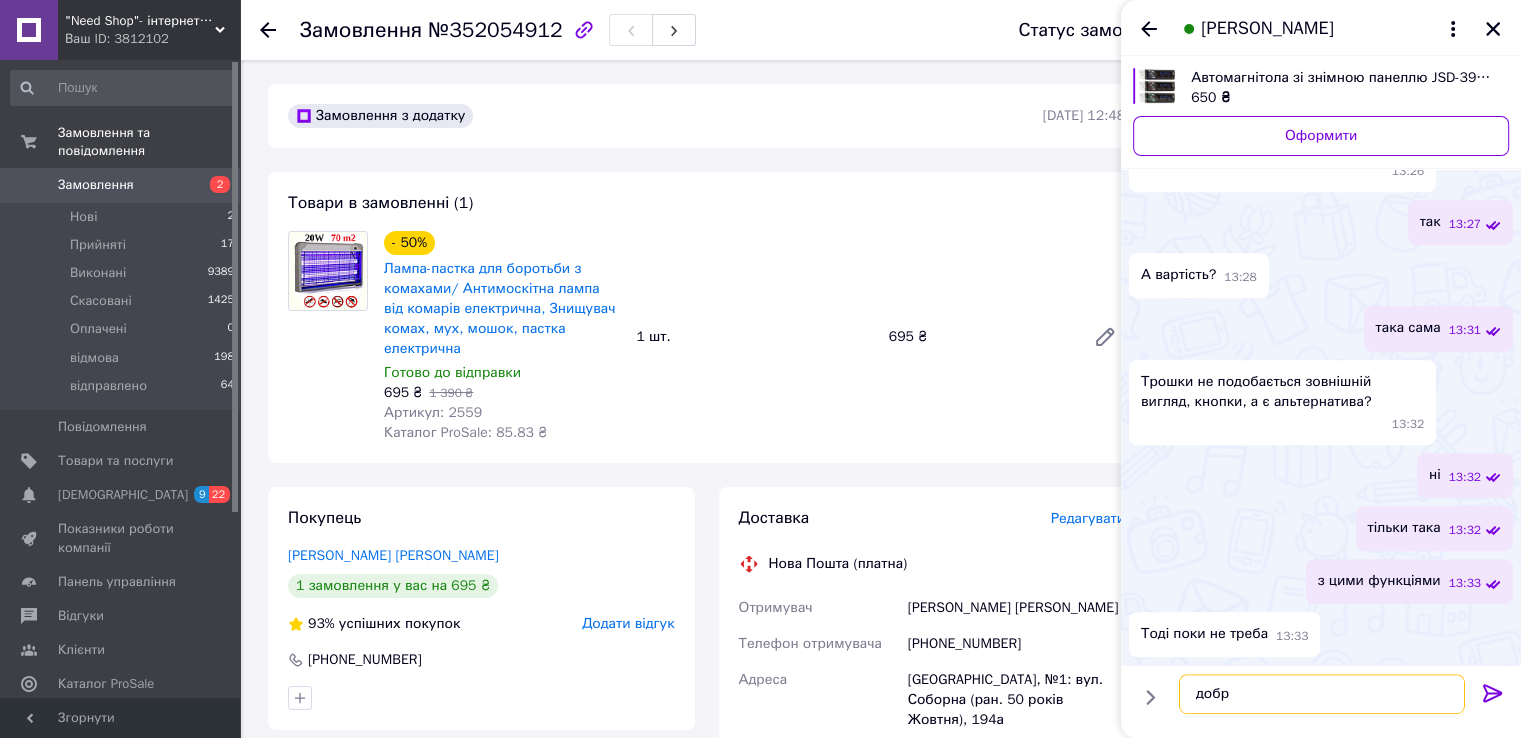 type on "добре" 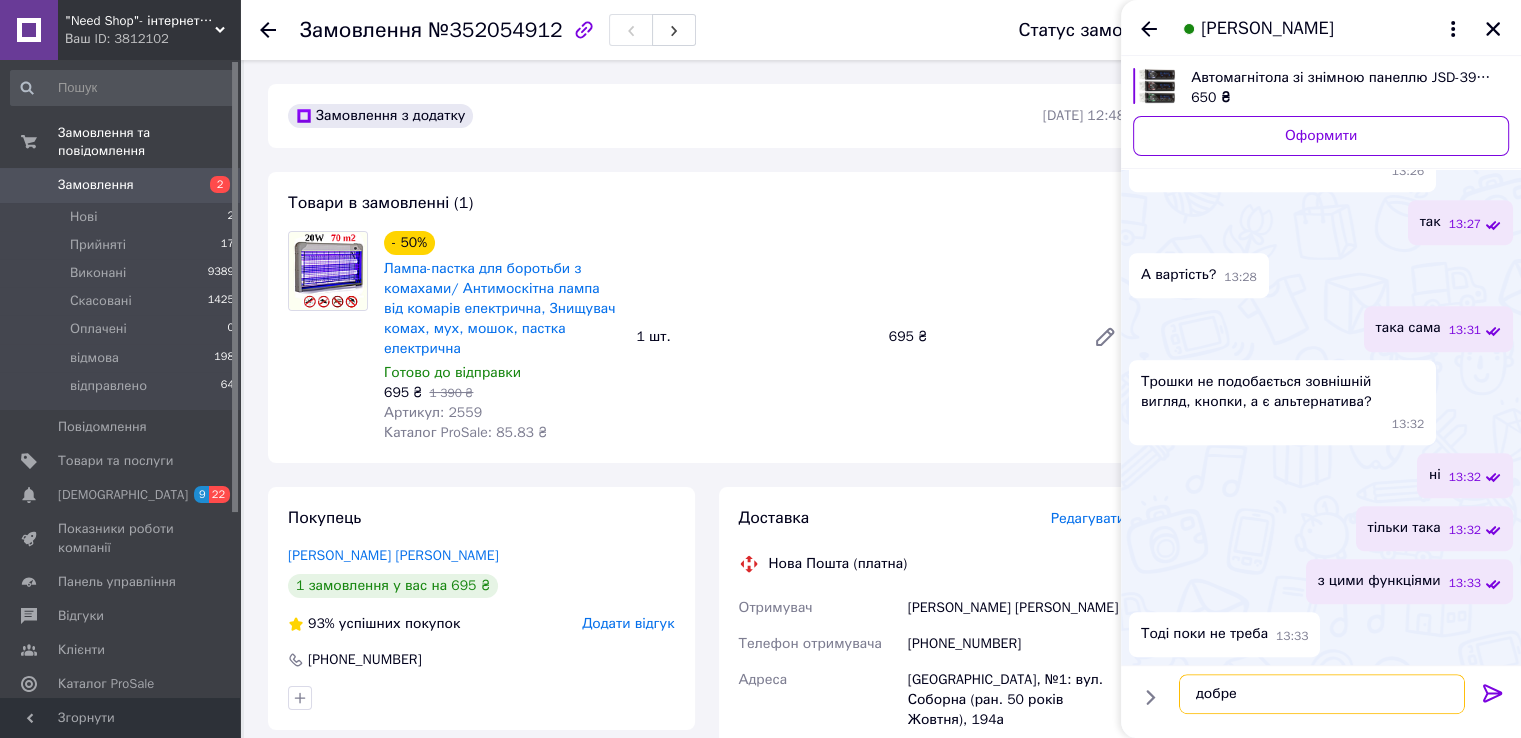 type 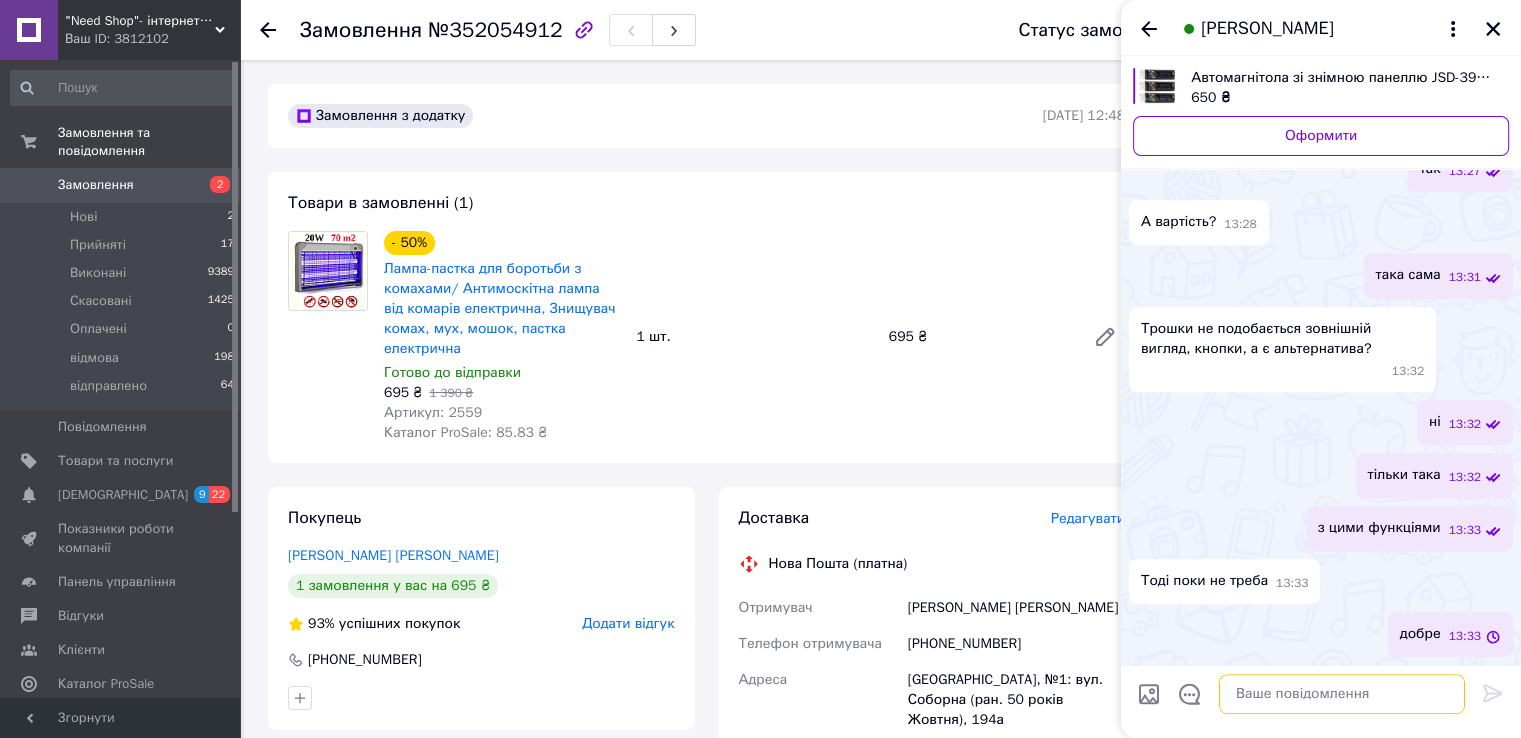 scroll, scrollTop: 1094, scrollLeft: 0, axis: vertical 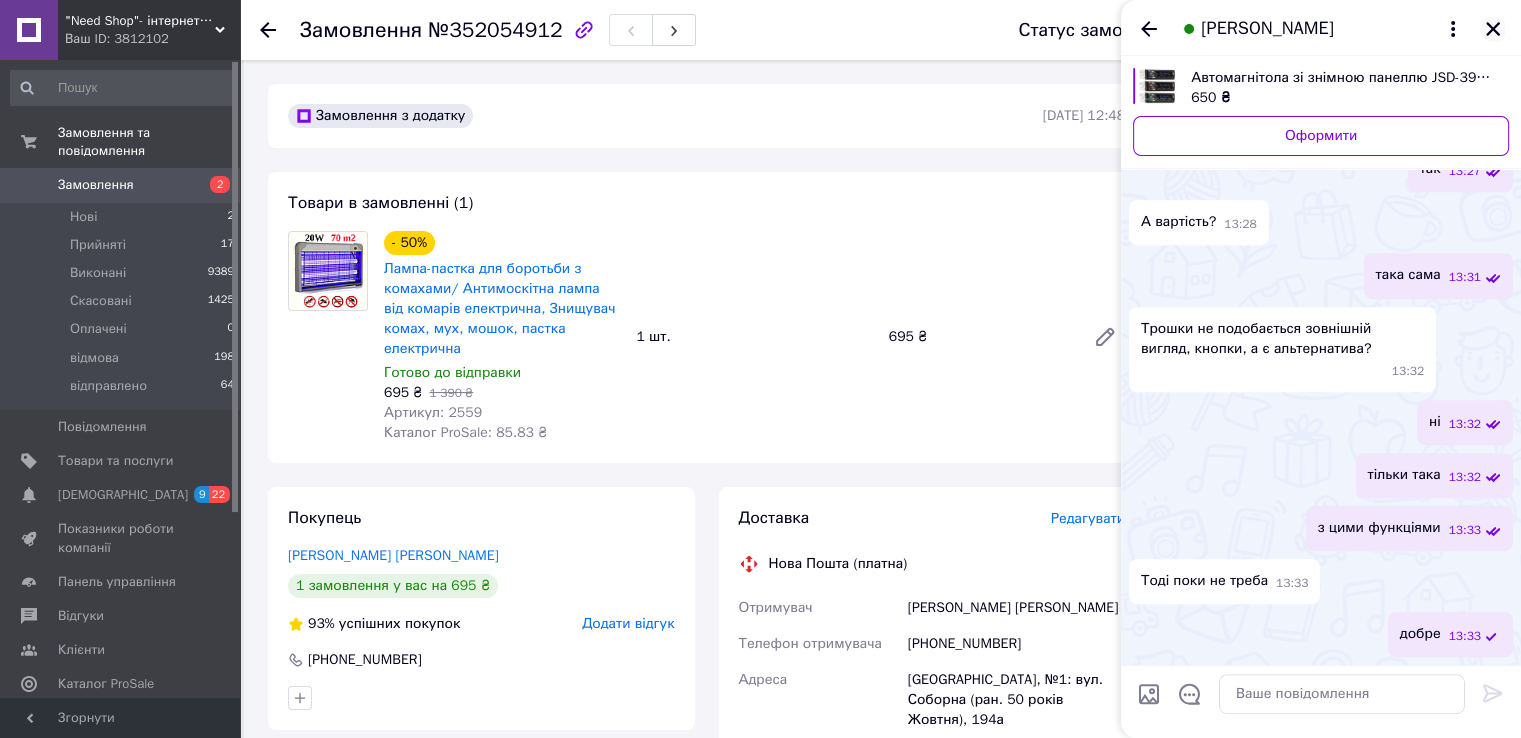 click 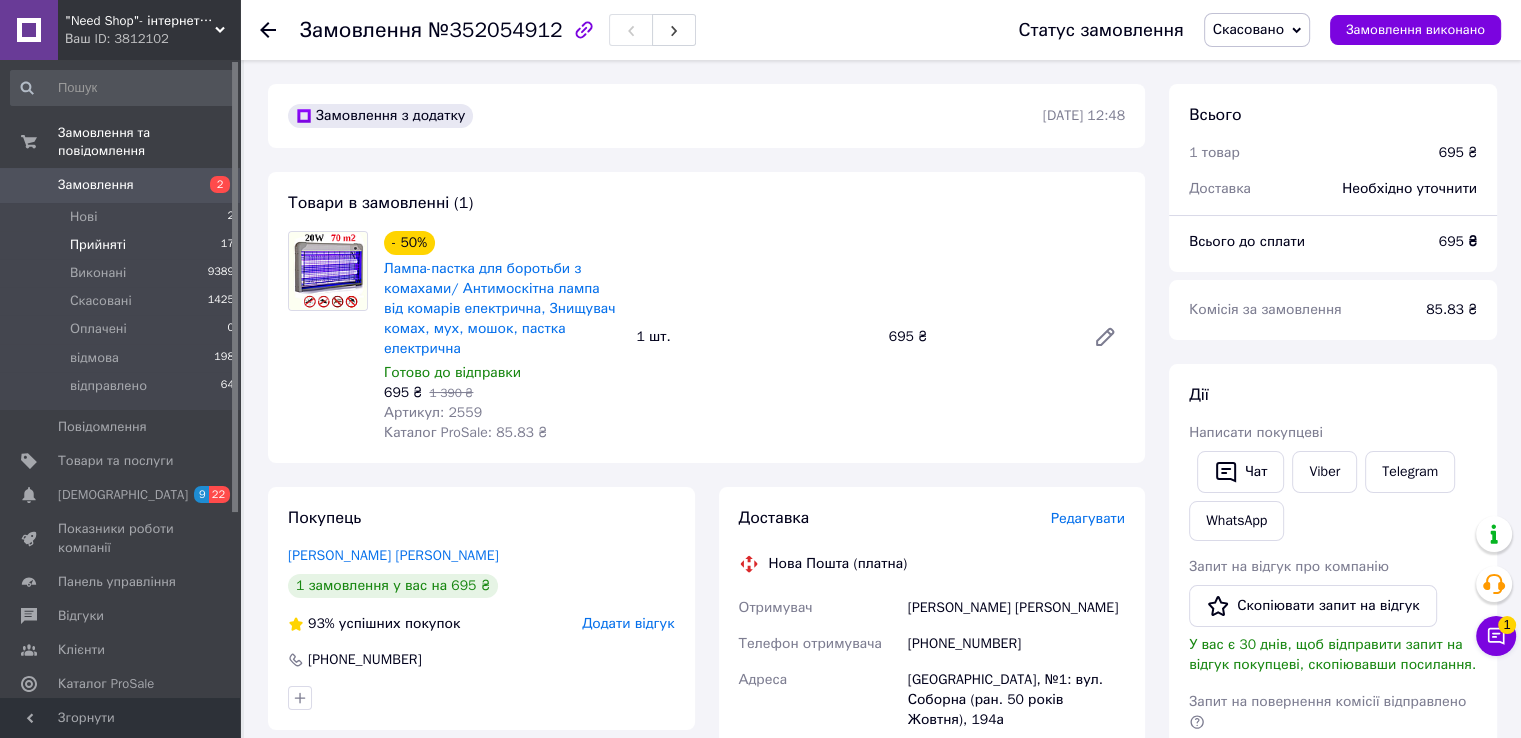 click on "Прийняті" at bounding box center [98, 245] 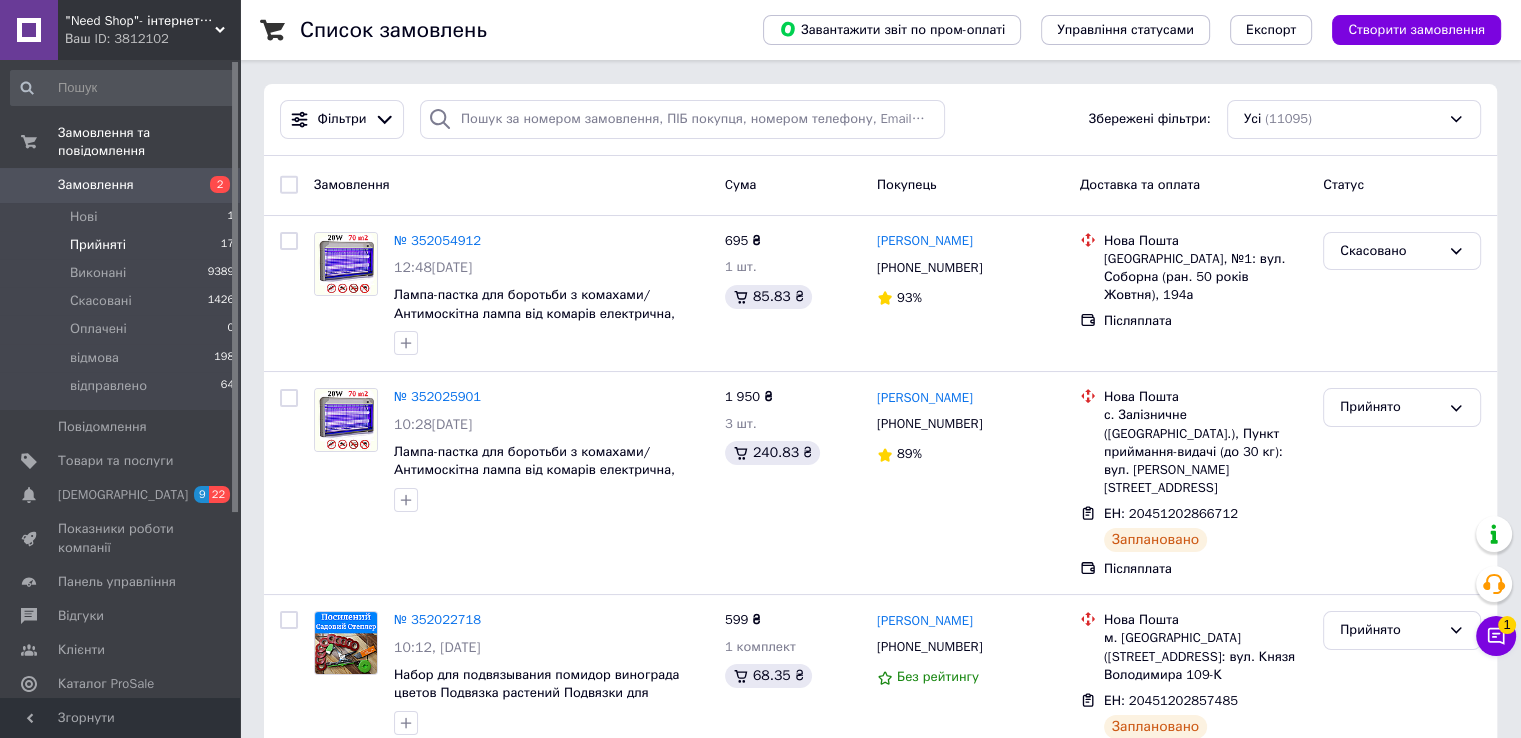 click on "Прийняті" at bounding box center (98, 245) 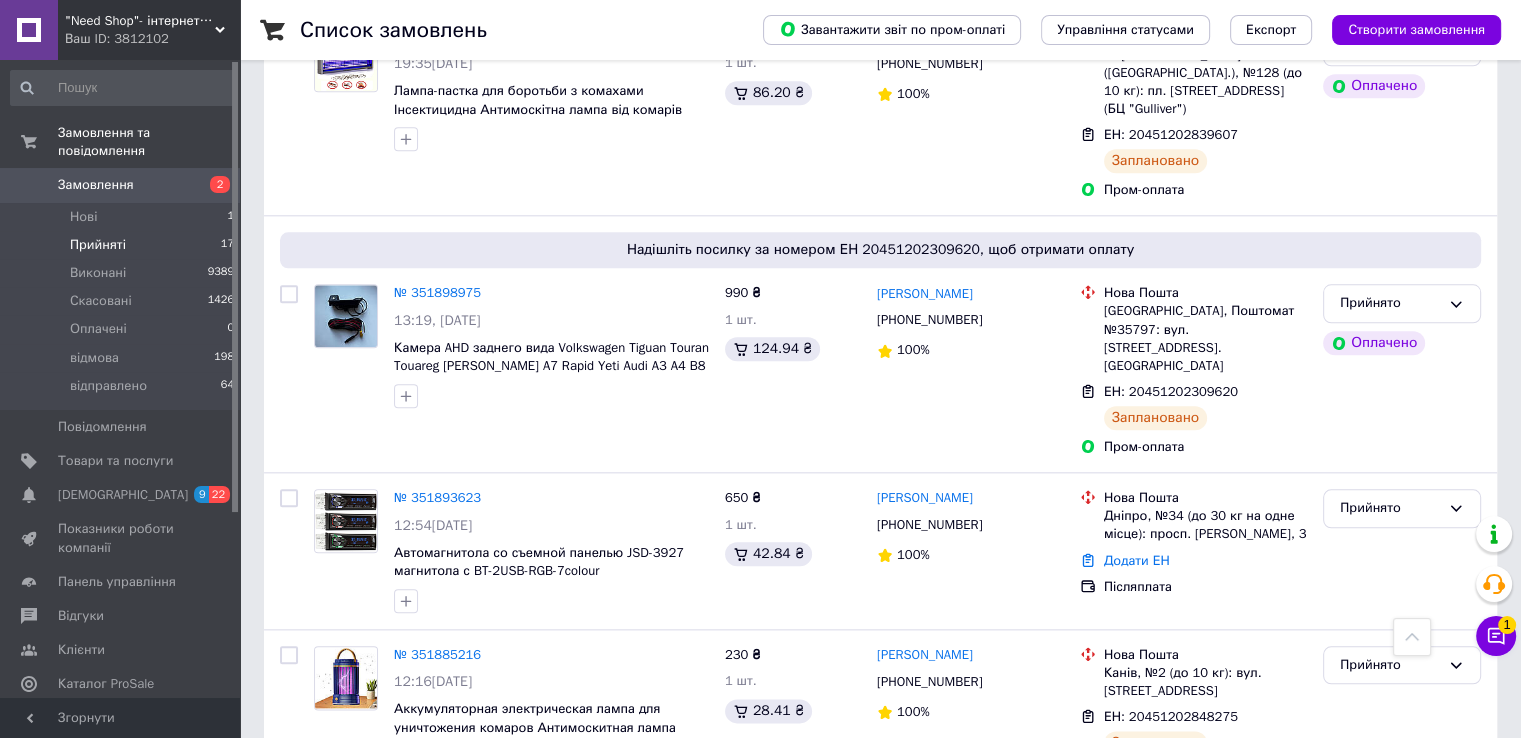 scroll, scrollTop: 2156, scrollLeft: 0, axis: vertical 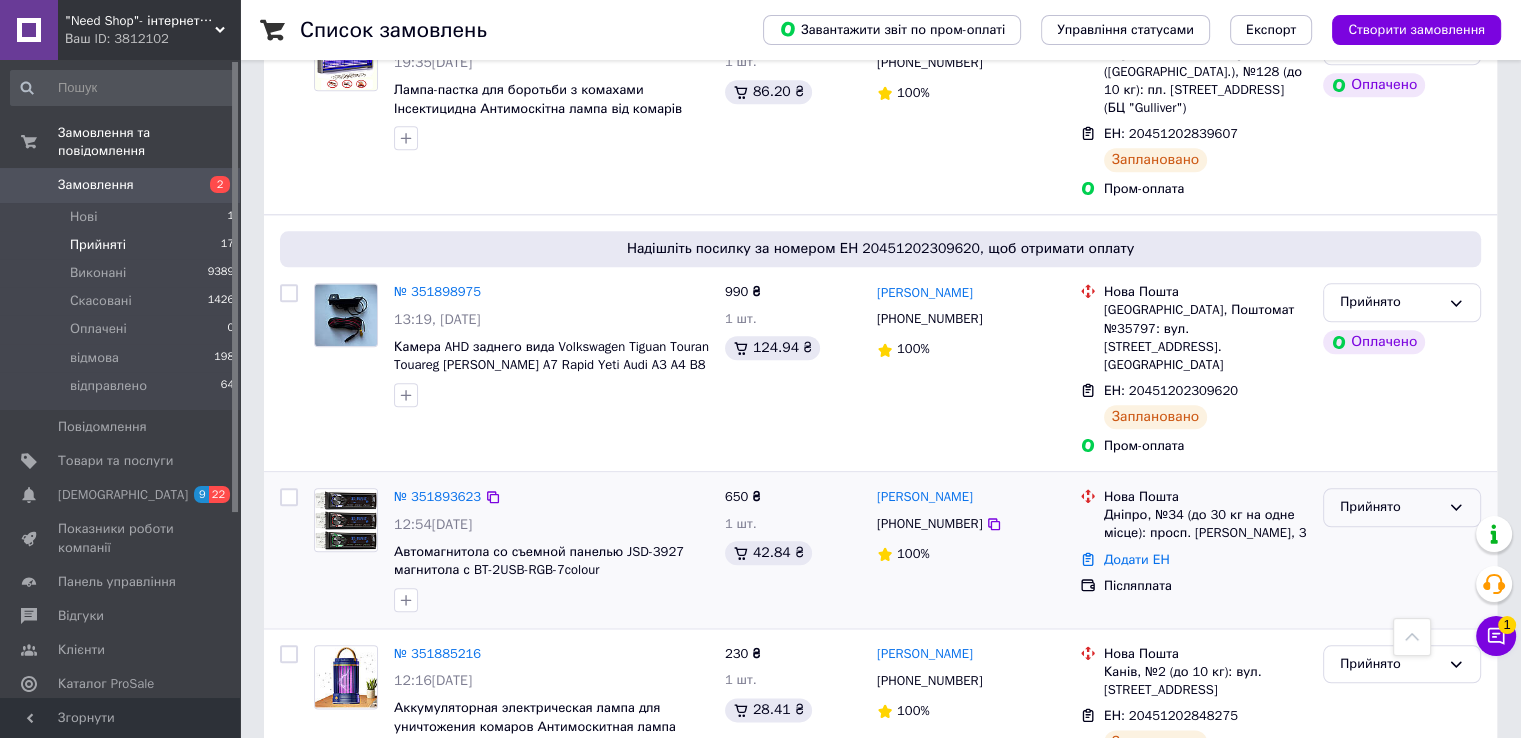 click on "Прийнято" at bounding box center (1390, 507) 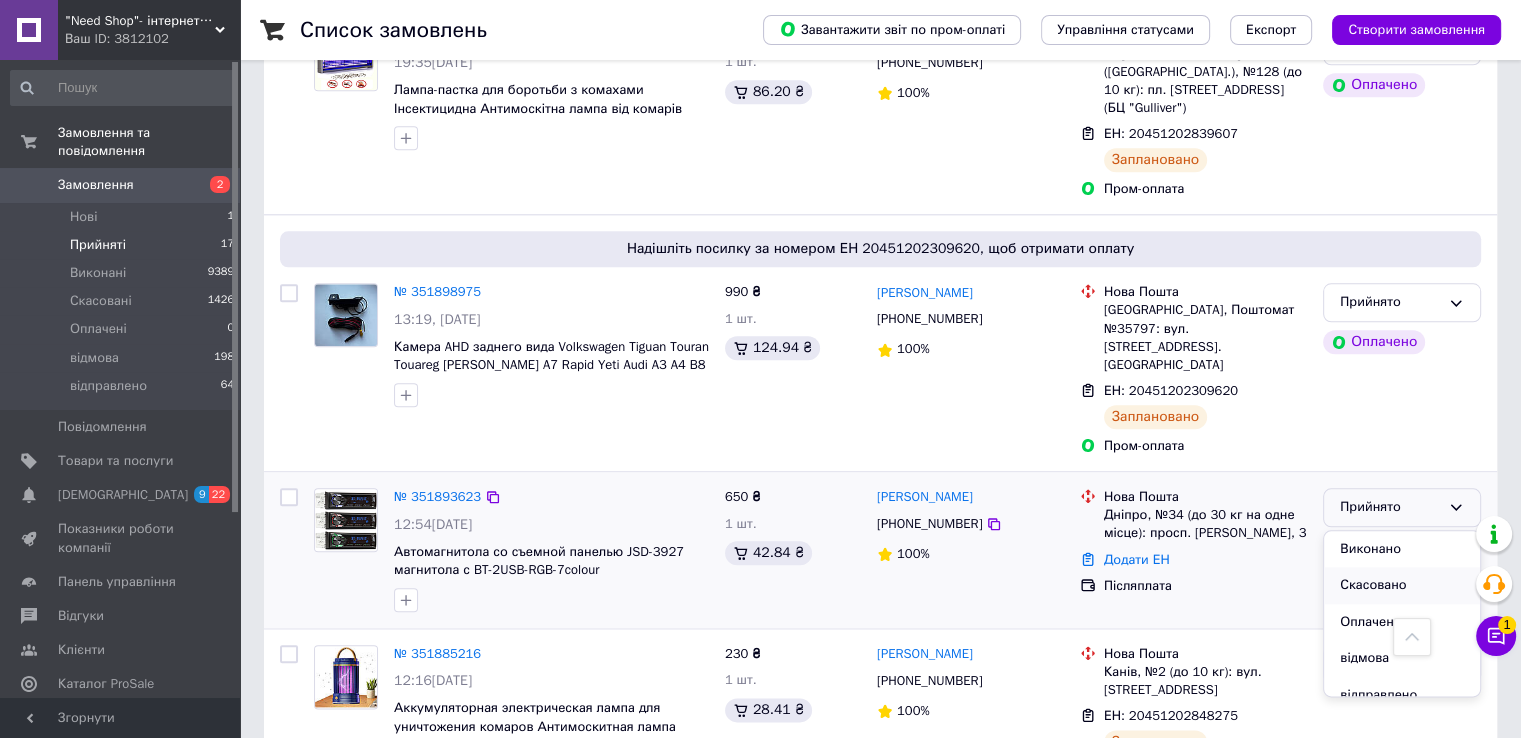 click on "Скасовано" at bounding box center [1402, 585] 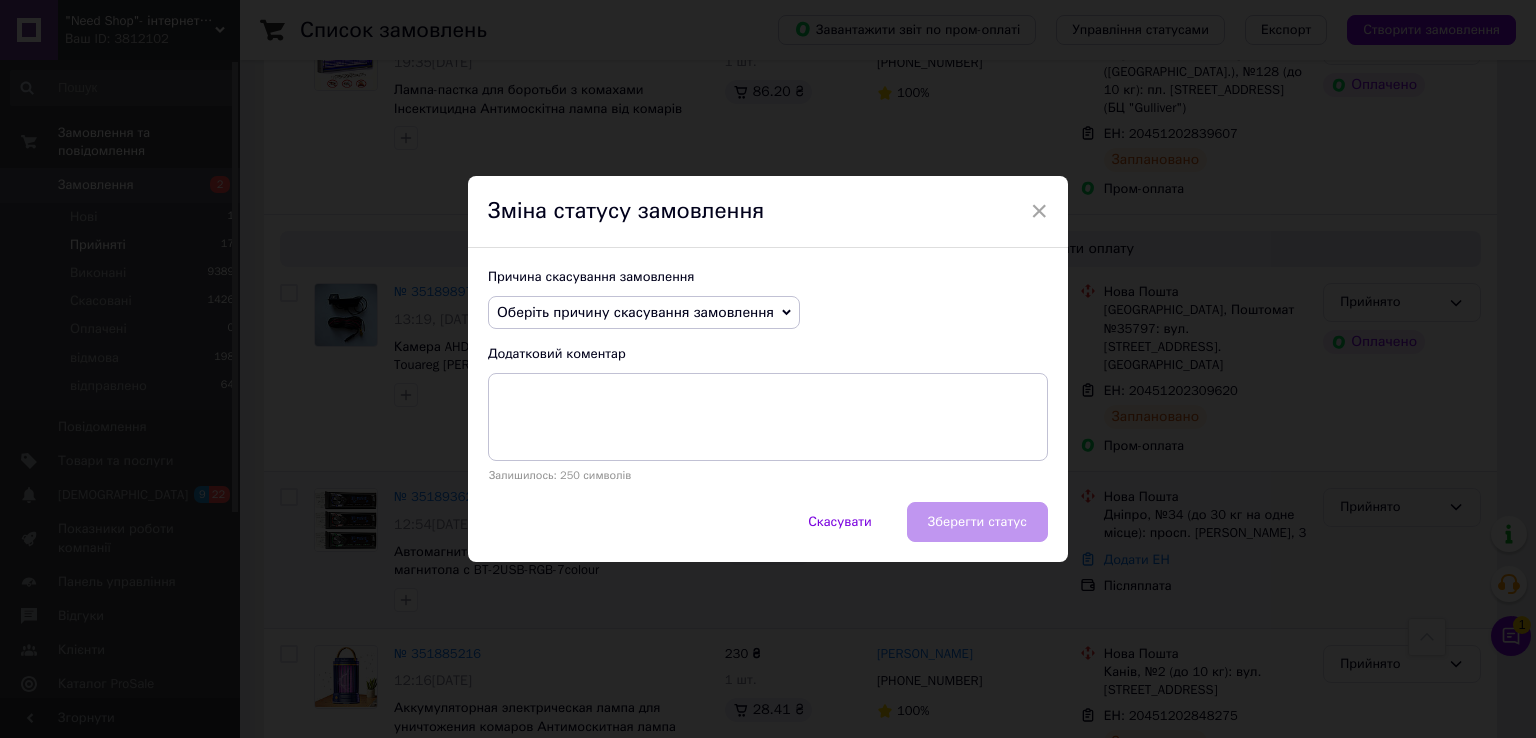 click on "Оберіть причину скасування замовлення" at bounding box center [635, 312] 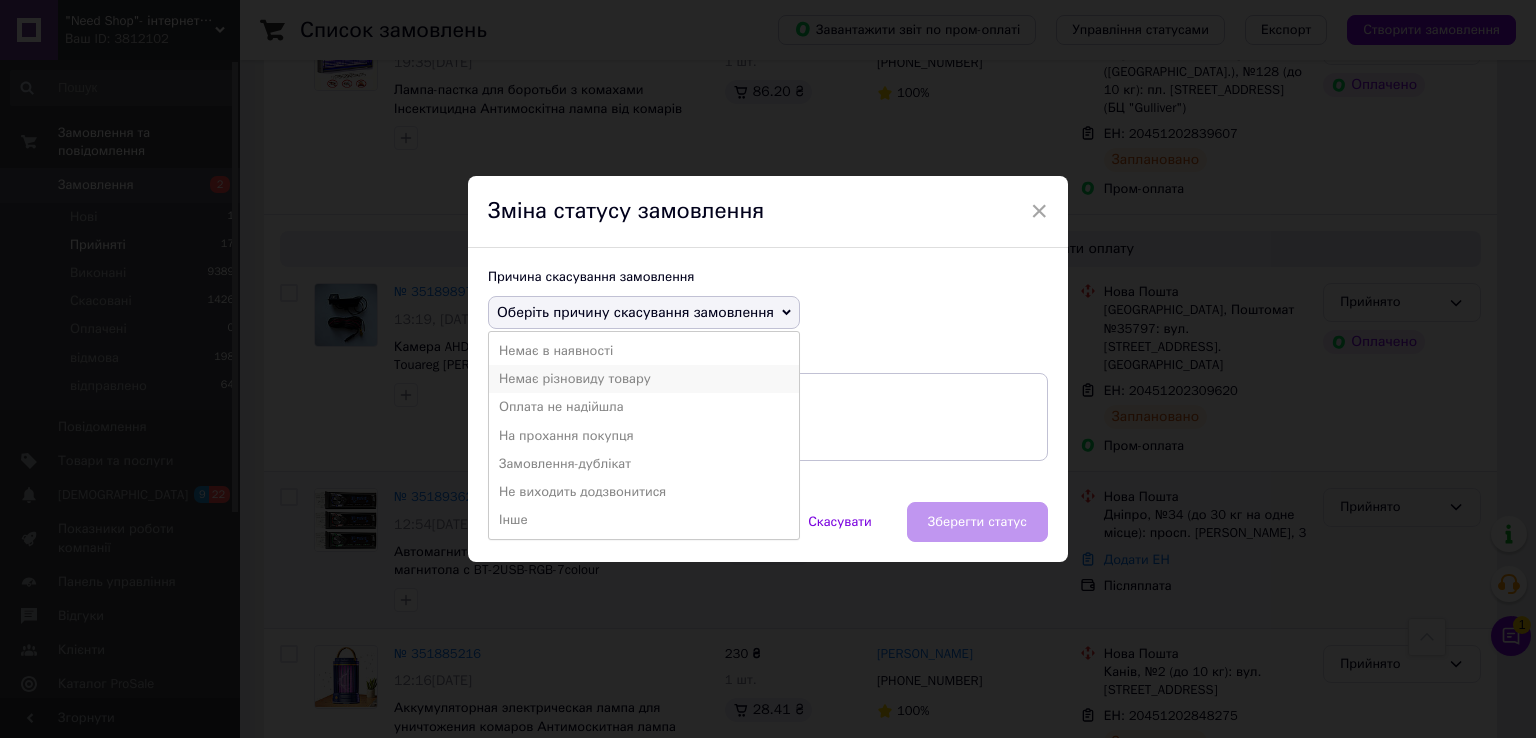 click on "Немає різновиду товару" at bounding box center [644, 379] 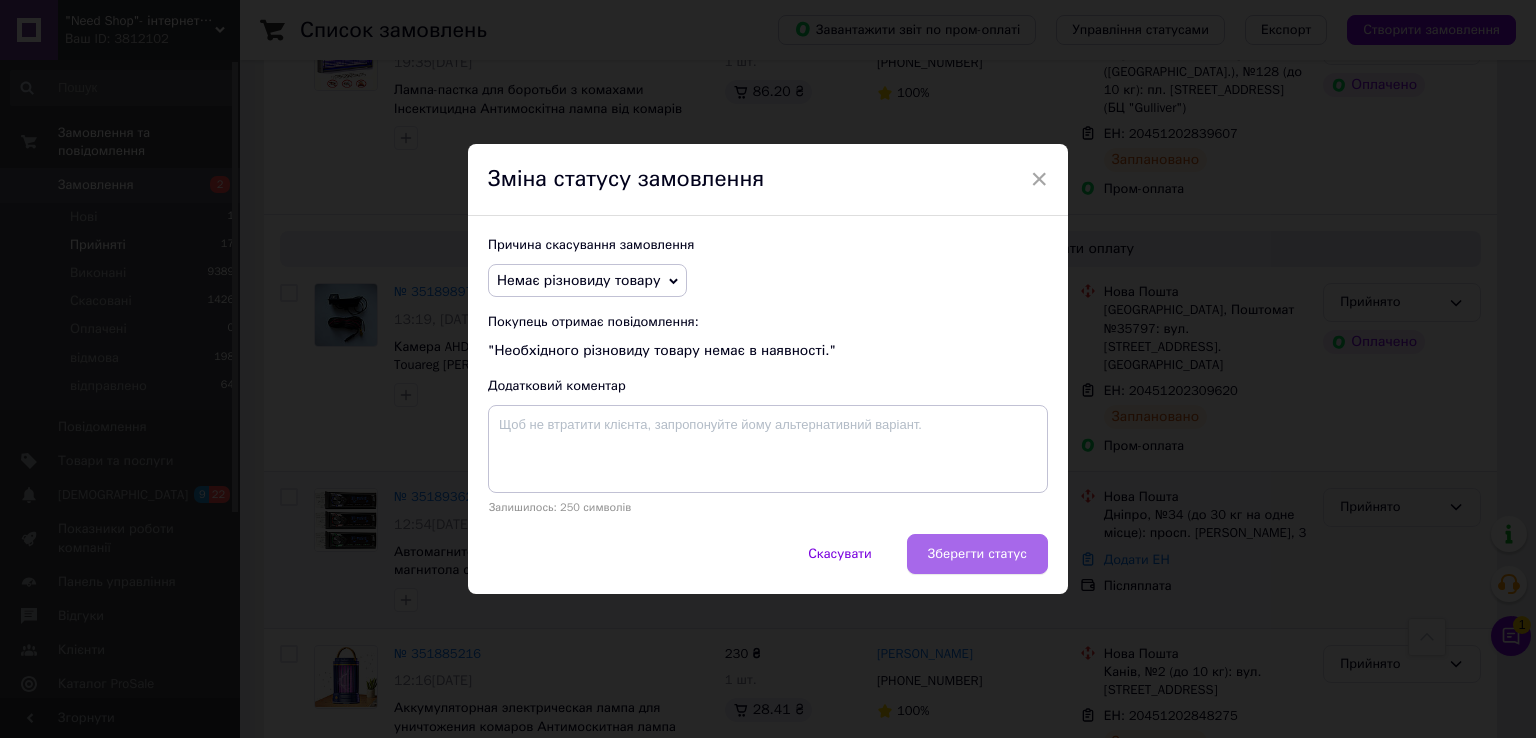 click on "Зберегти статус" at bounding box center (977, 554) 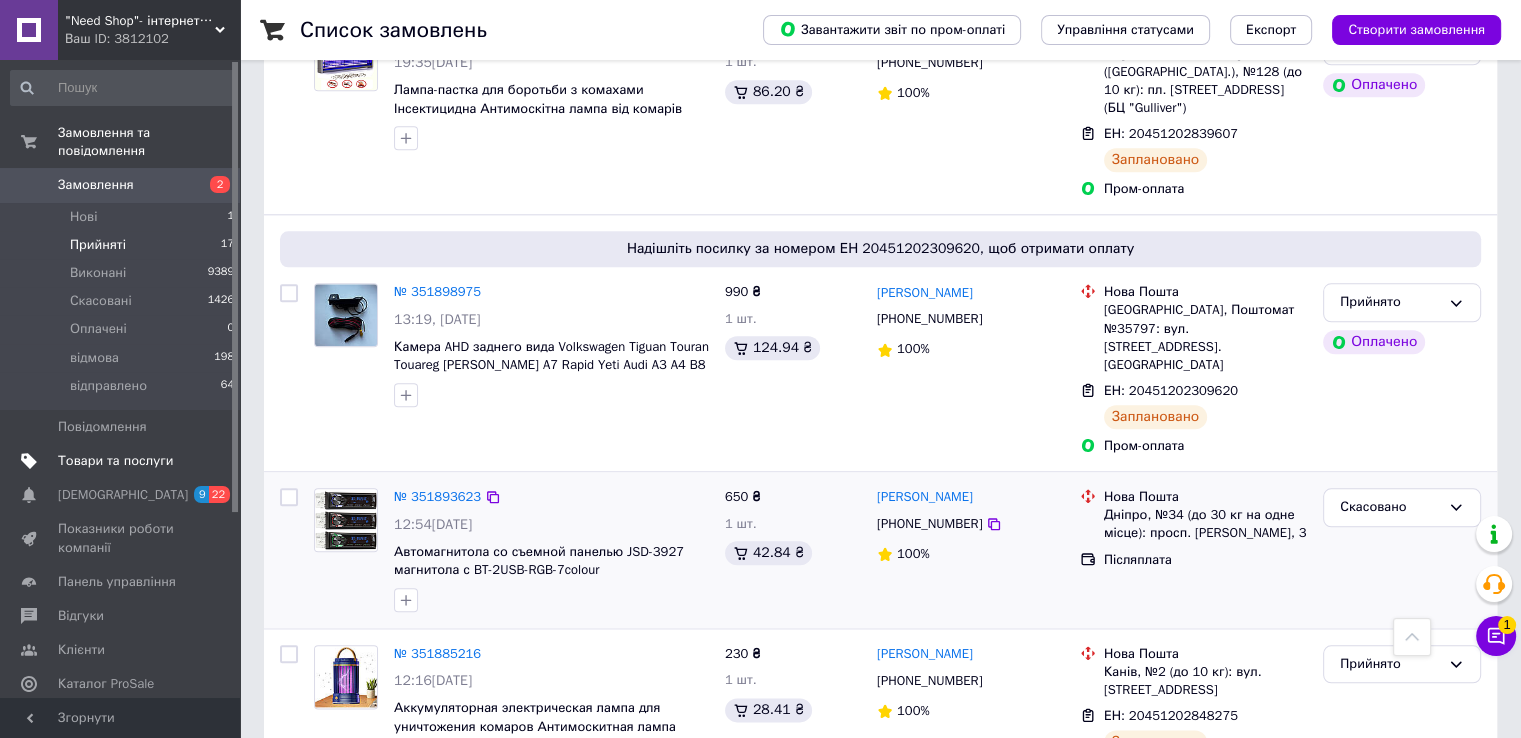 click on "Товари та послуги" at bounding box center (115, 461) 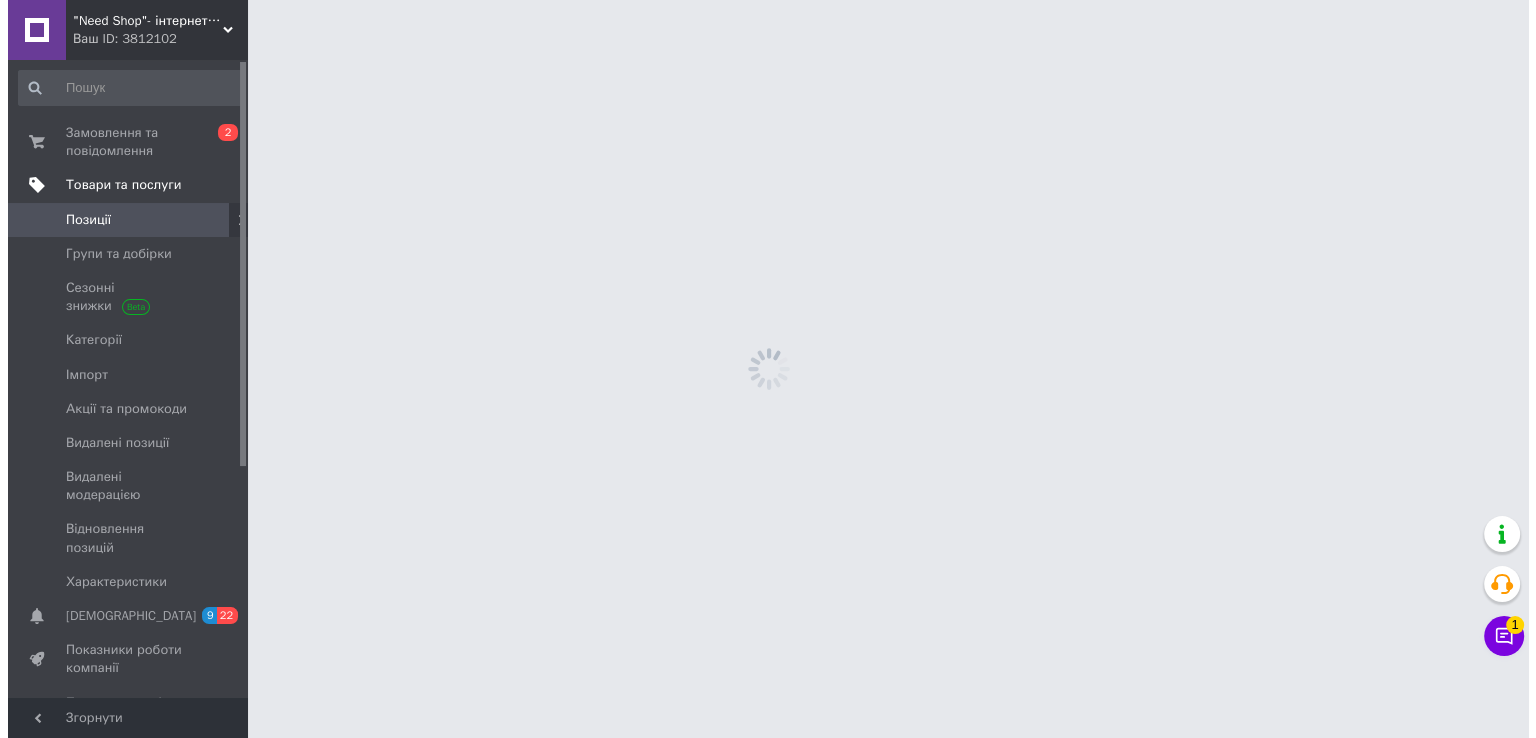 scroll, scrollTop: 0, scrollLeft: 0, axis: both 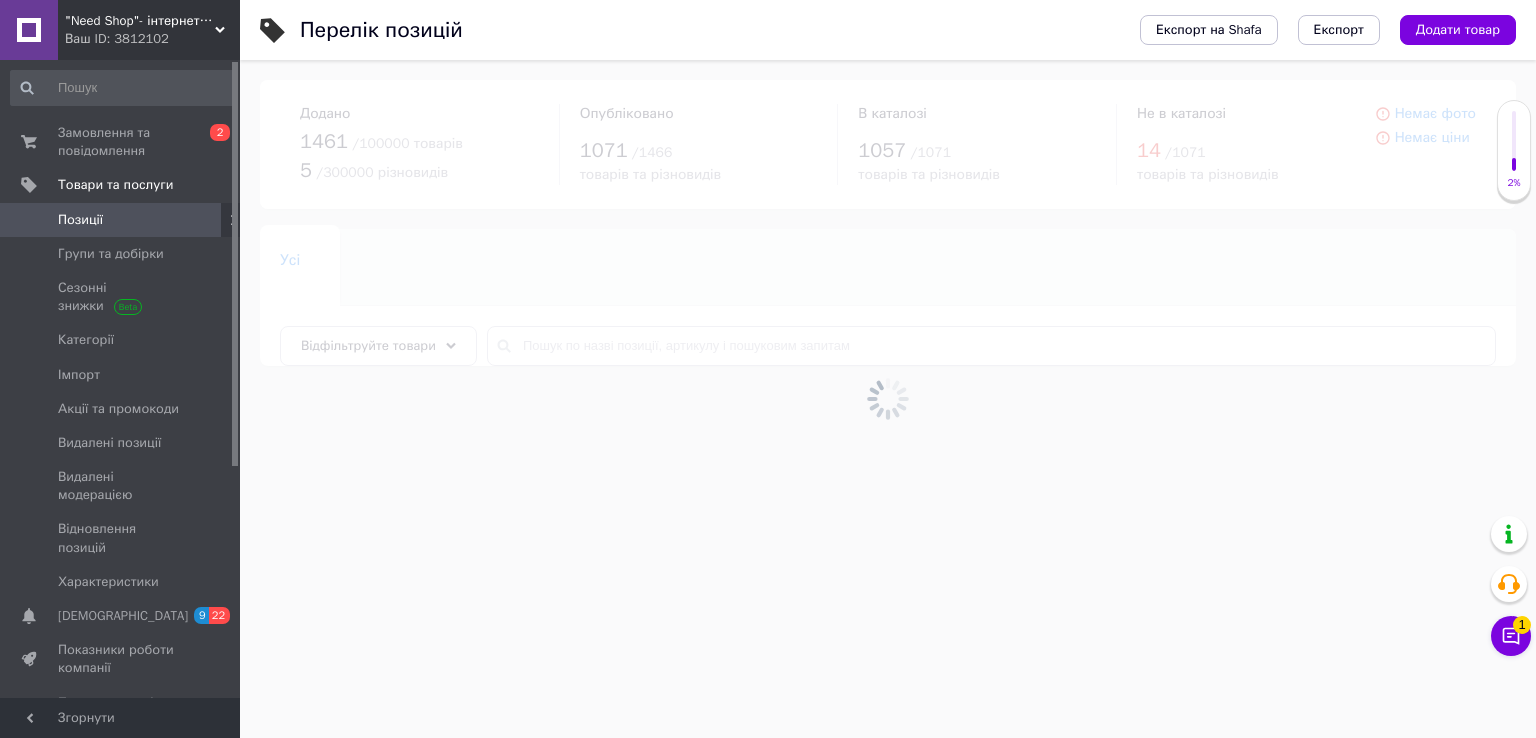 click at bounding box center (888, 399) 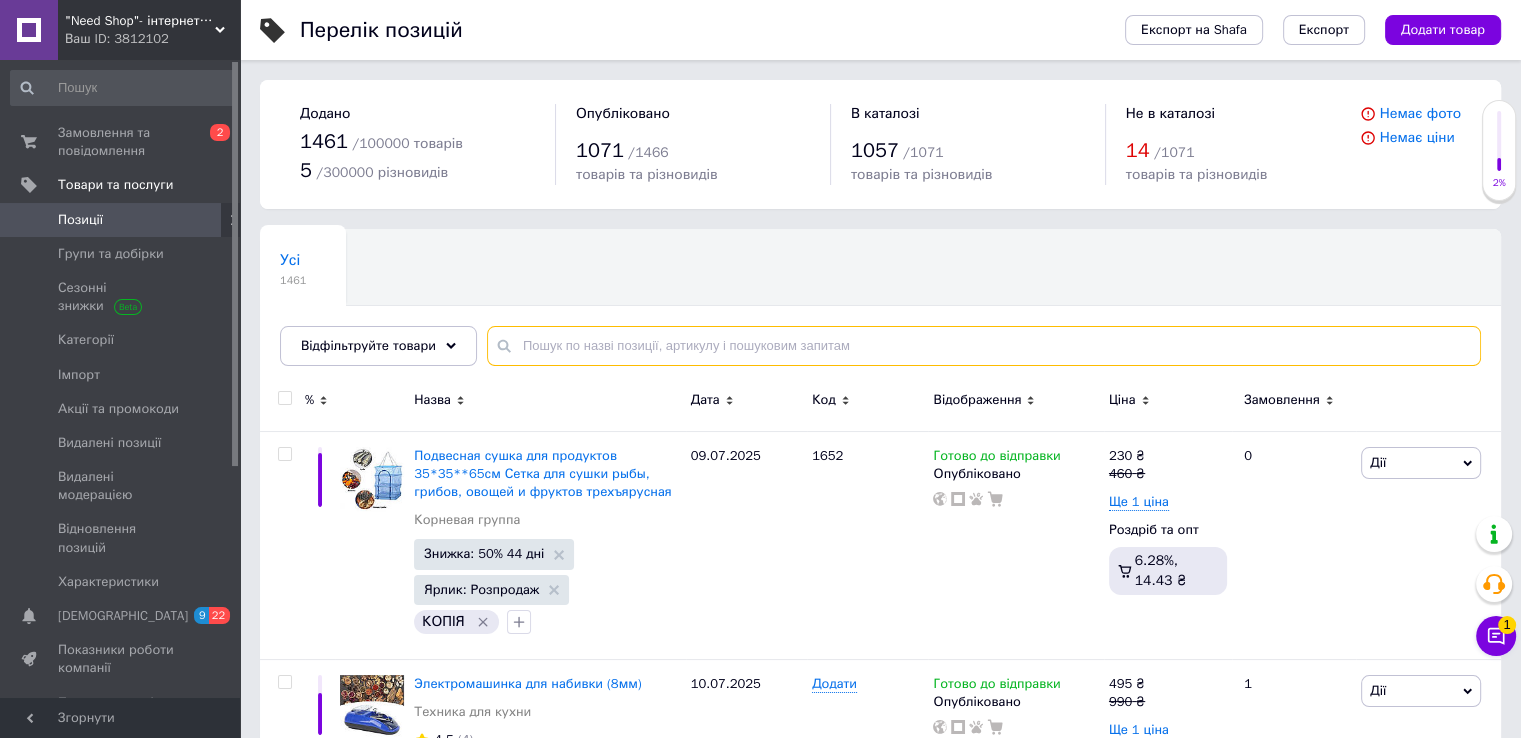 click at bounding box center [984, 346] 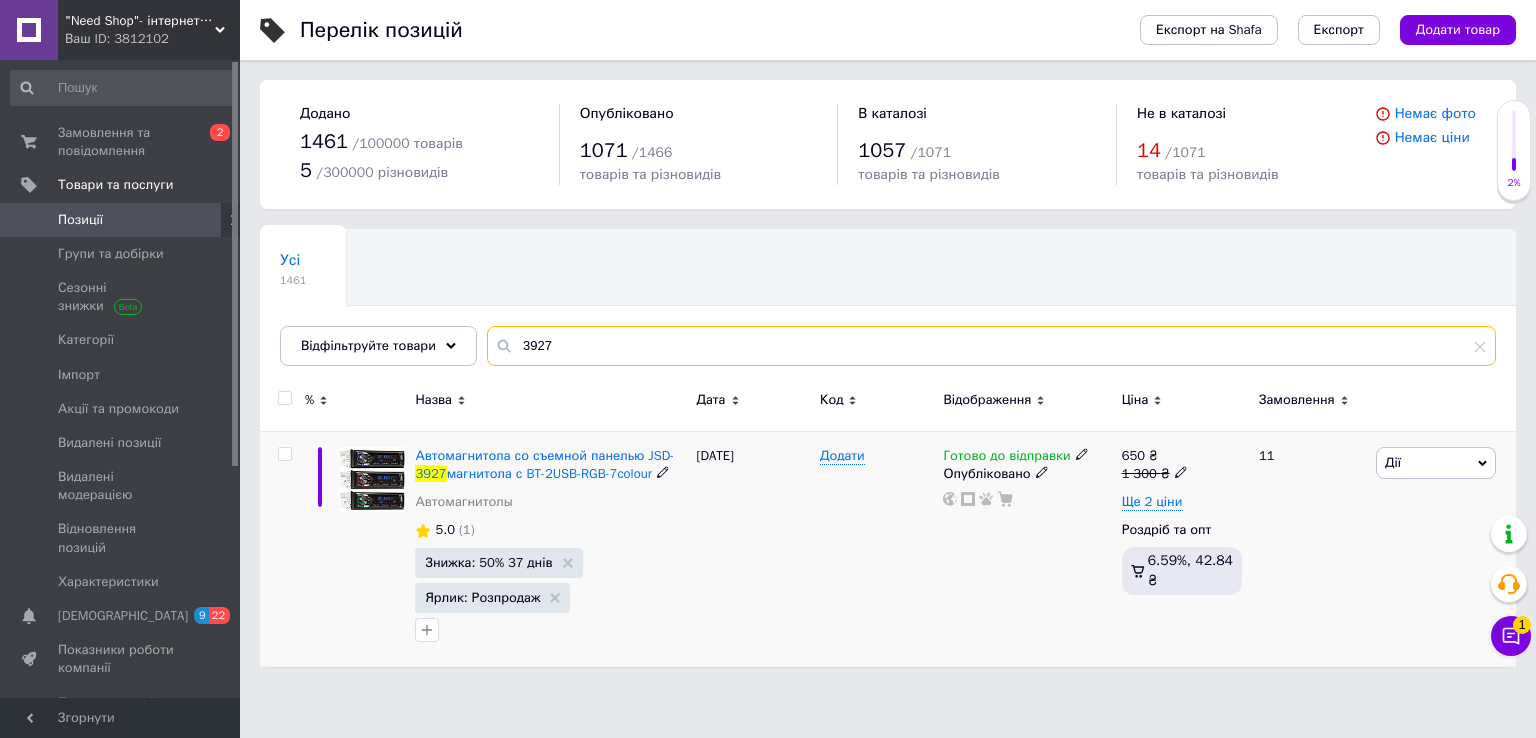 type on "3927" 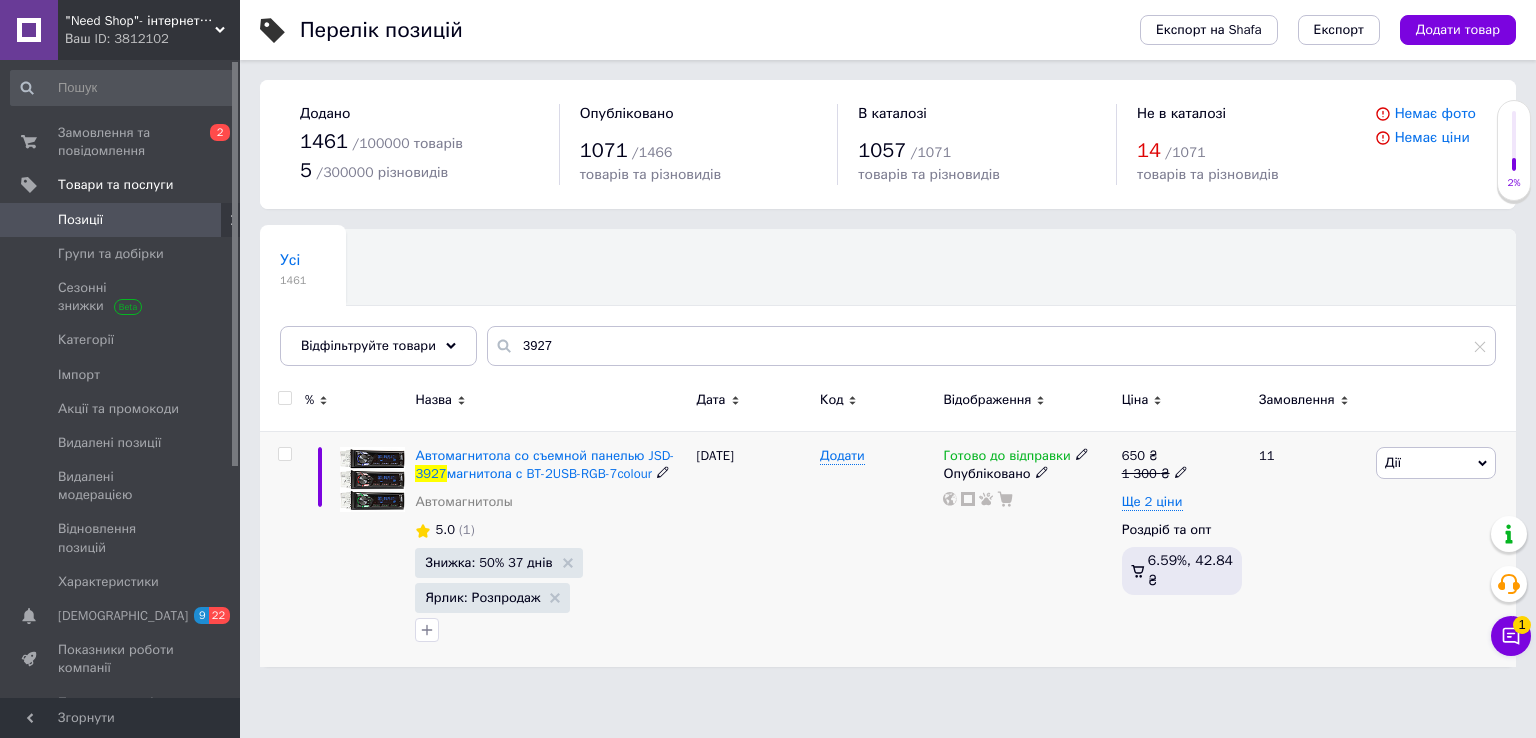 click 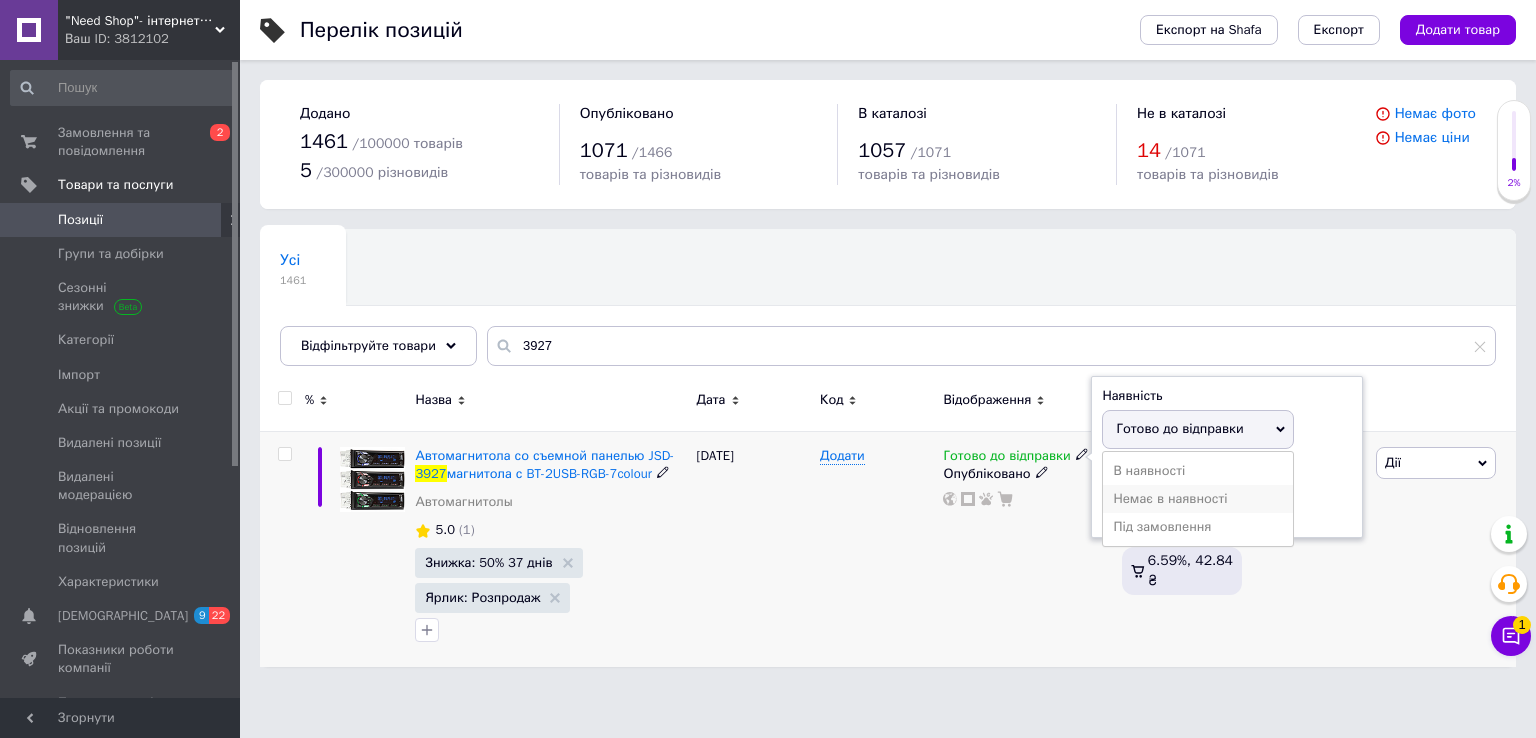 click on "Немає в наявності" at bounding box center [1198, 499] 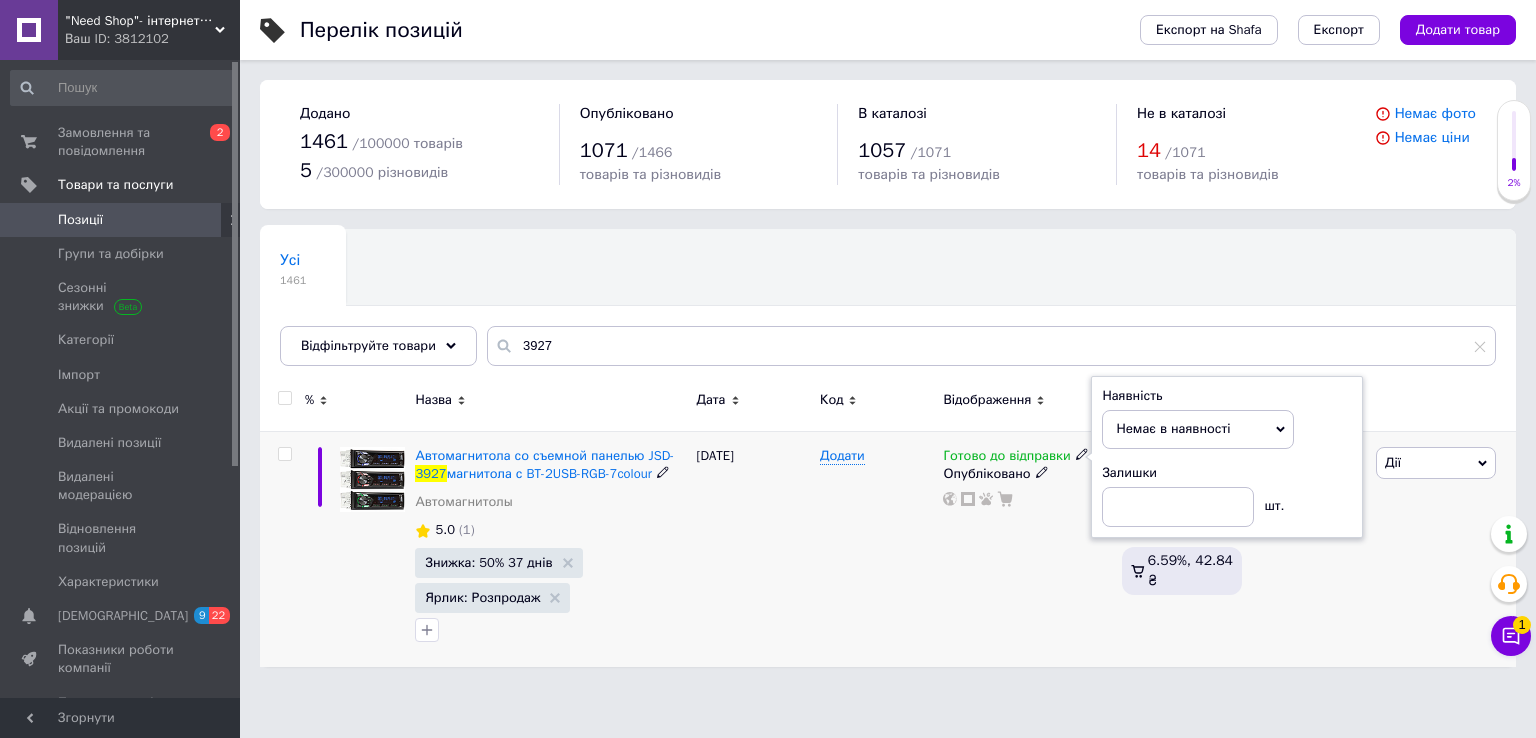 click on "Готово до відправки Наявність Немає в наявності В наявності Під замовлення Готово до відправки Залишки шт. Опубліковано" at bounding box center (1027, 549) 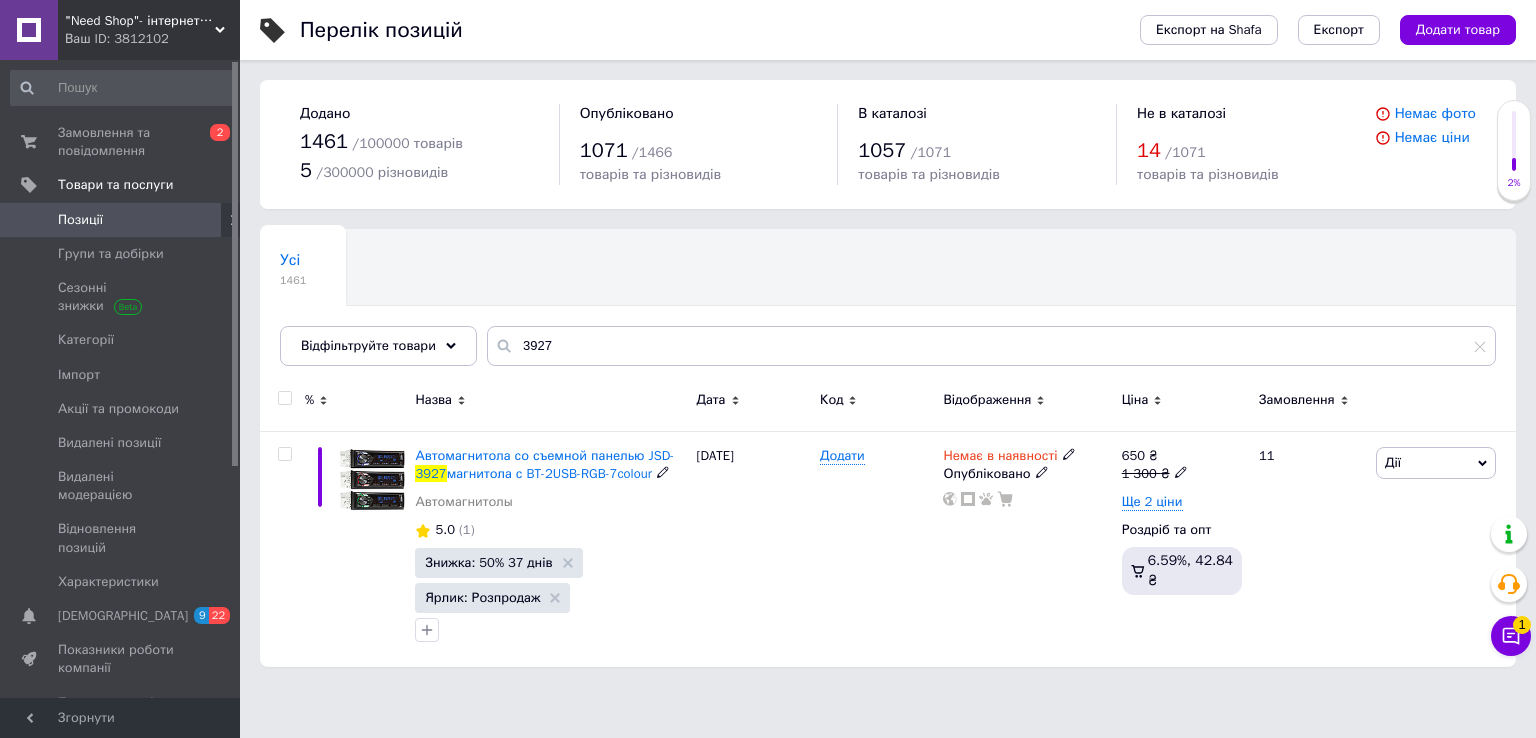 click 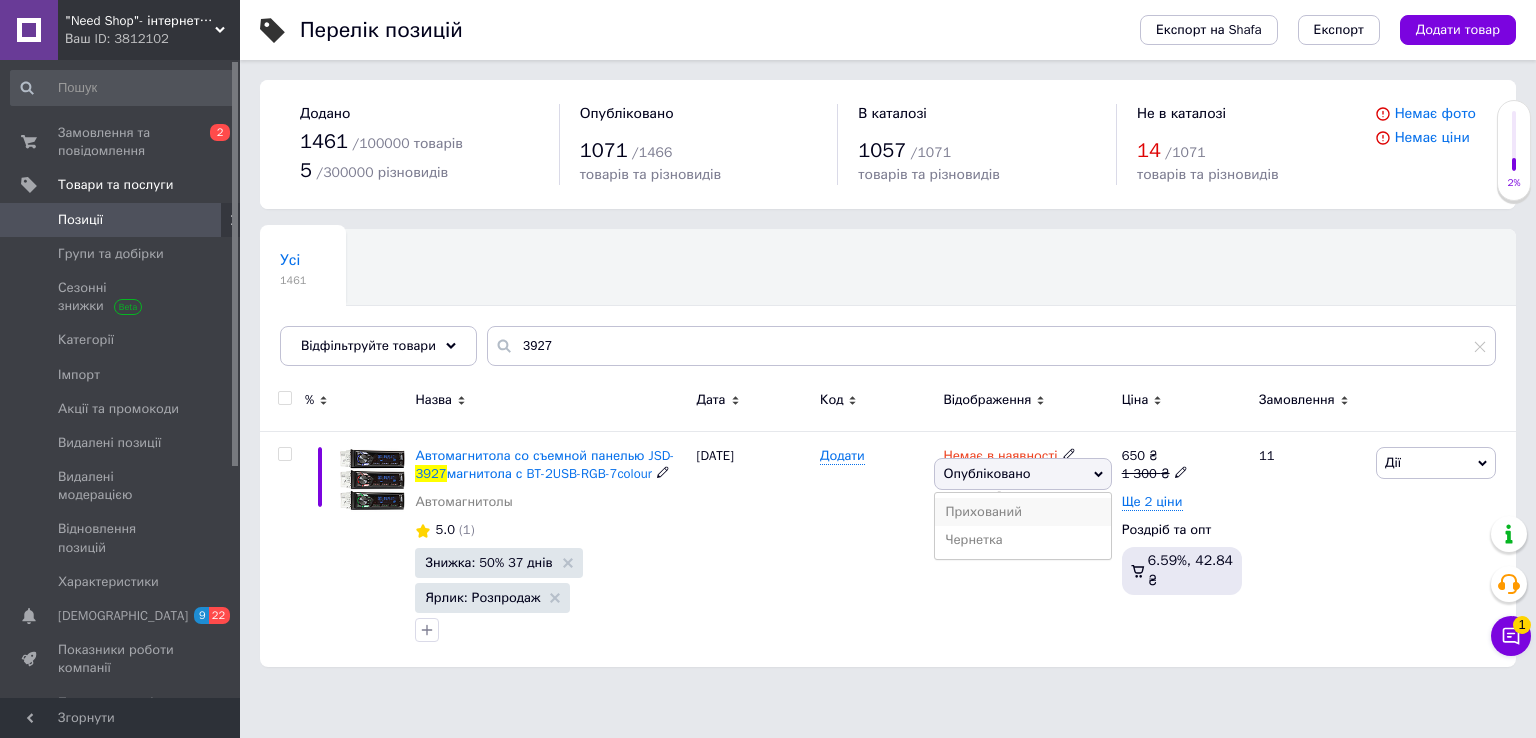 click on "Прихований" at bounding box center [1022, 512] 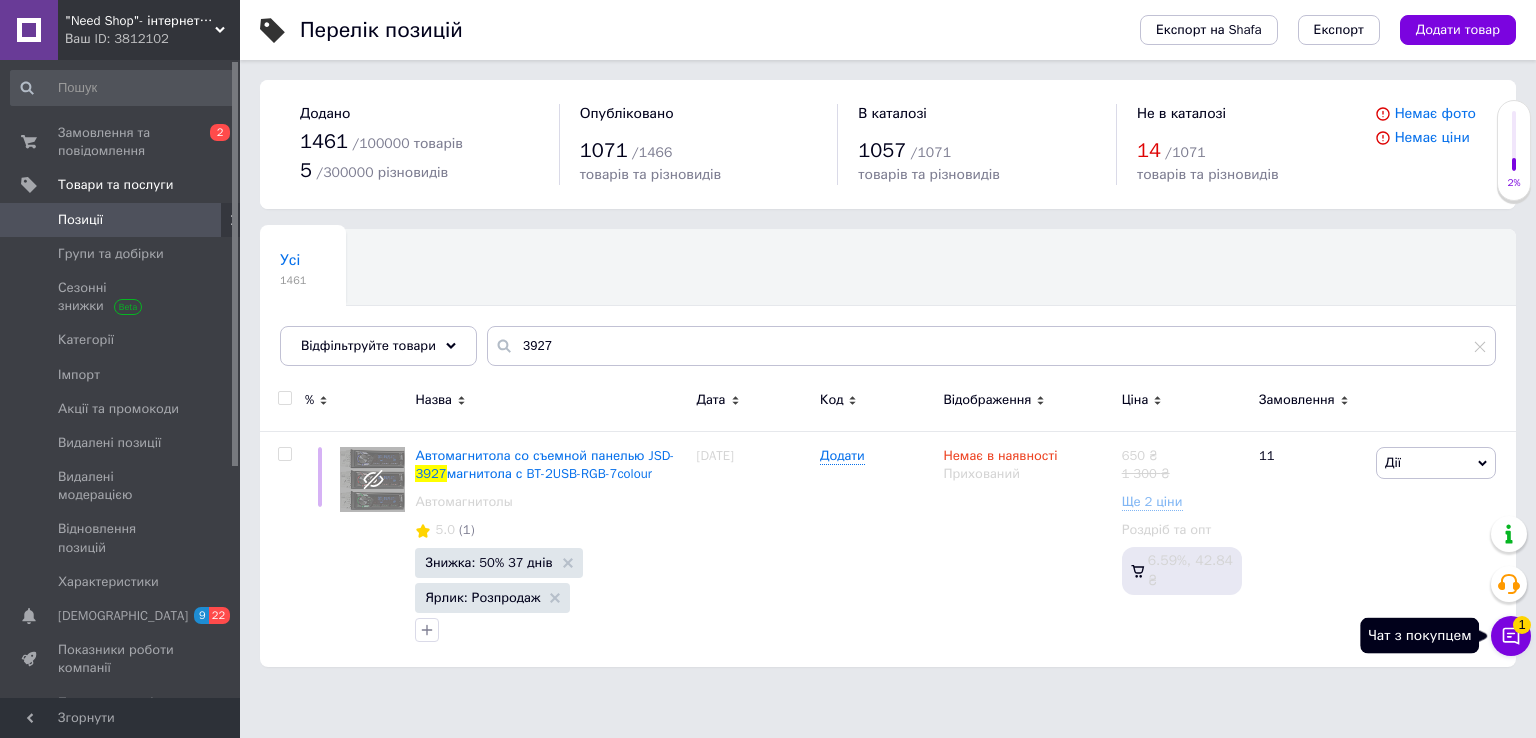 click 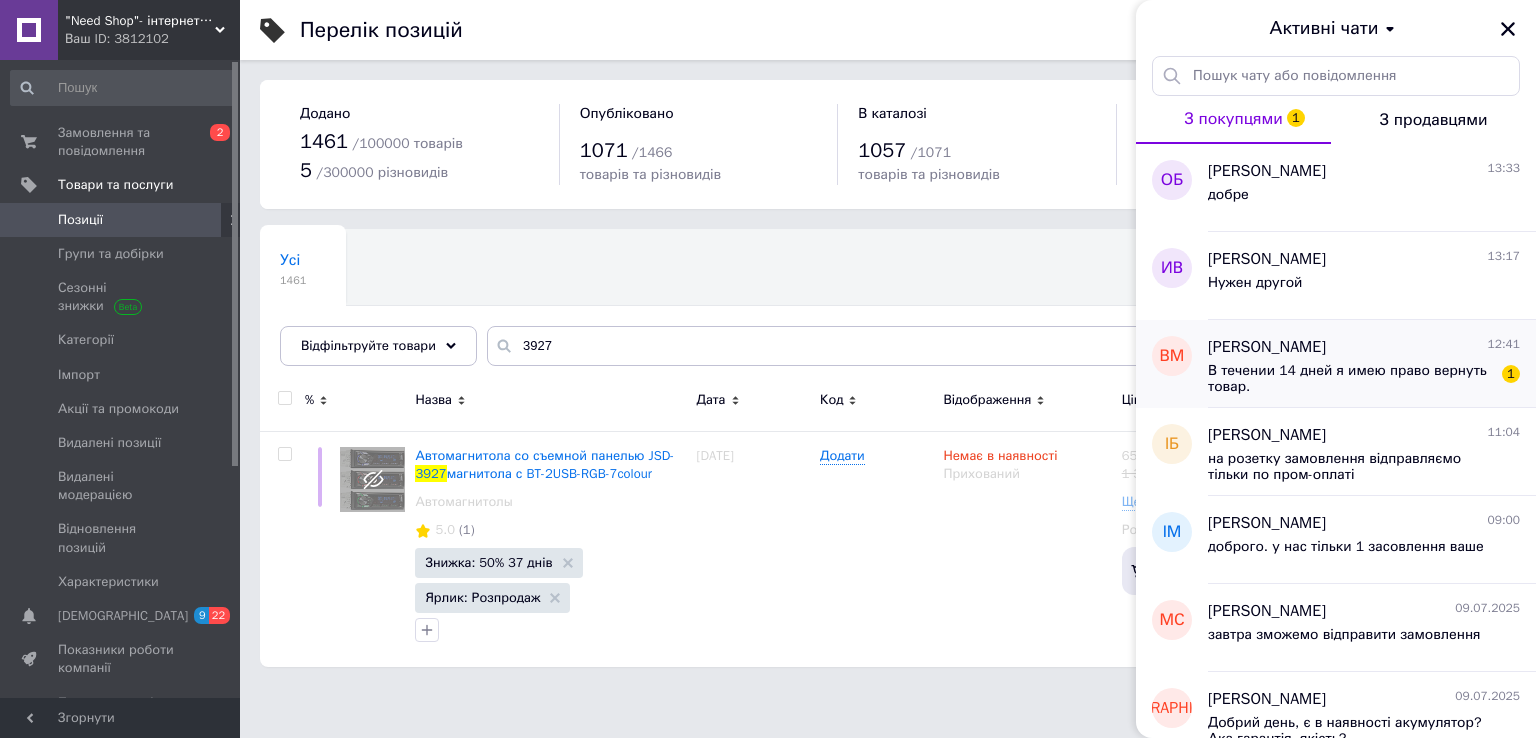 click on "В течении 14 дней я имею право вернуть товар." at bounding box center [1350, 379] 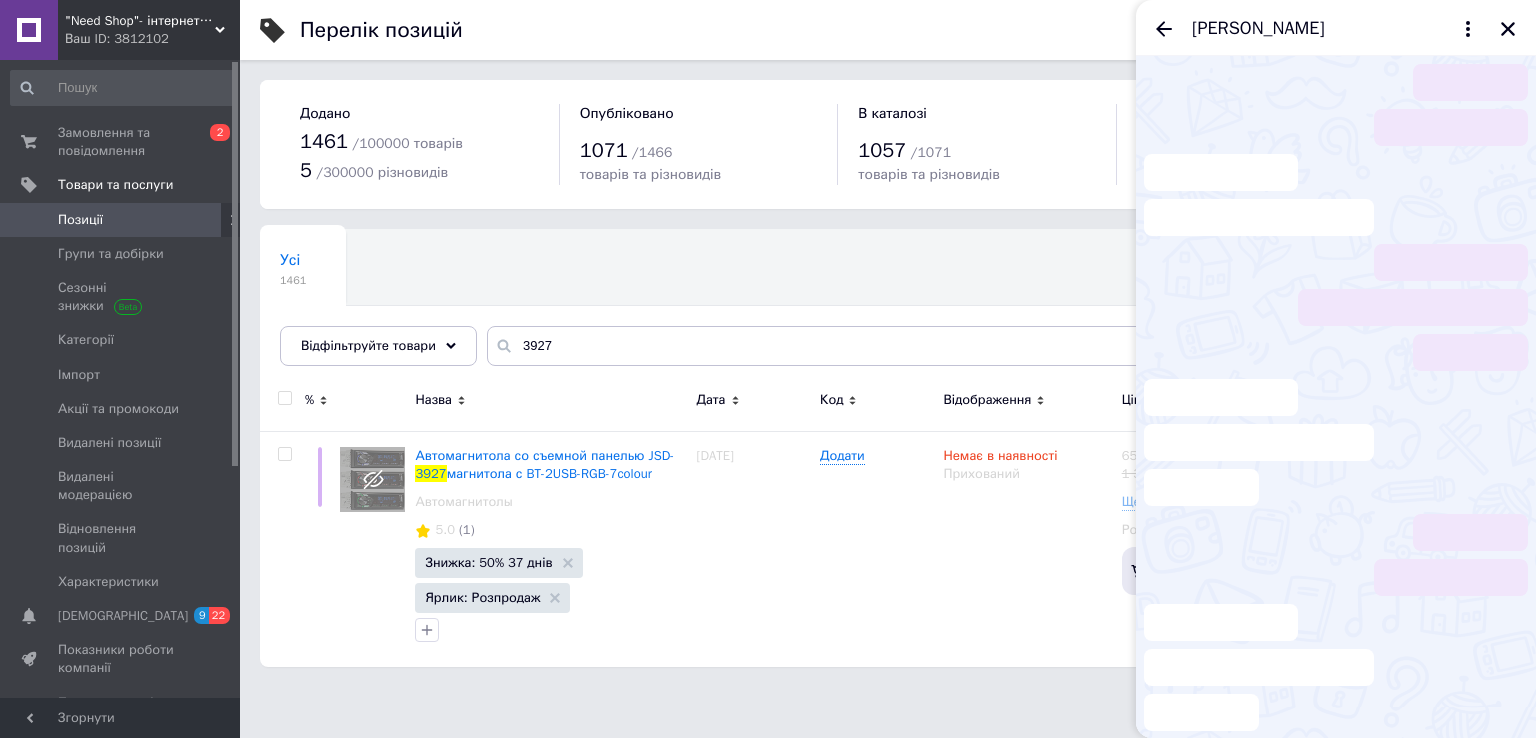 scroll, scrollTop: 1393, scrollLeft: 0, axis: vertical 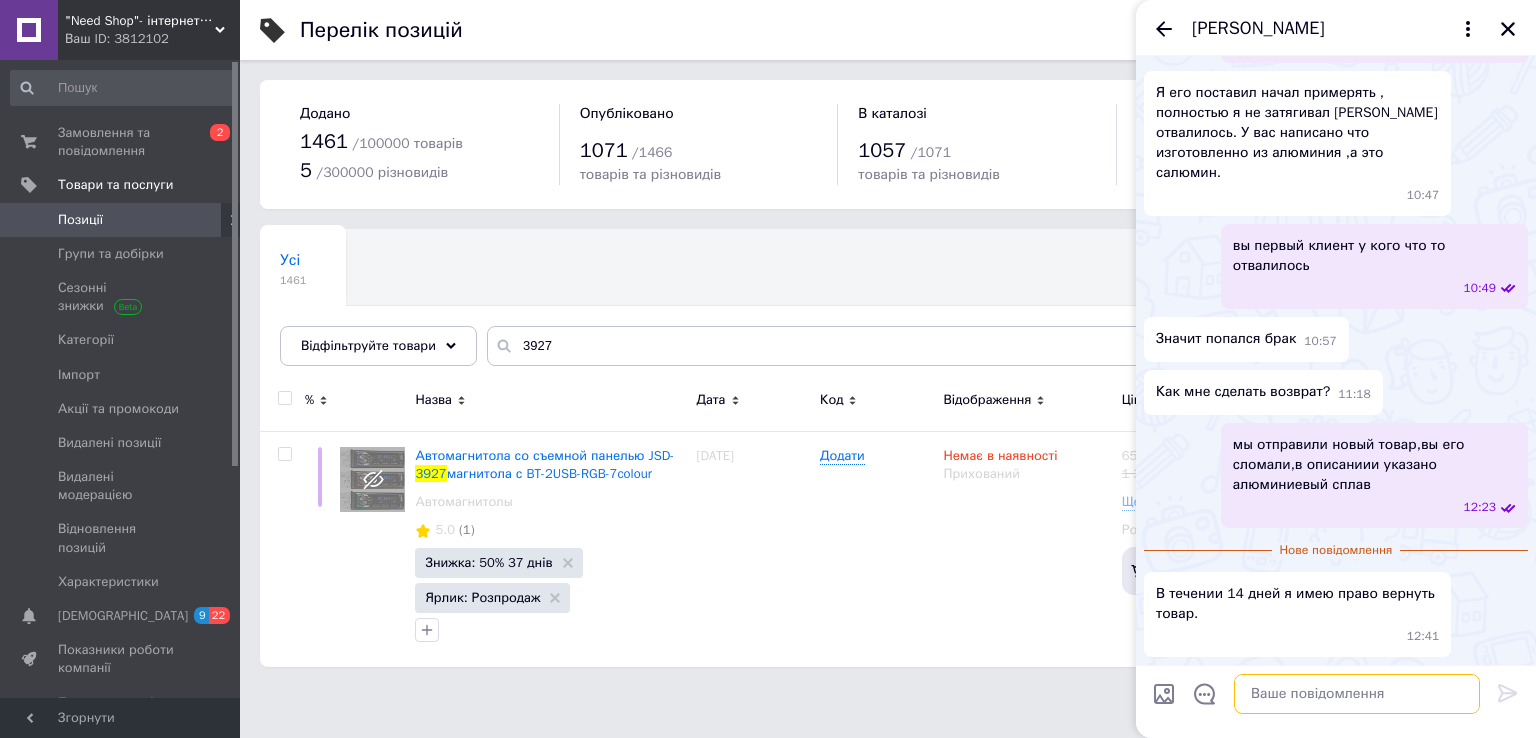 click at bounding box center [1357, 694] 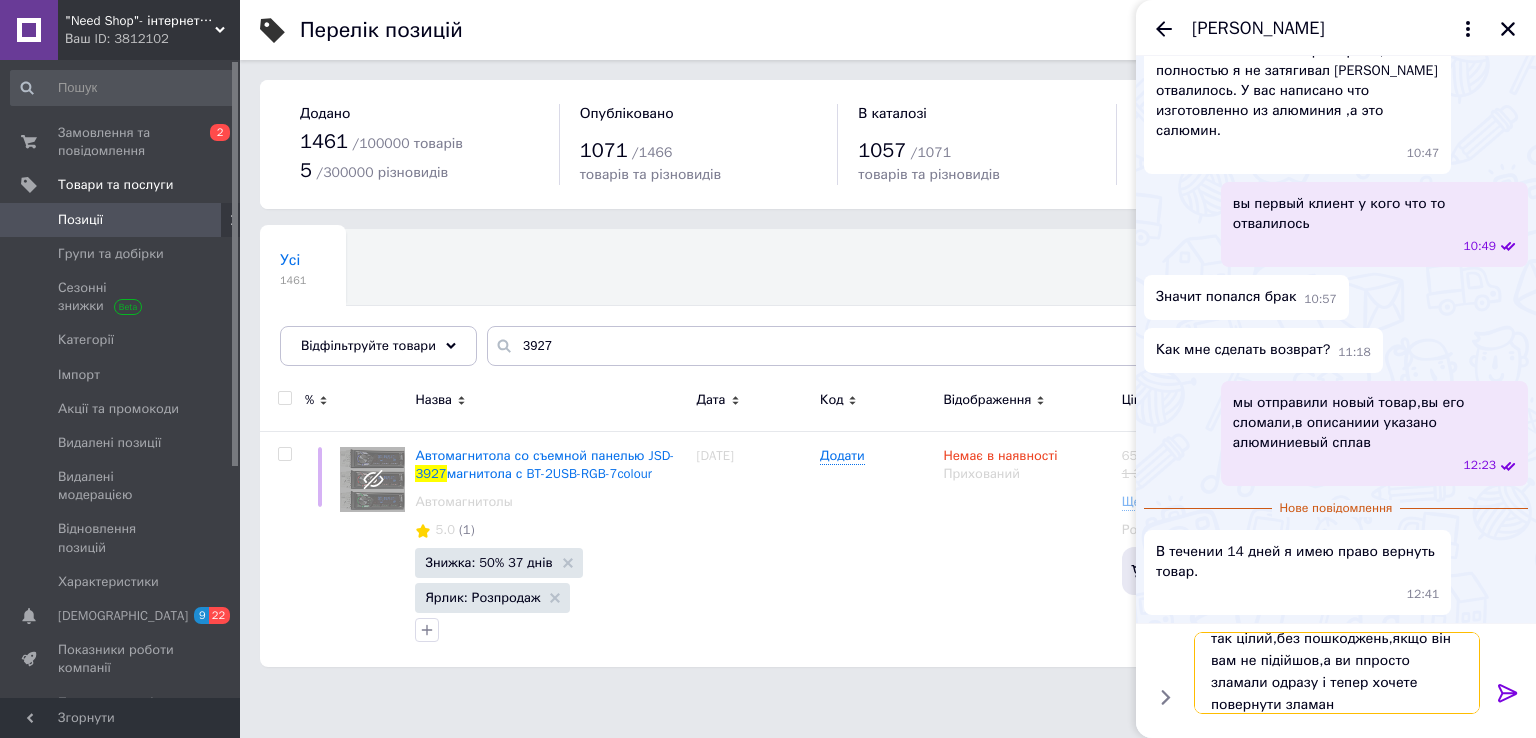 scroll, scrollTop: 1, scrollLeft: 0, axis: vertical 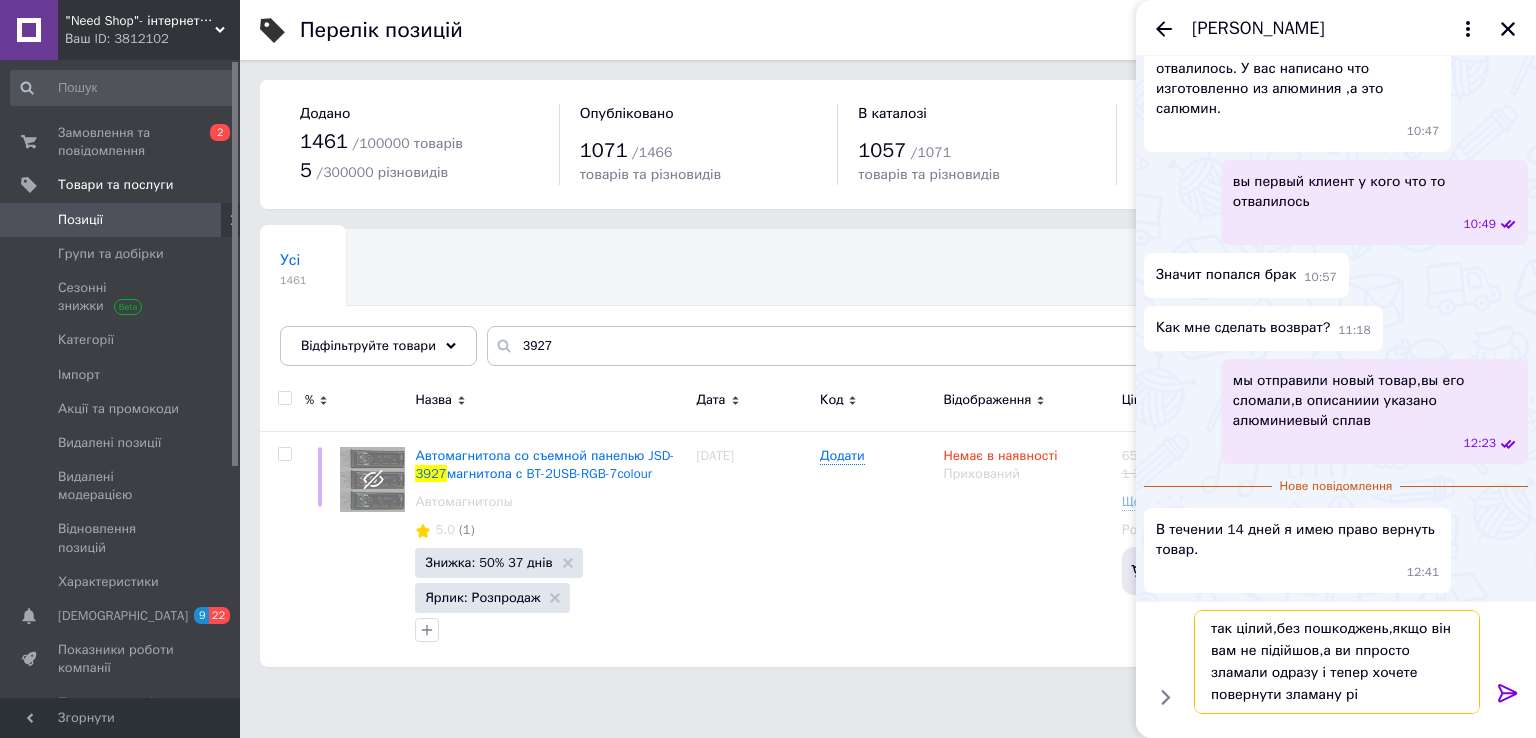 type on "так цілий,без пошкоджень,якщо він вам не підійшов,а ви ппросто зламали одразу і тепер хочете повернути зламану річ" 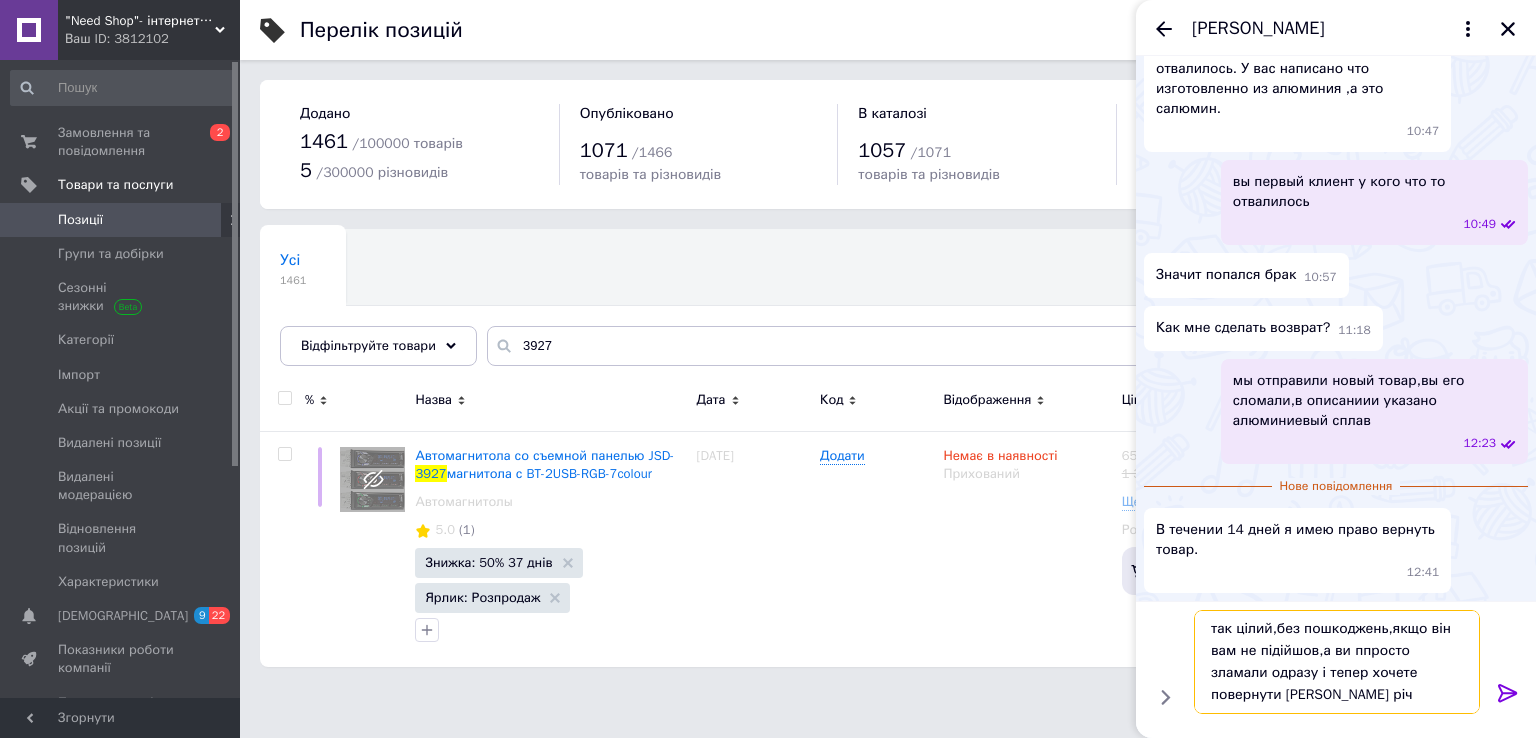 type 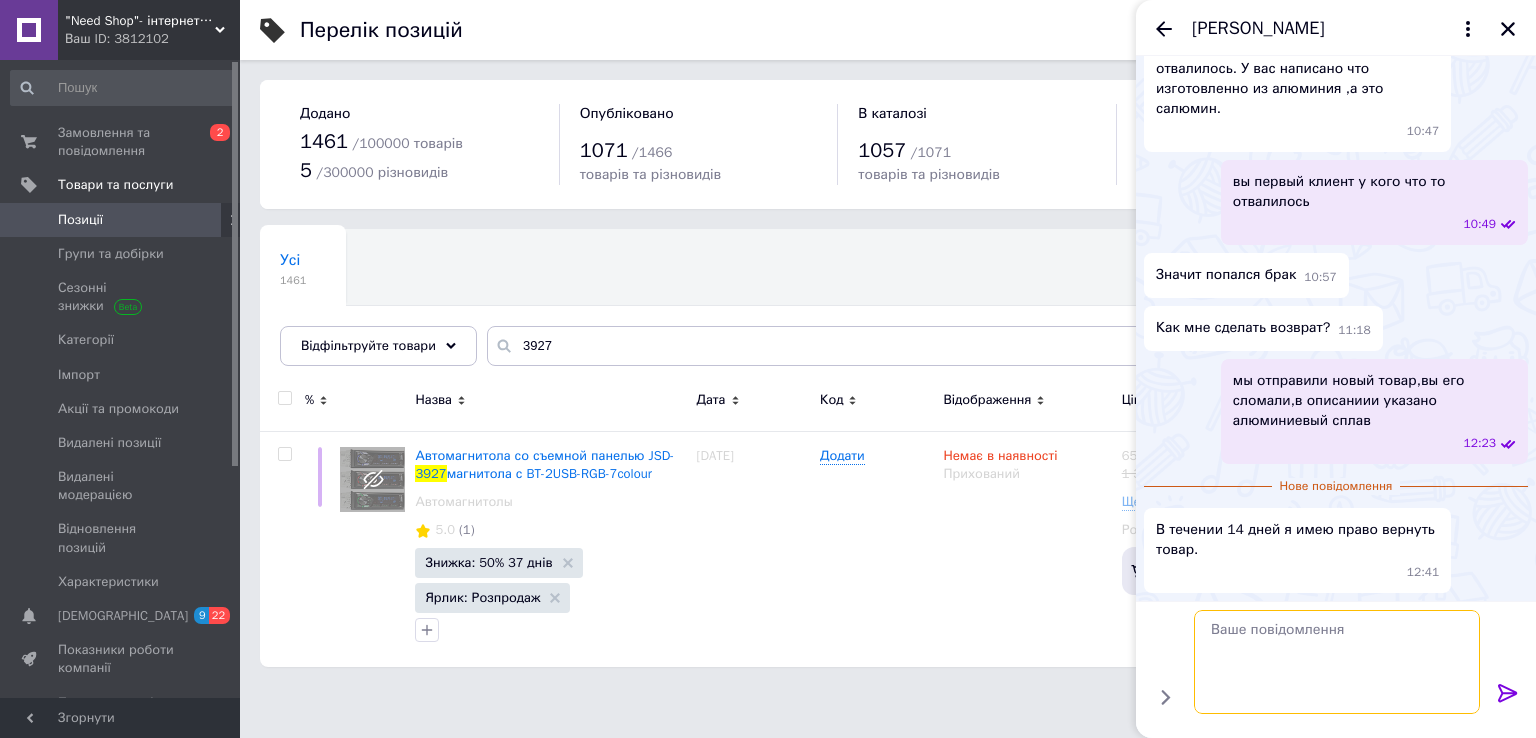 scroll, scrollTop: 0, scrollLeft: 0, axis: both 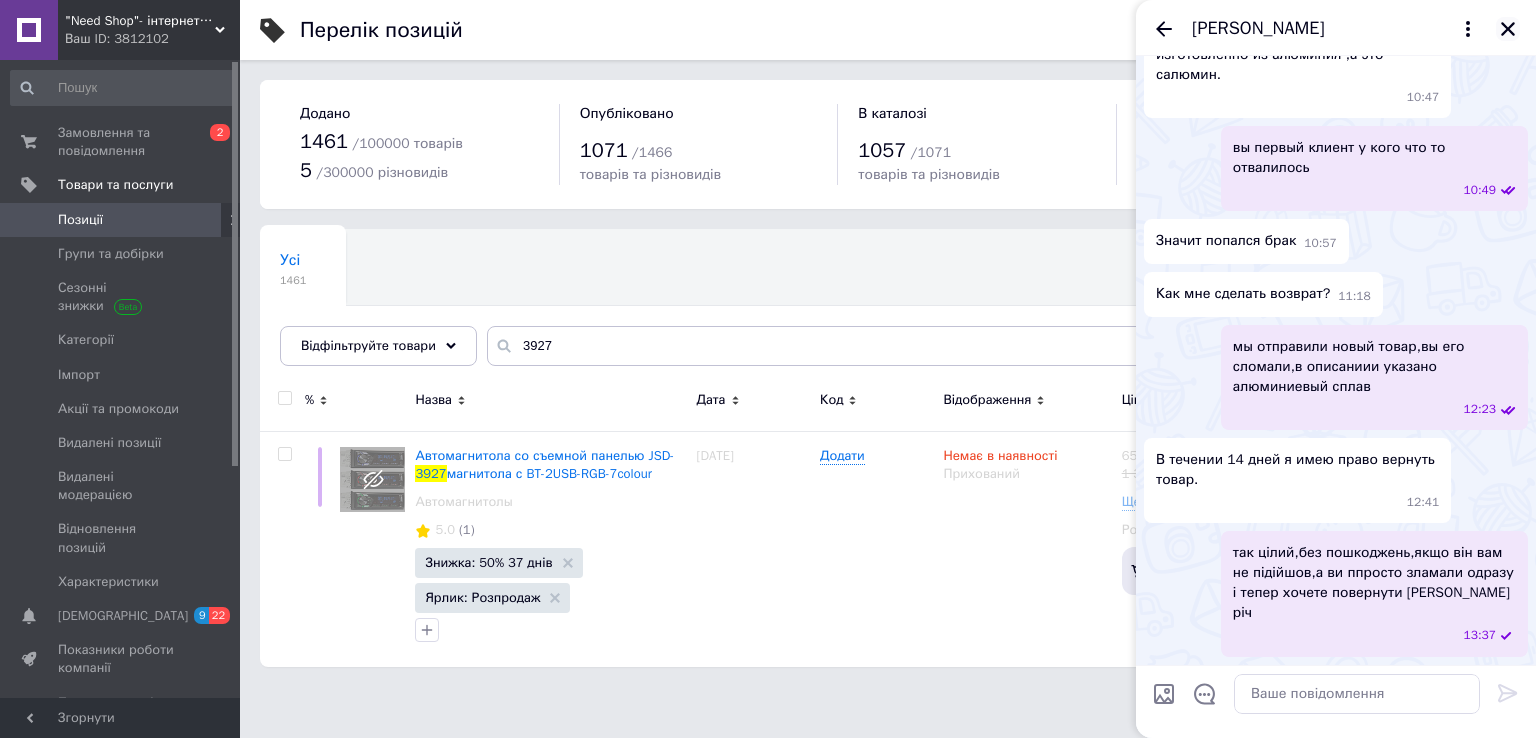 click at bounding box center (1508, 29) 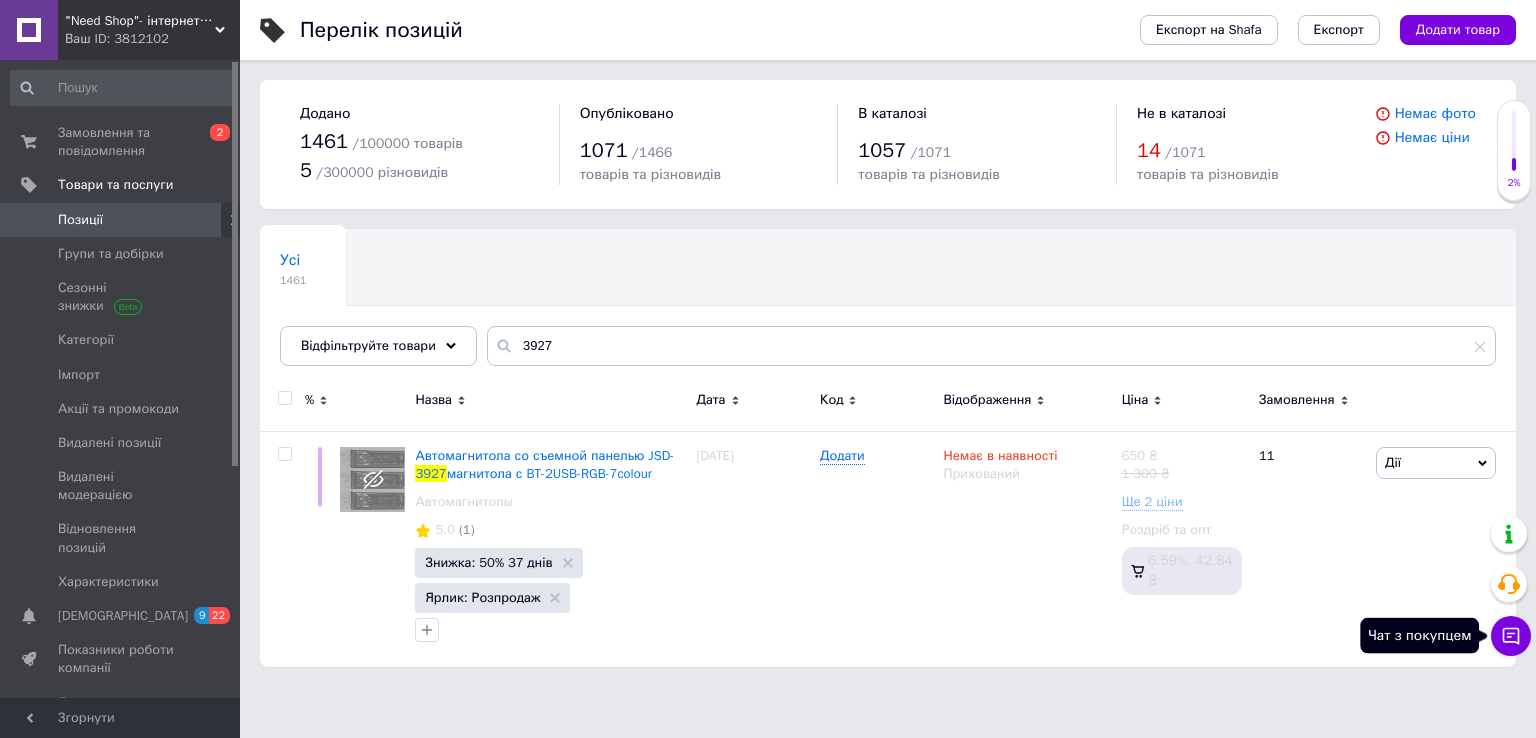 click 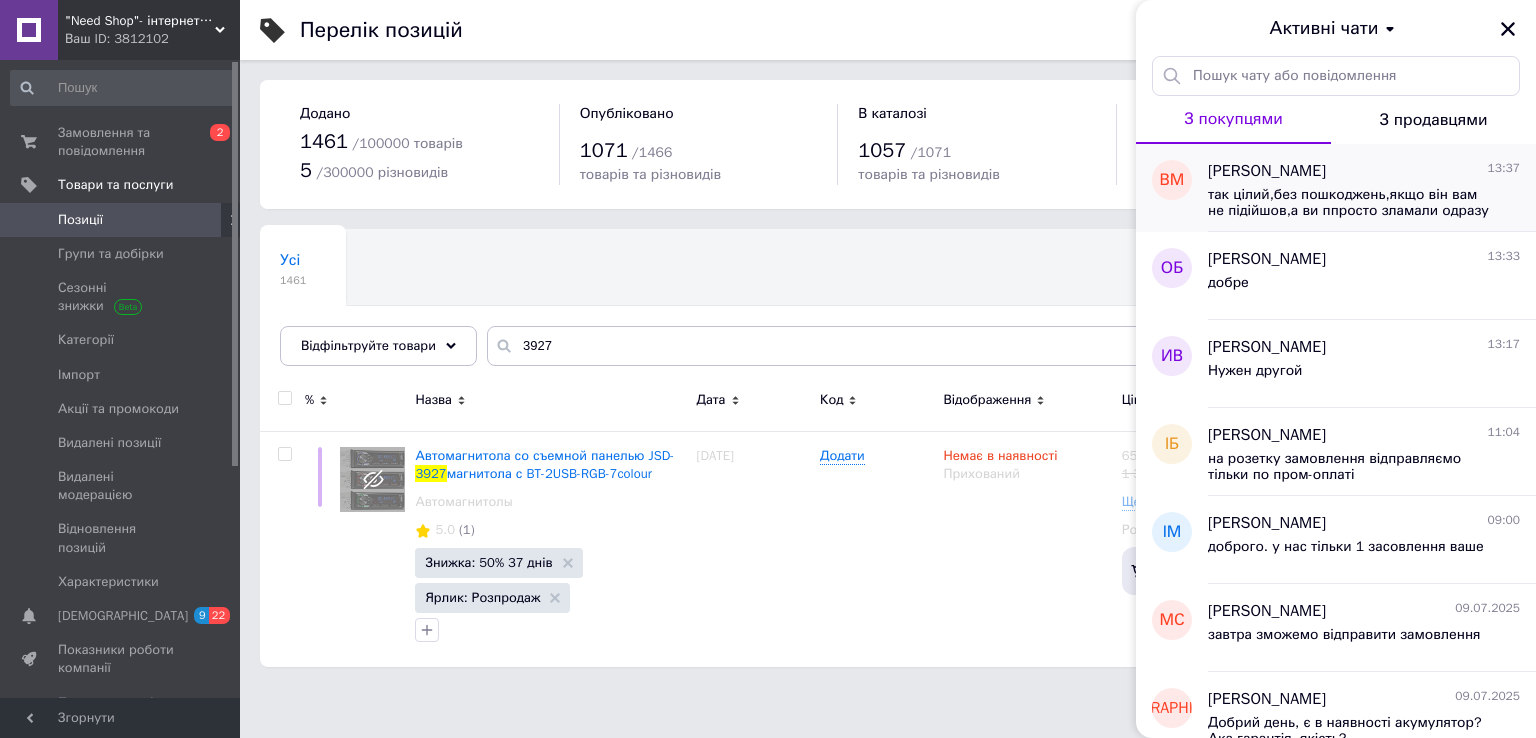 click on "так цілий,без пошкоджень,якщо він вам не підійшов,а ви ппросто зламали одразу і тепер хочете повернути зламану річ" at bounding box center (1350, 203) 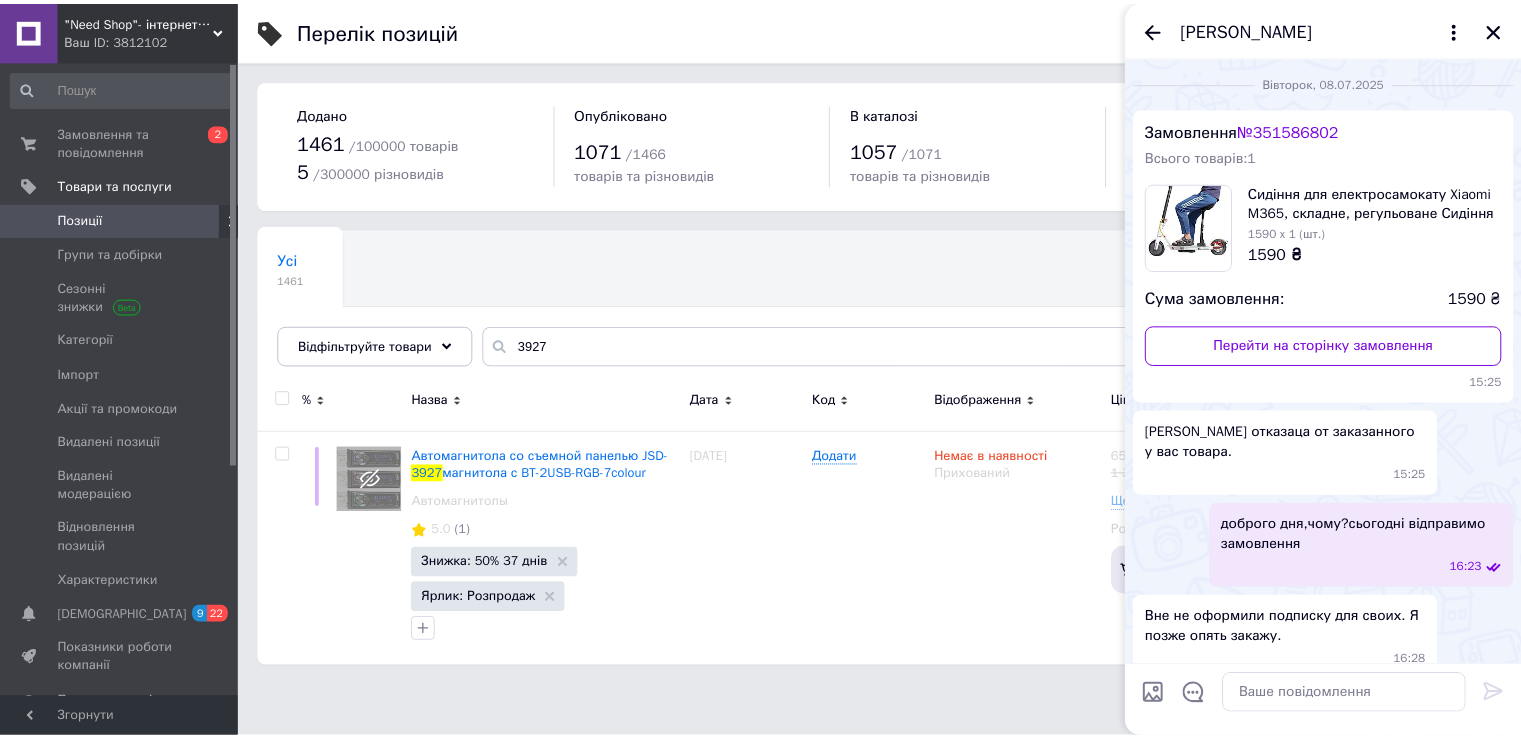 scroll, scrollTop: 1471, scrollLeft: 0, axis: vertical 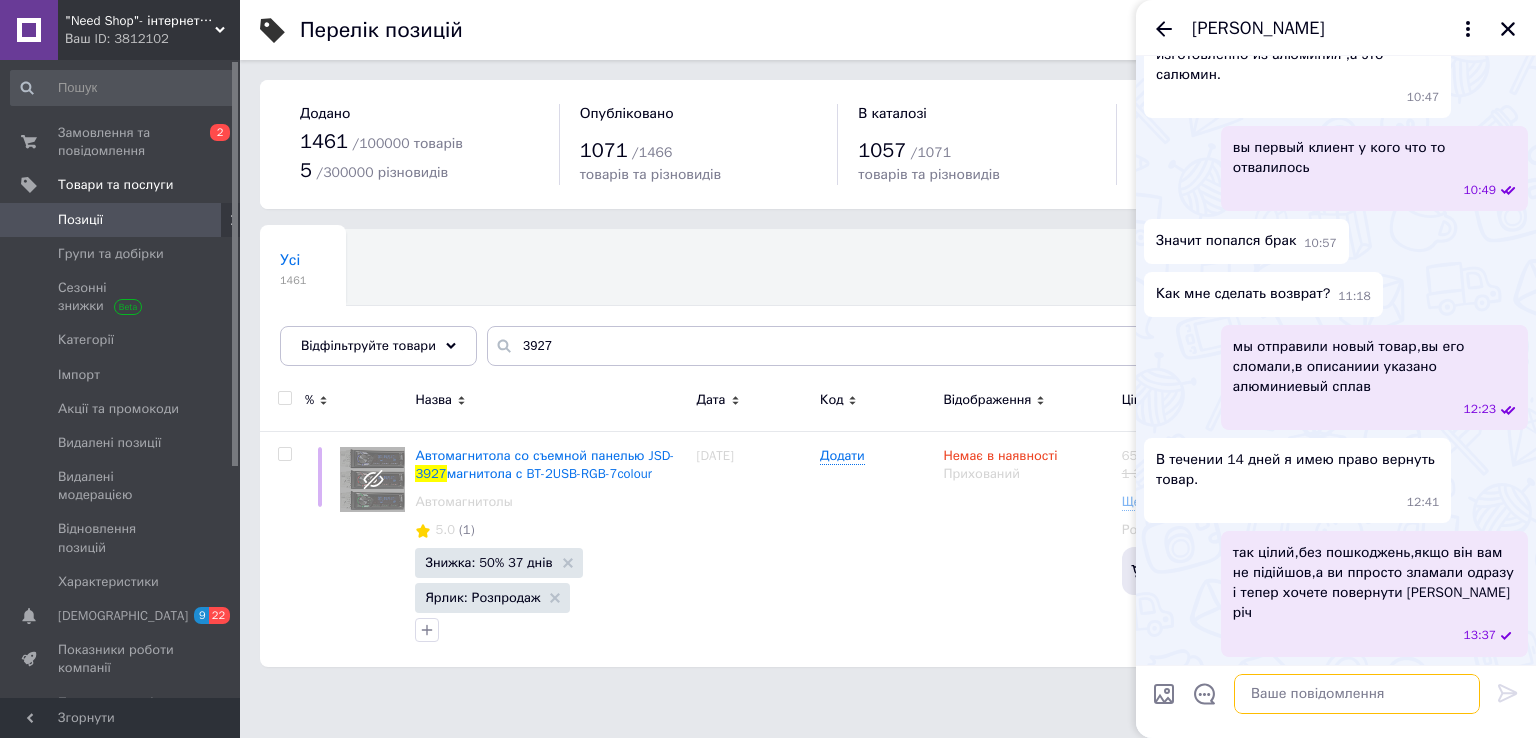 click at bounding box center (1357, 694) 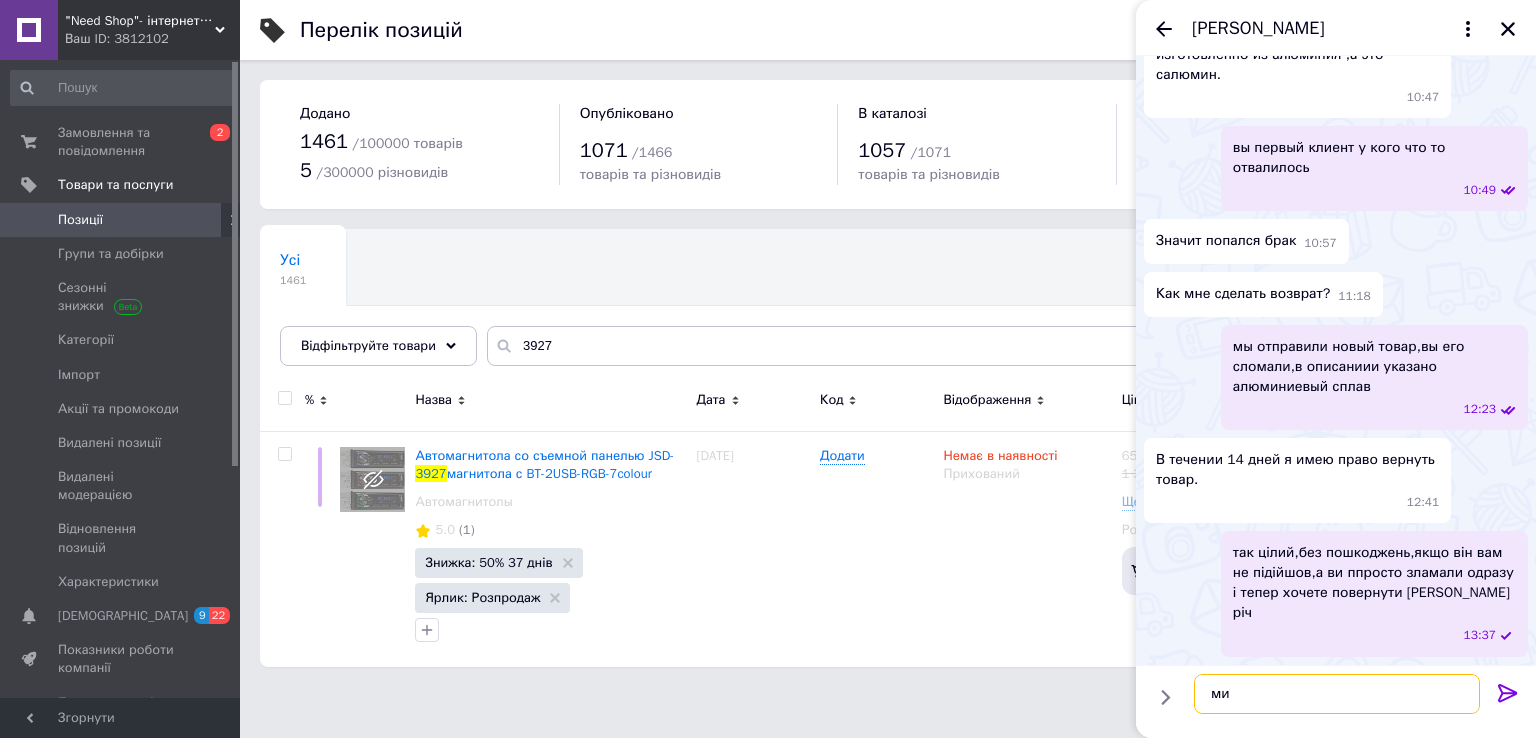 type on "м" 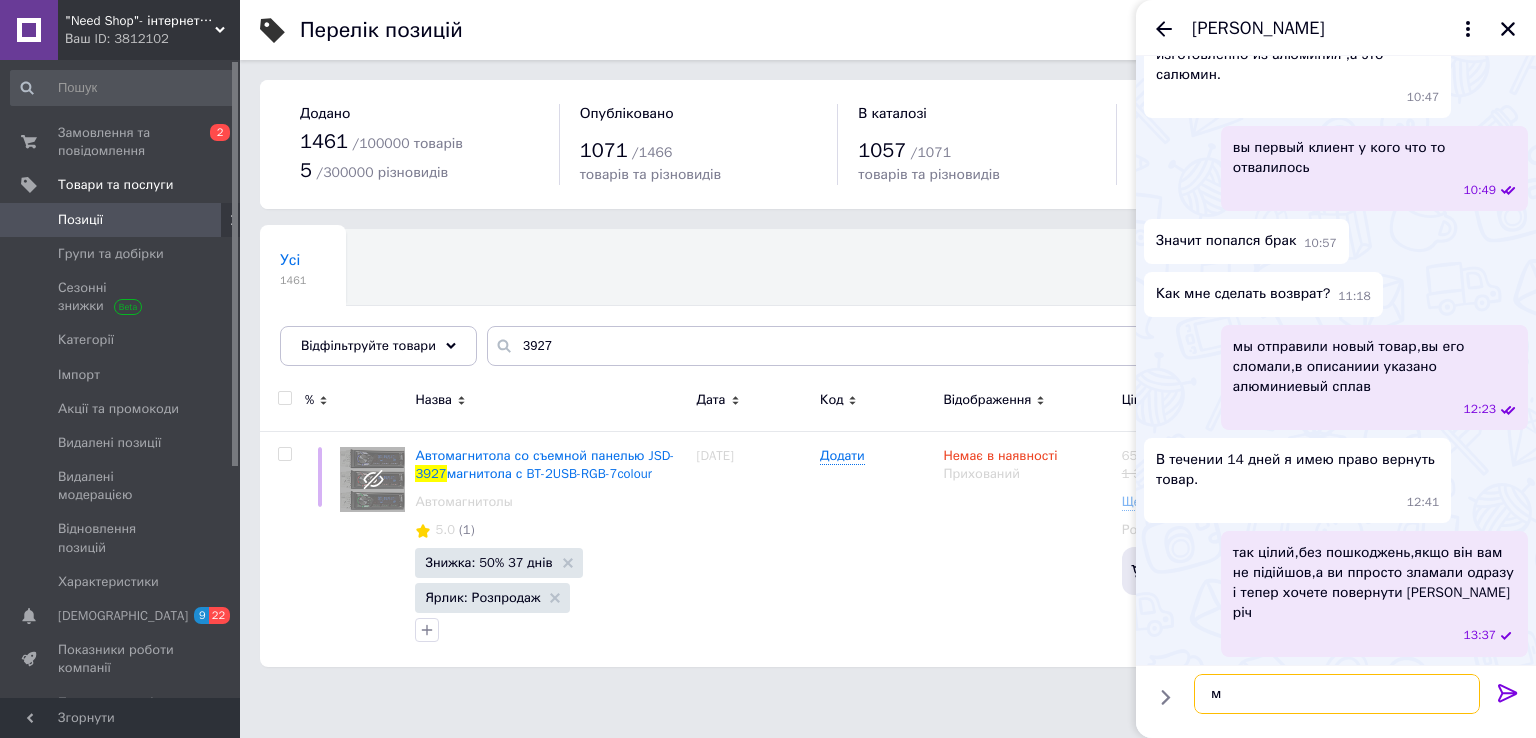 type 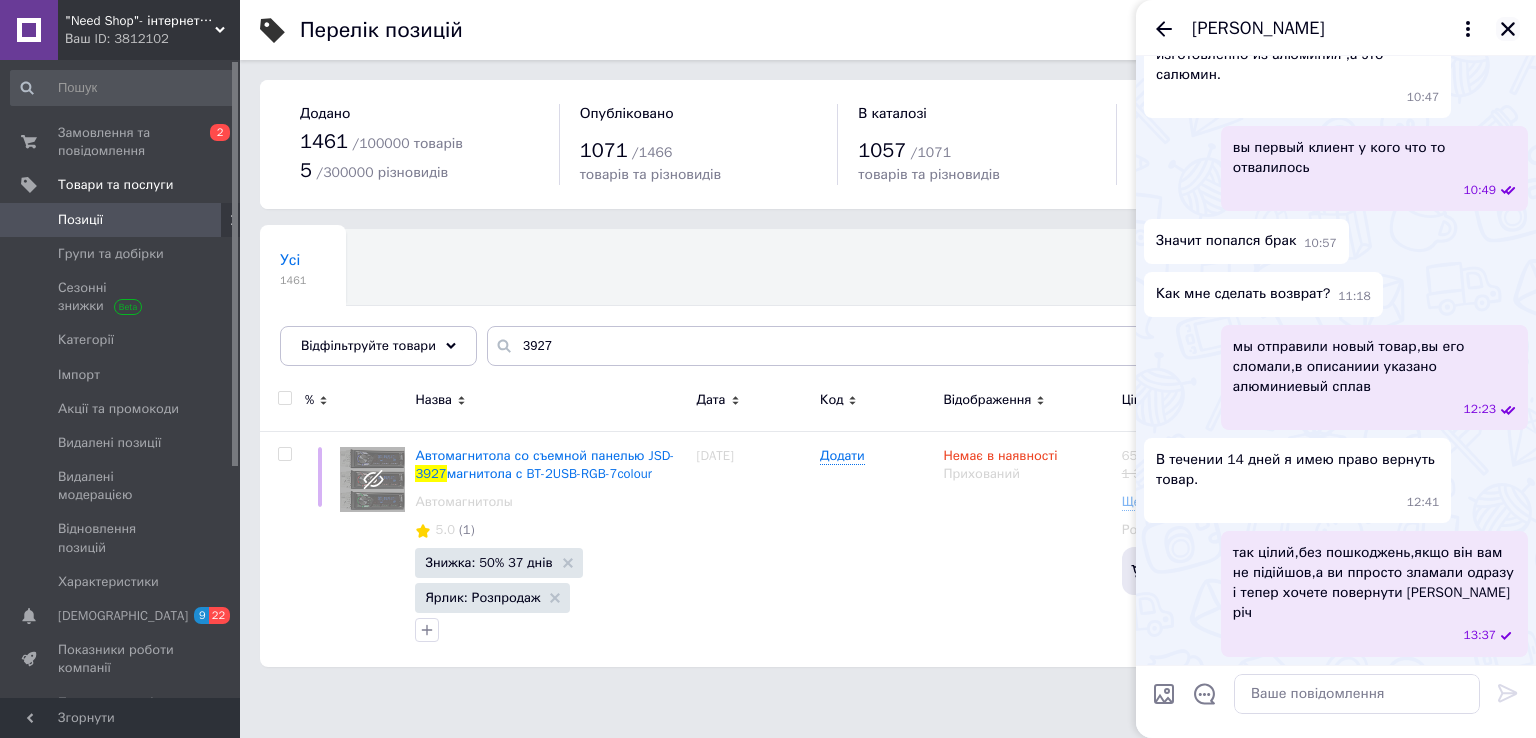 click 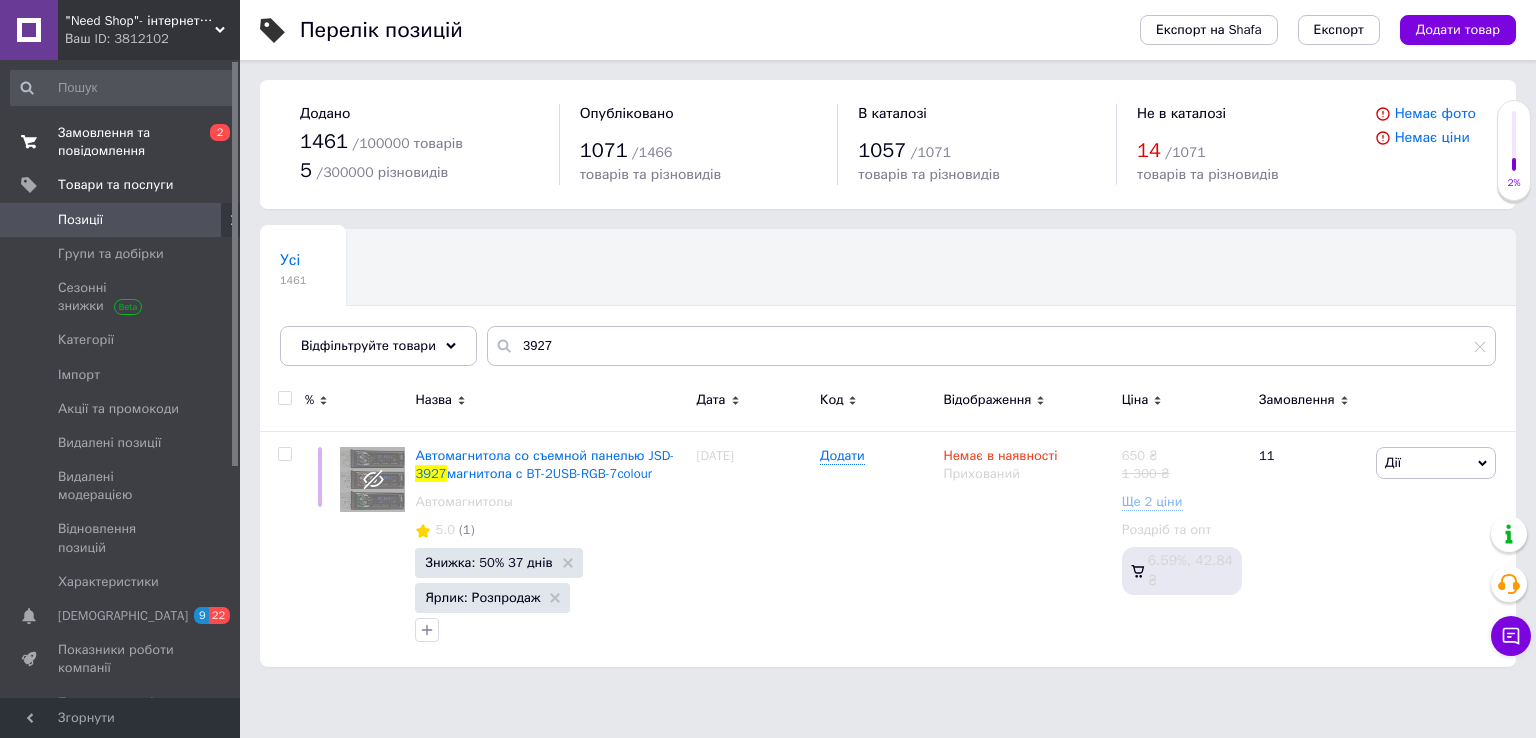 click on "Замовлення та повідомлення" at bounding box center (121, 142) 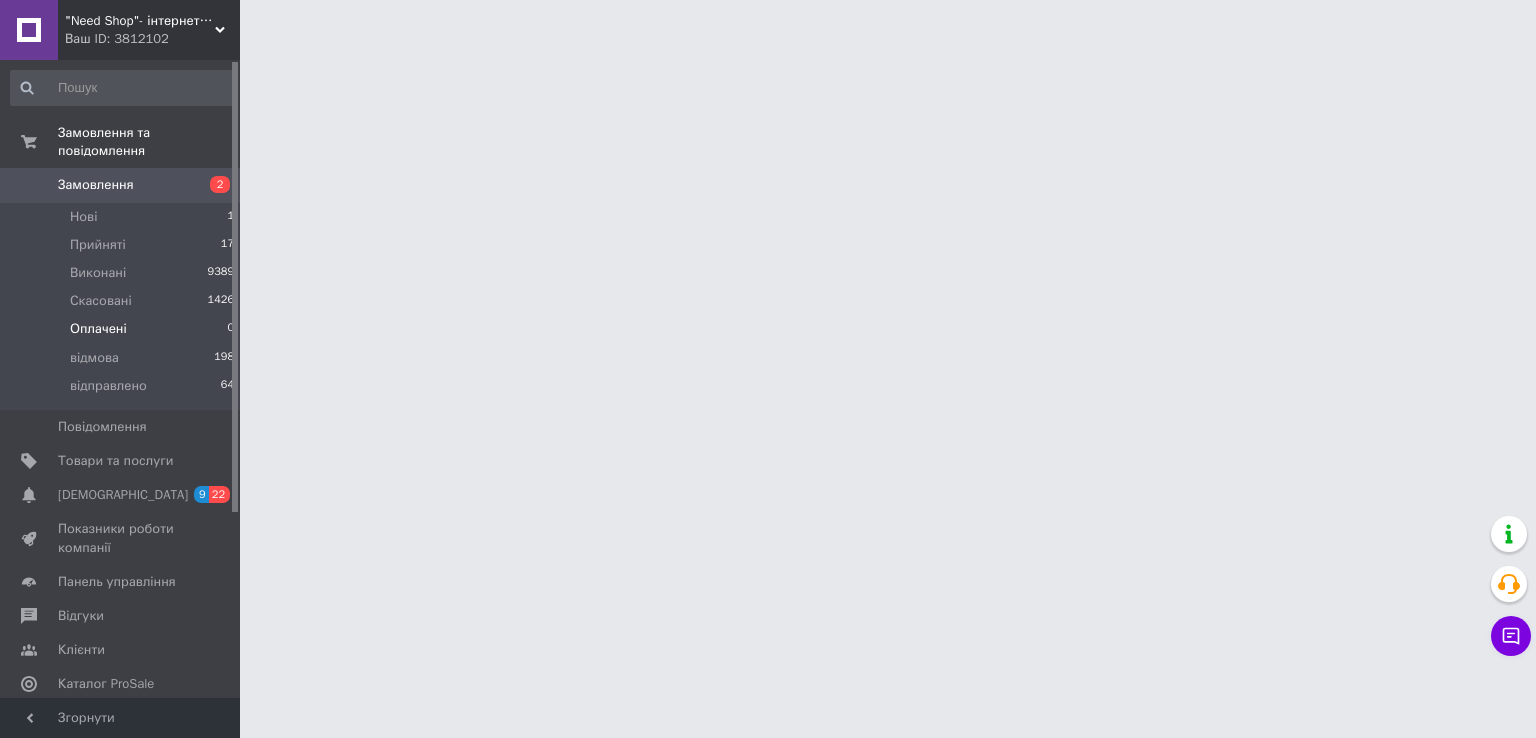 click on "Оплачені" at bounding box center (98, 329) 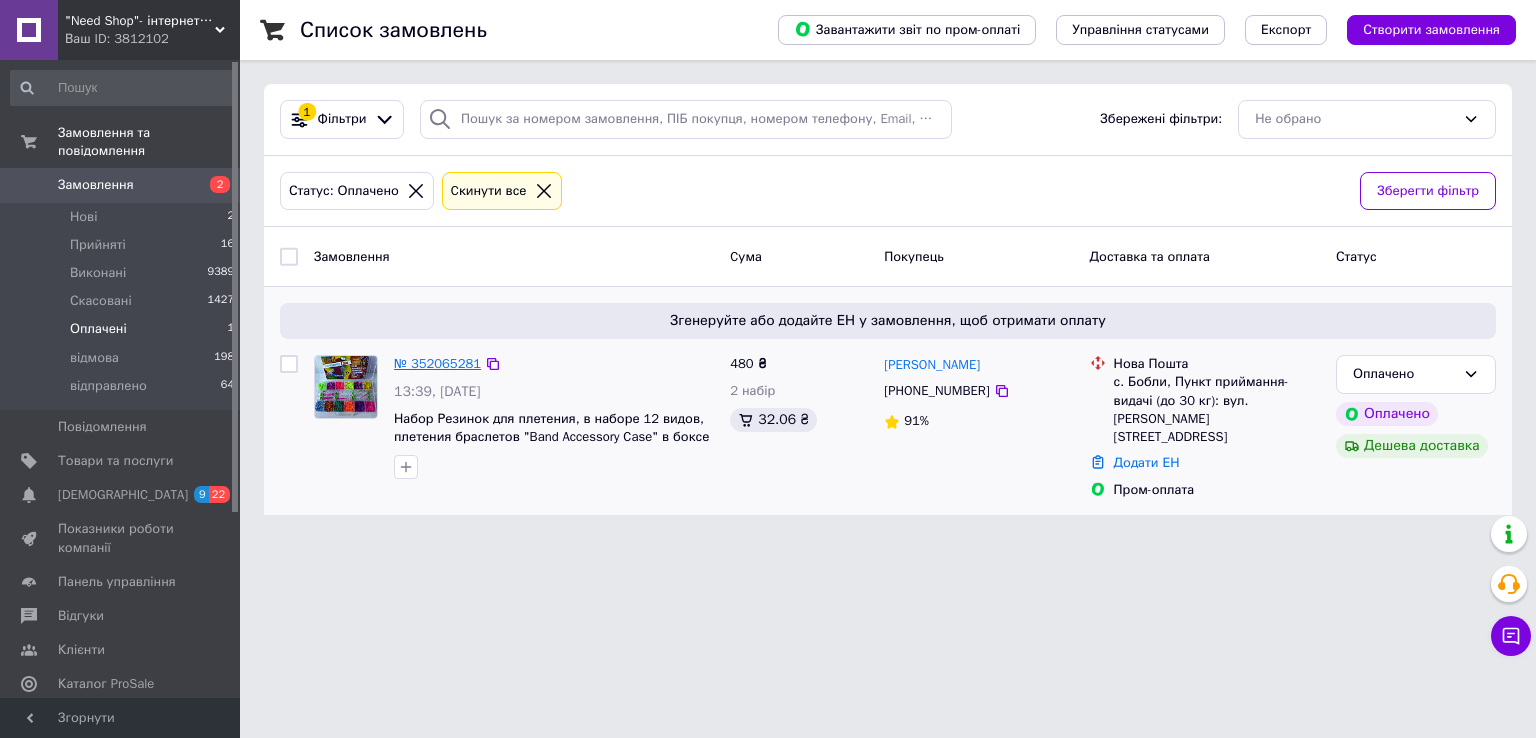 click on "№ 352065281" at bounding box center (437, 363) 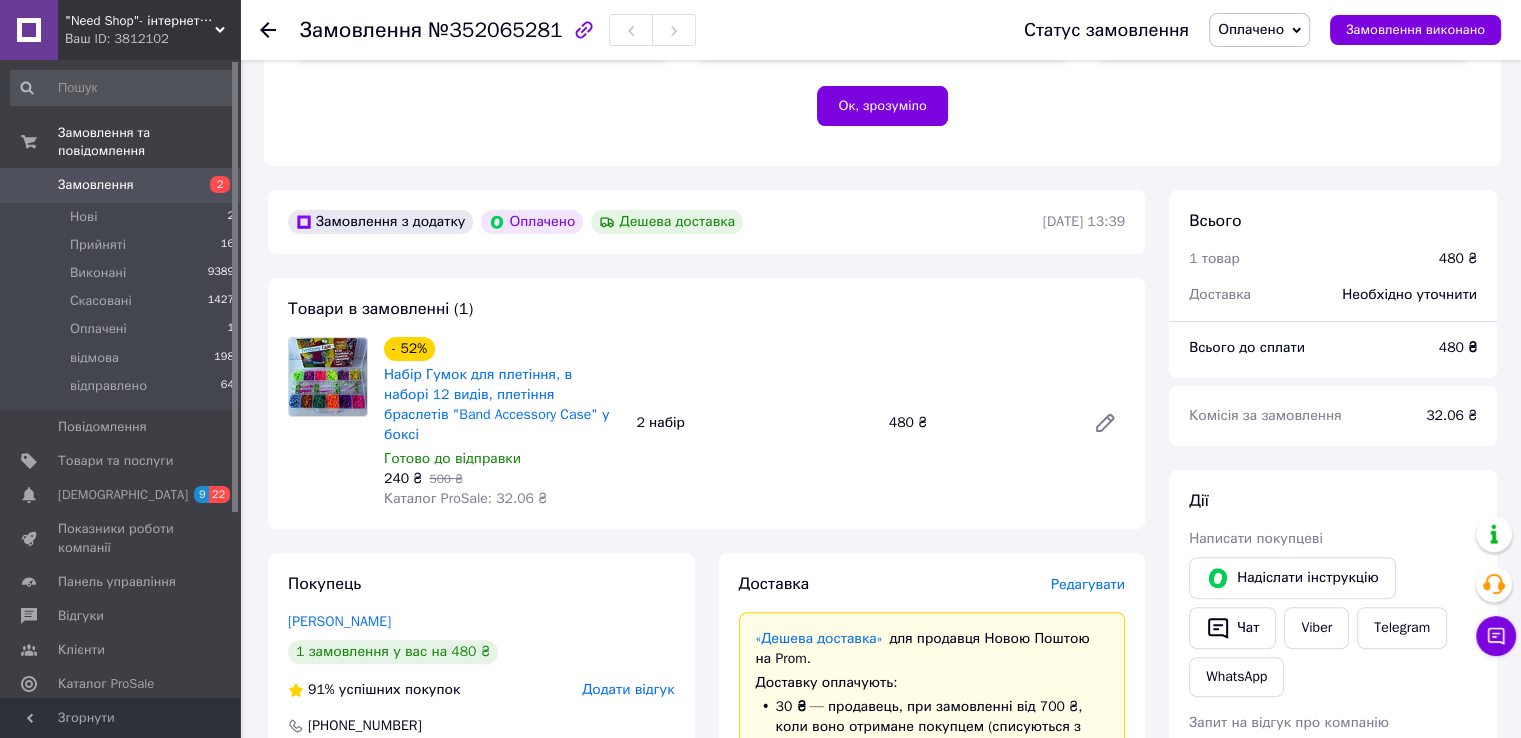 scroll, scrollTop: 464, scrollLeft: 0, axis: vertical 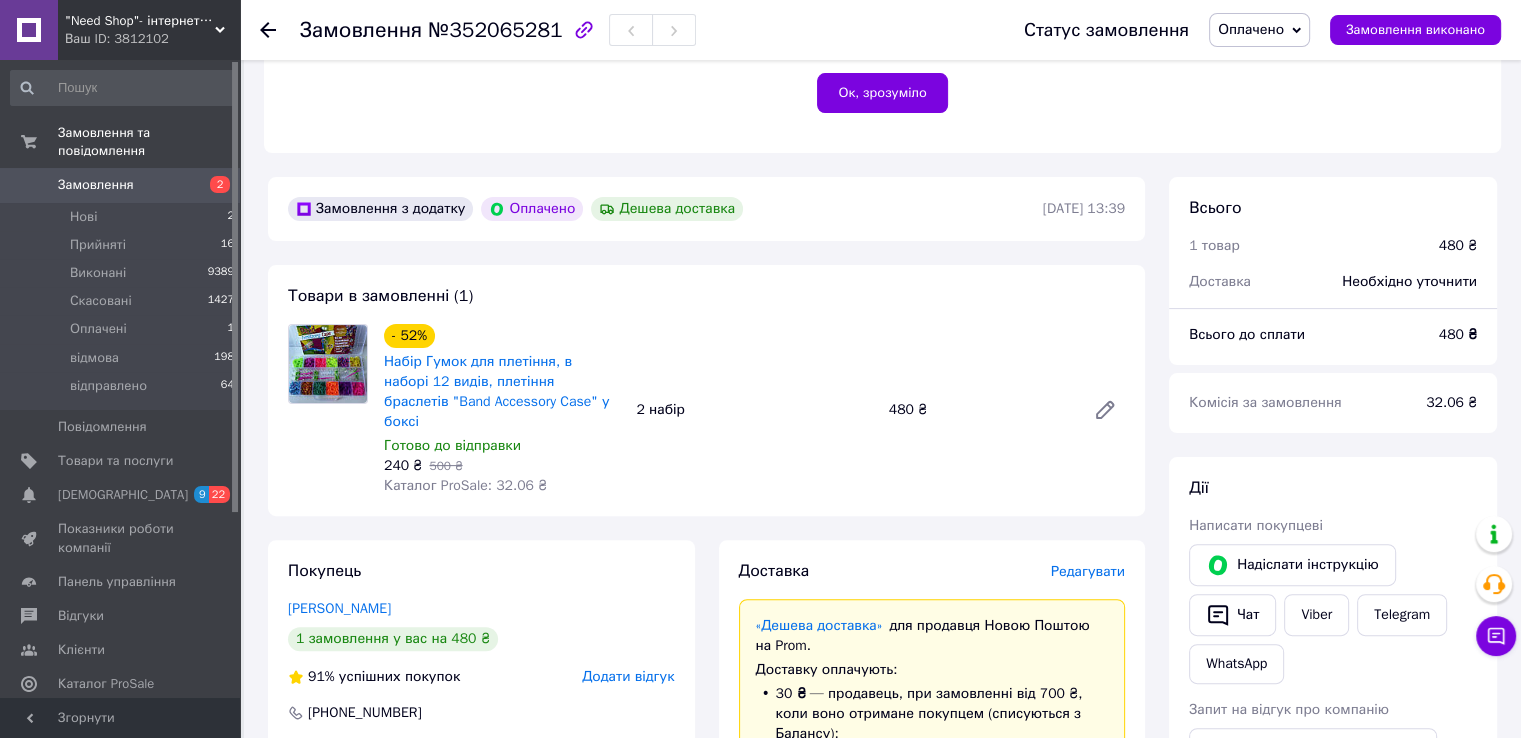 click on "Оплачено" at bounding box center [1251, 29] 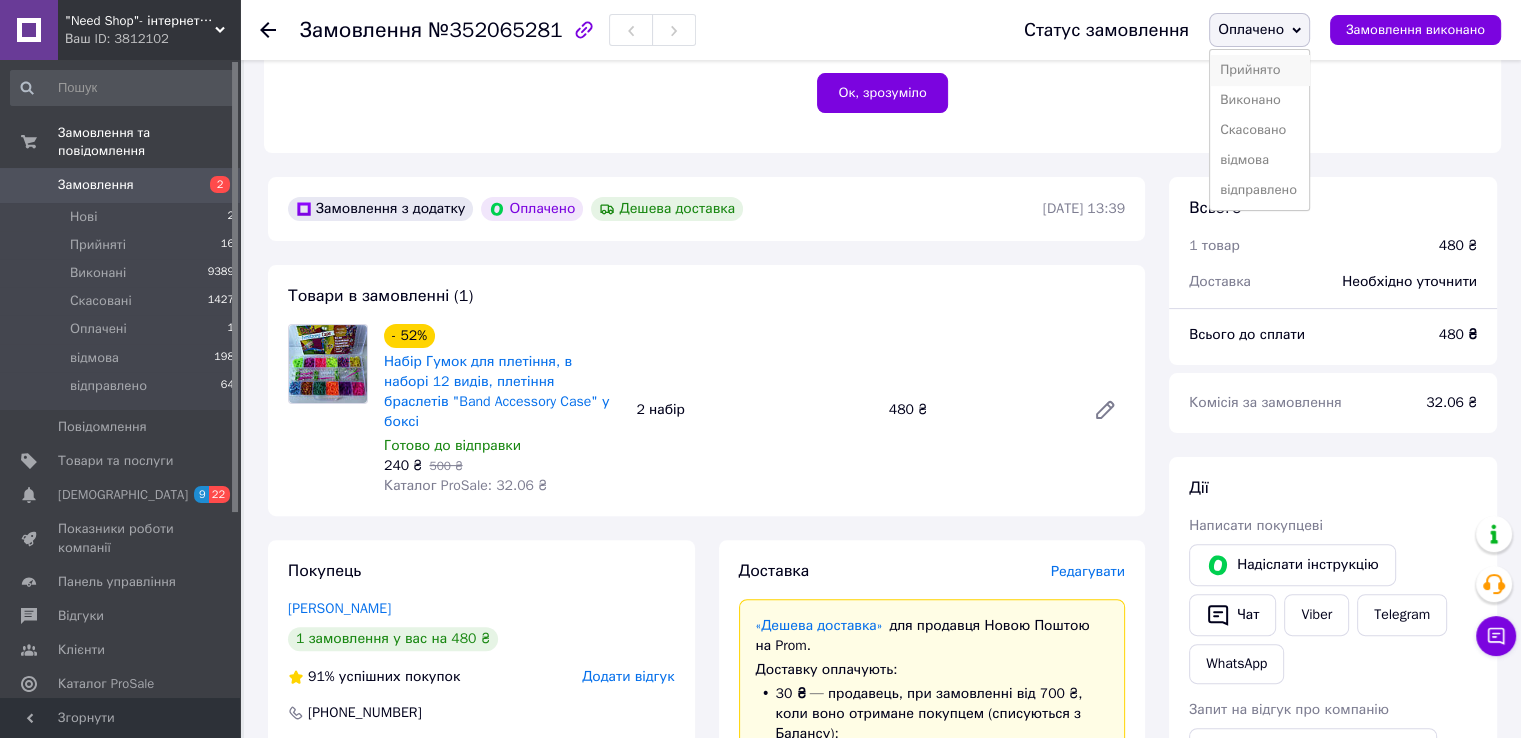click on "Прийнято" at bounding box center [1259, 70] 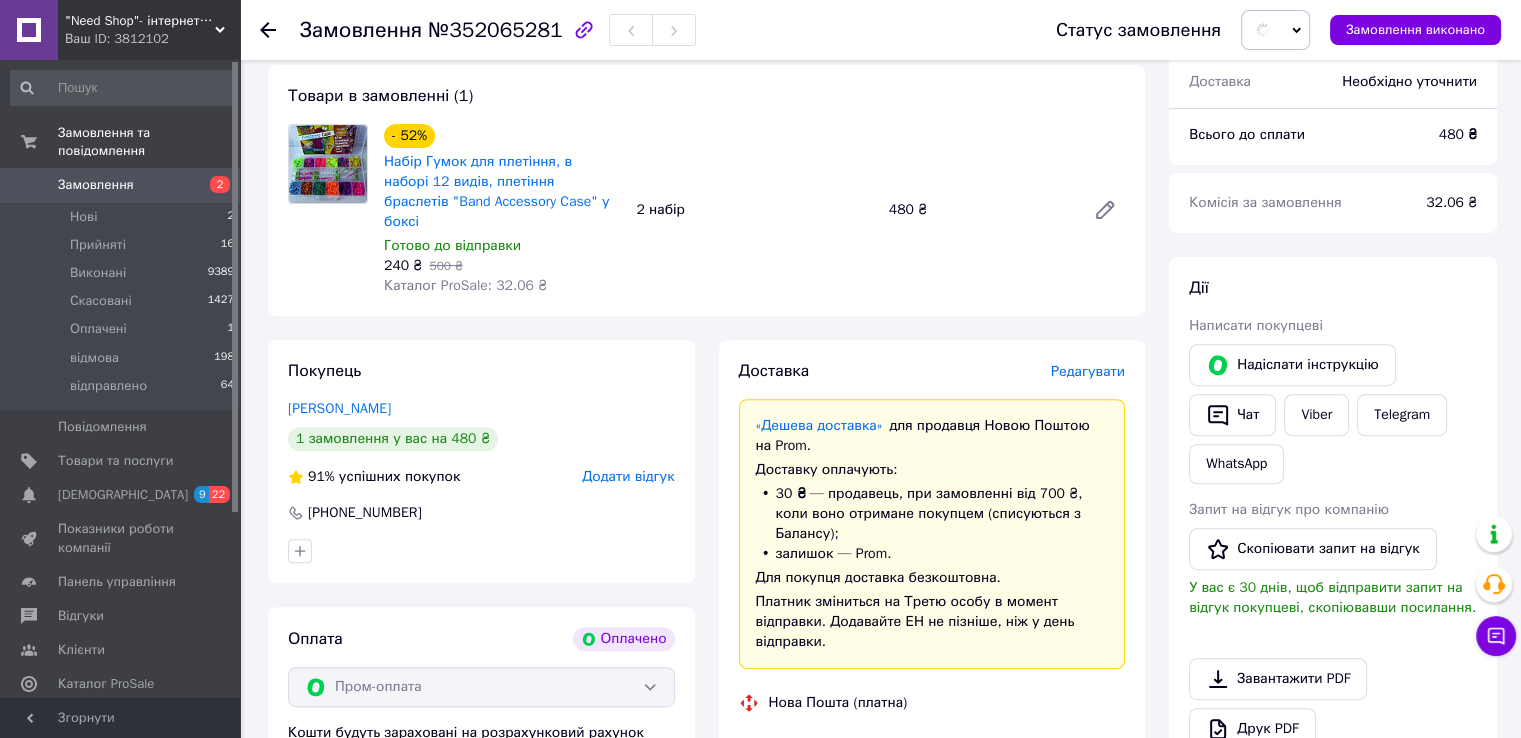 scroll, scrollTop: 664, scrollLeft: 0, axis: vertical 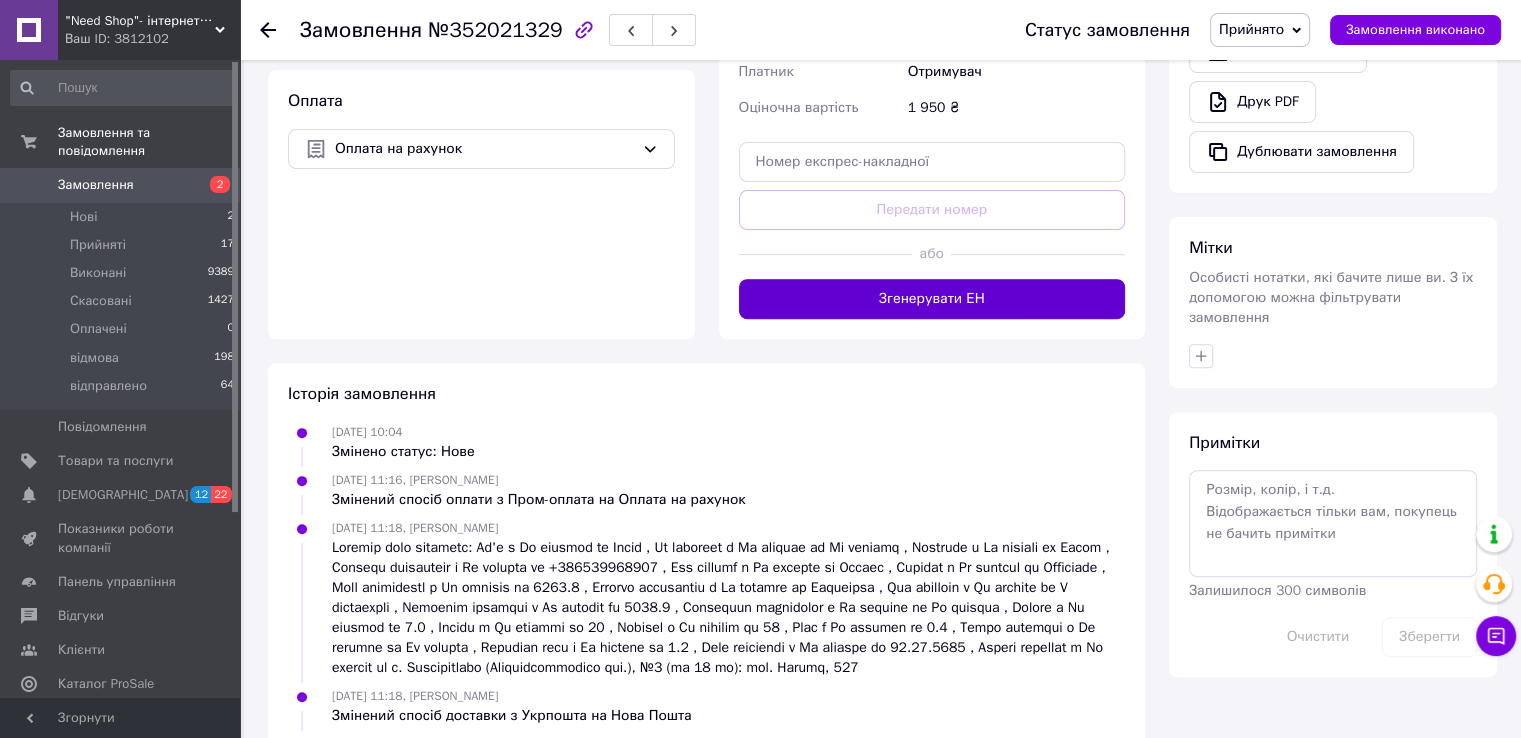 click on "Згенерувати ЕН" at bounding box center (932, 299) 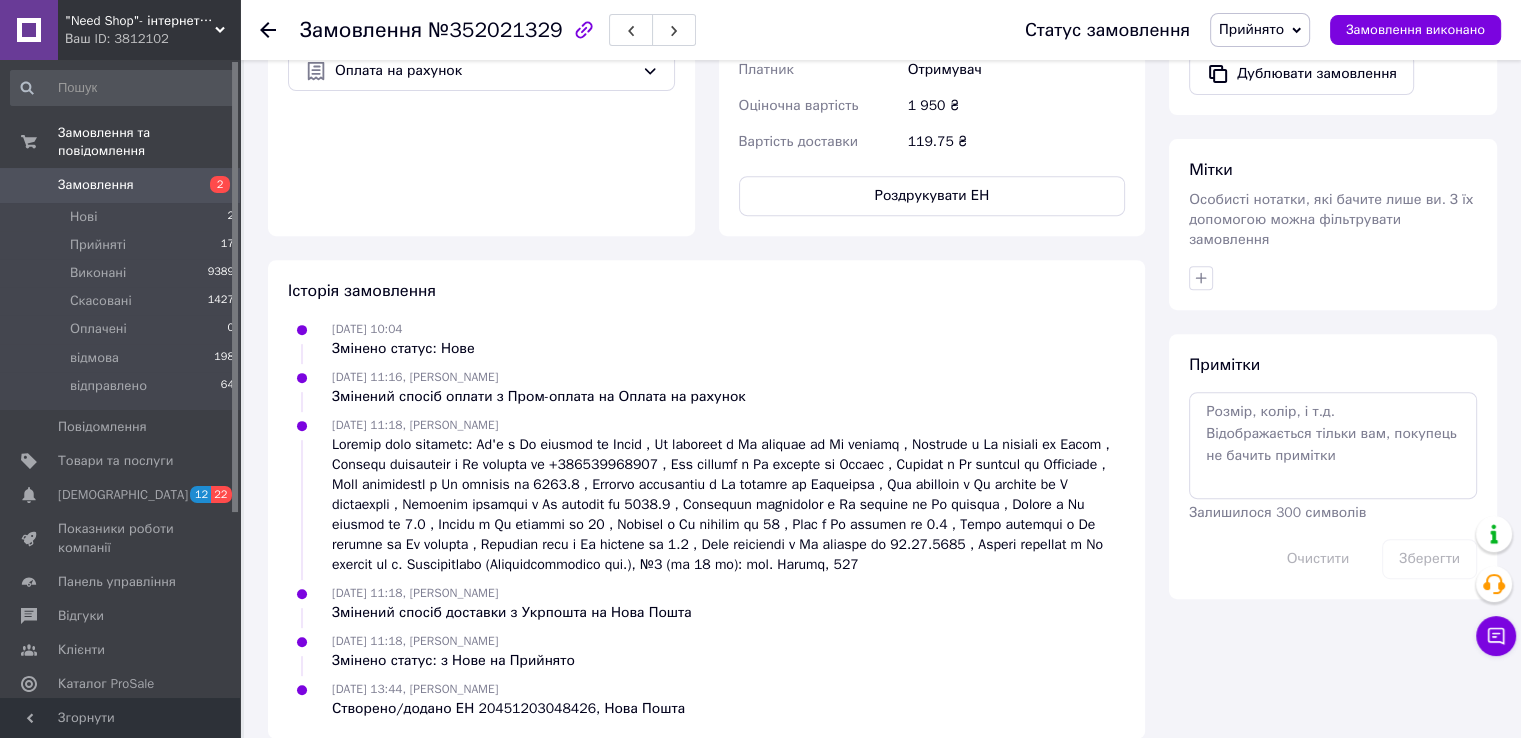 scroll, scrollTop: 821, scrollLeft: 0, axis: vertical 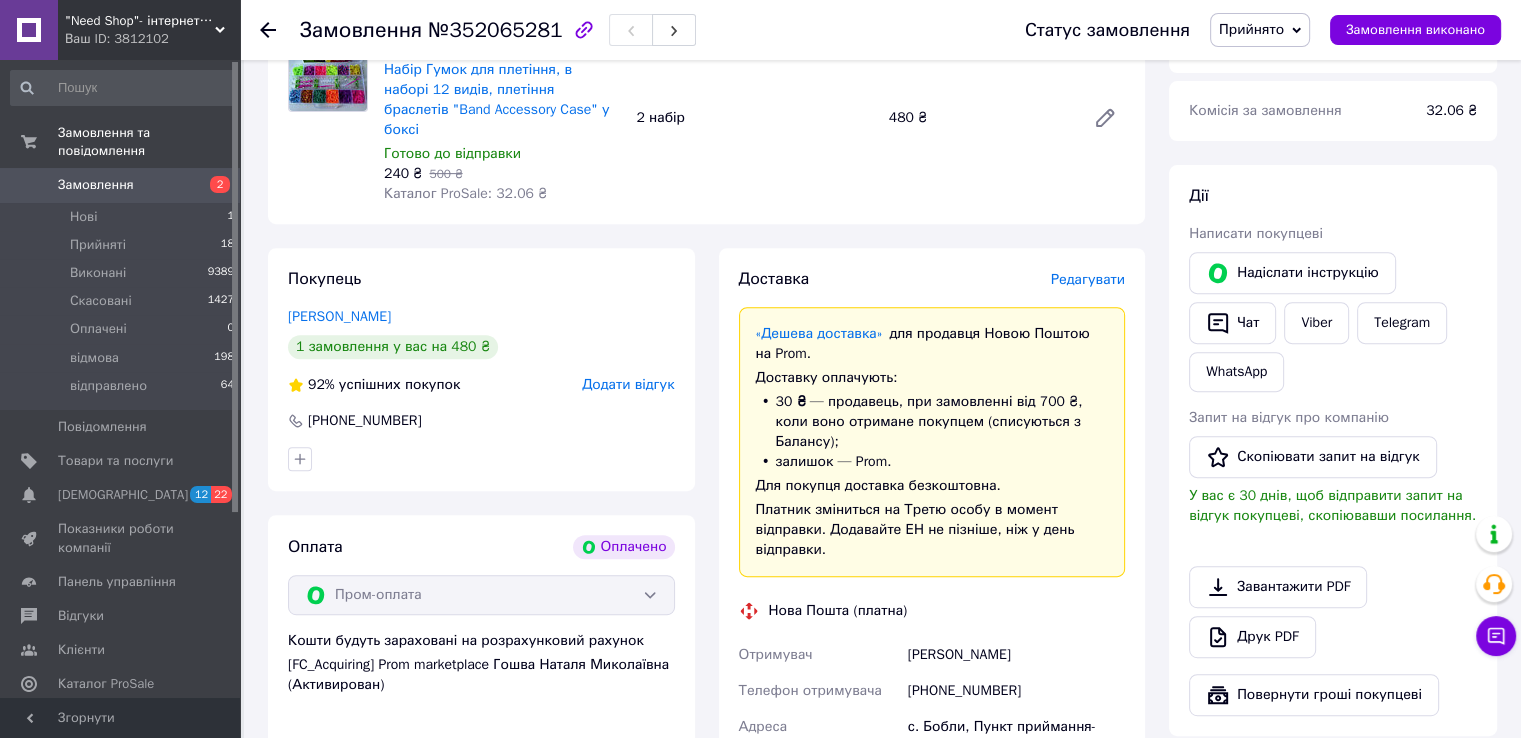 click on "Редагувати" at bounding box center (1088, 279) 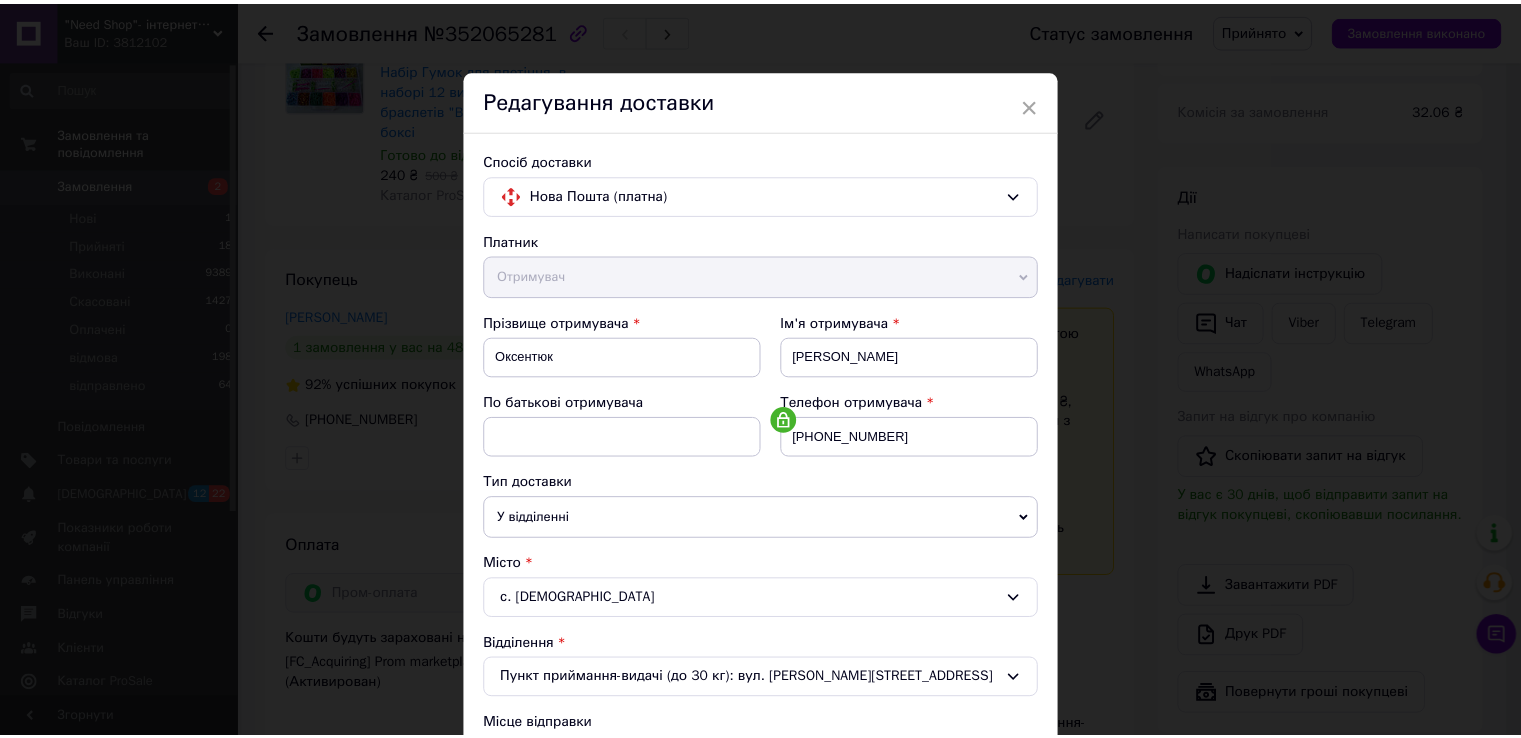 scroll, scrollTop: 584, scrollLeft: 0, axis: vertical 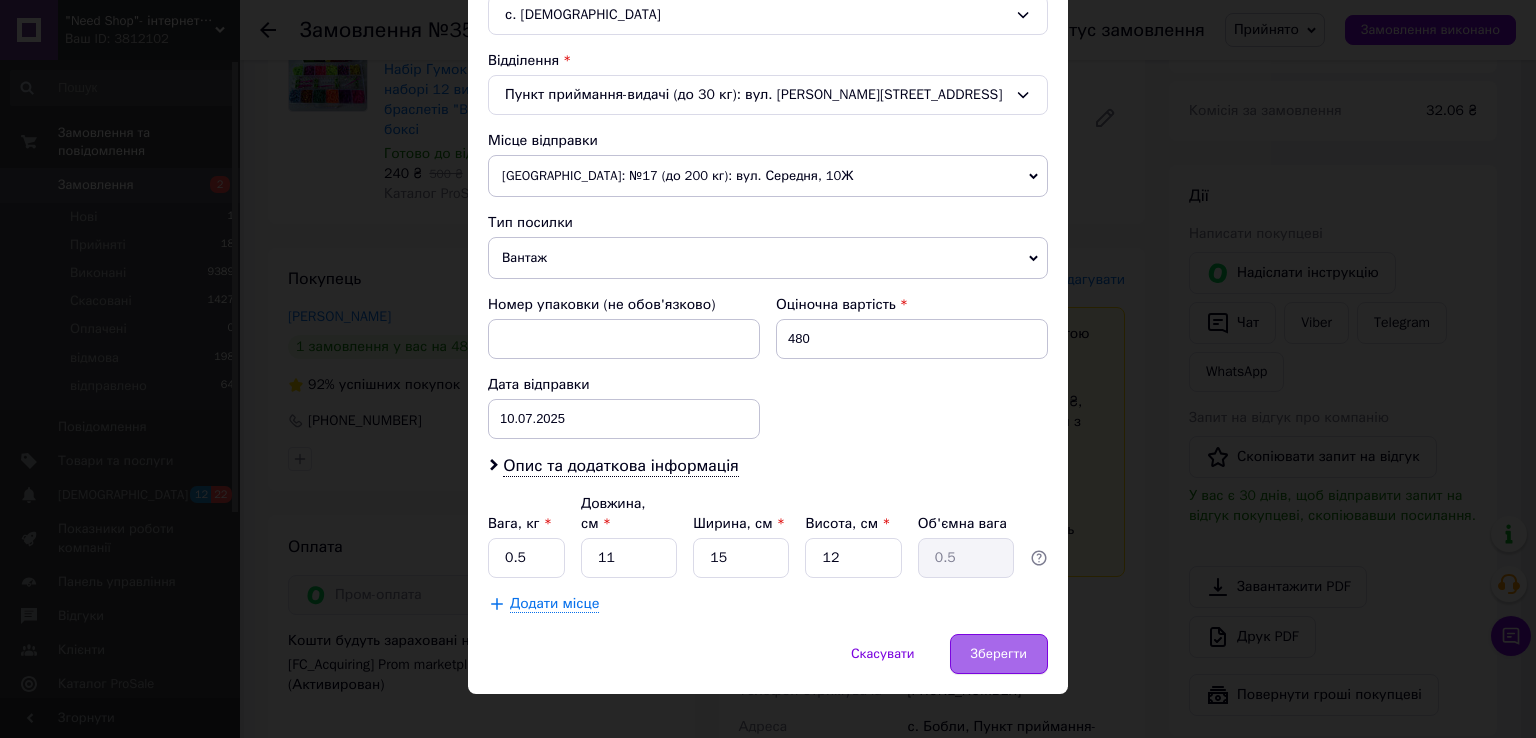 click on "Зберегти" at bounding box center (999, 654) 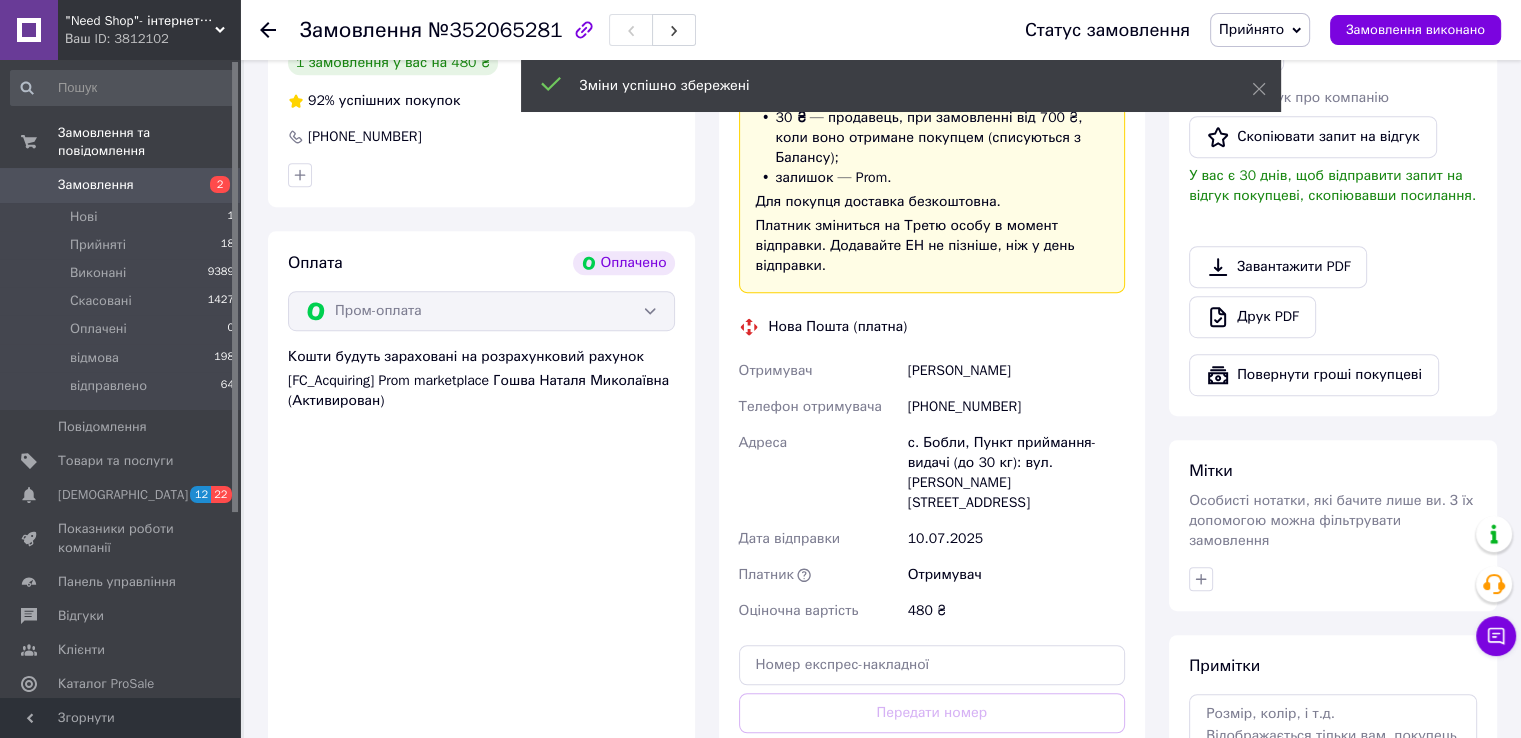 scroll, scrollTop: 1068, scrollLeft: 0, axis: vertical 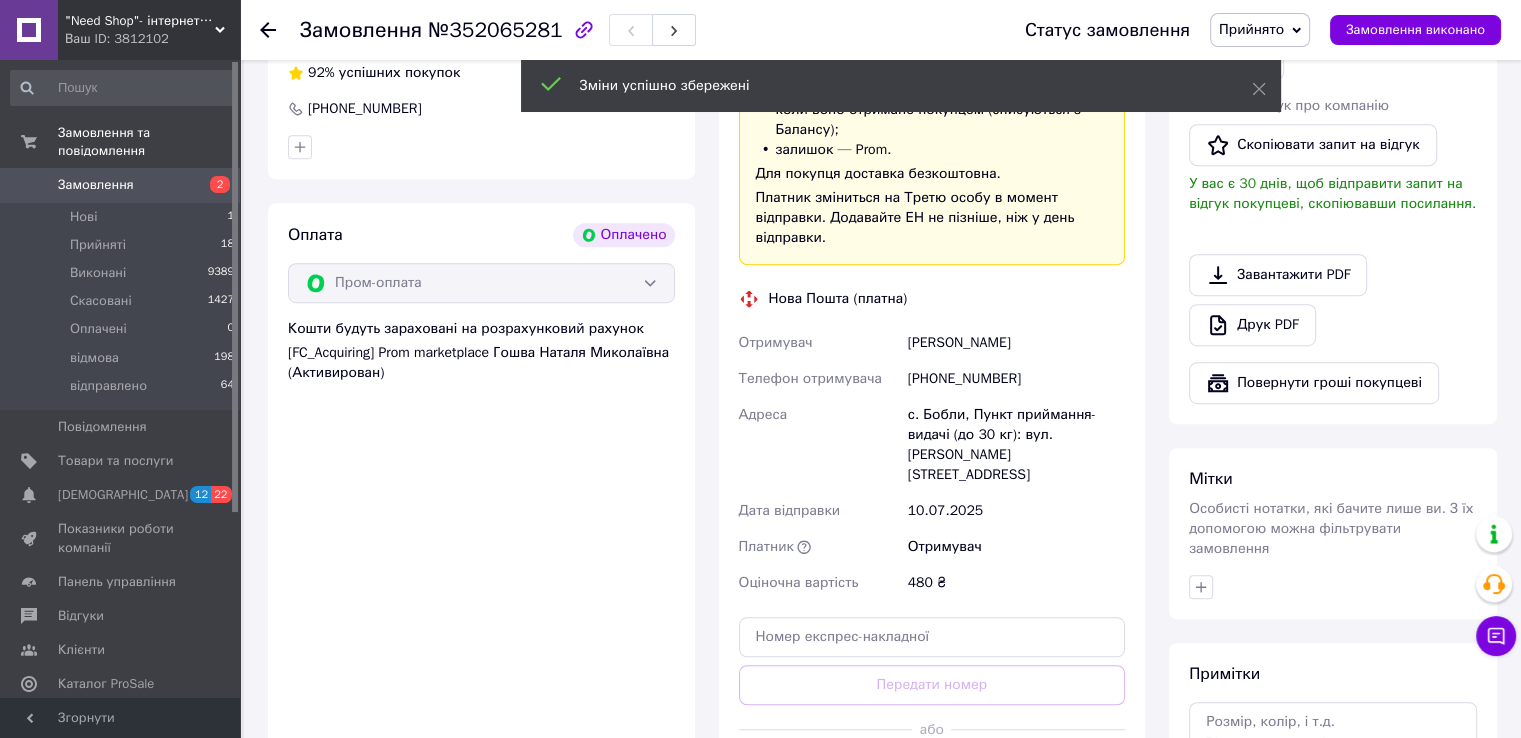 click on "Згенерувати ЕН" at bounding box center [932, 774] 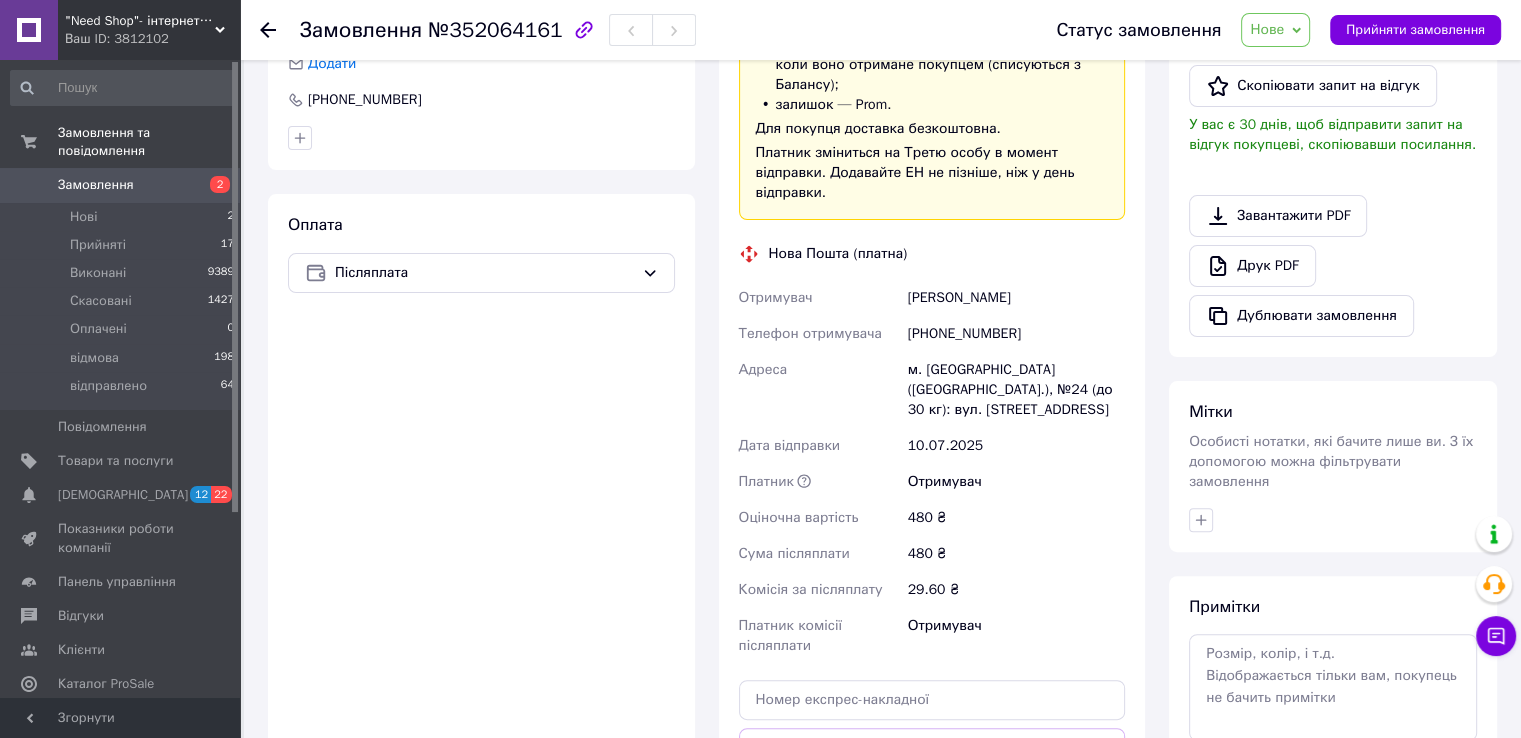 scroll, scrollTop: 558, scrollLeft: 0, axis: vertical 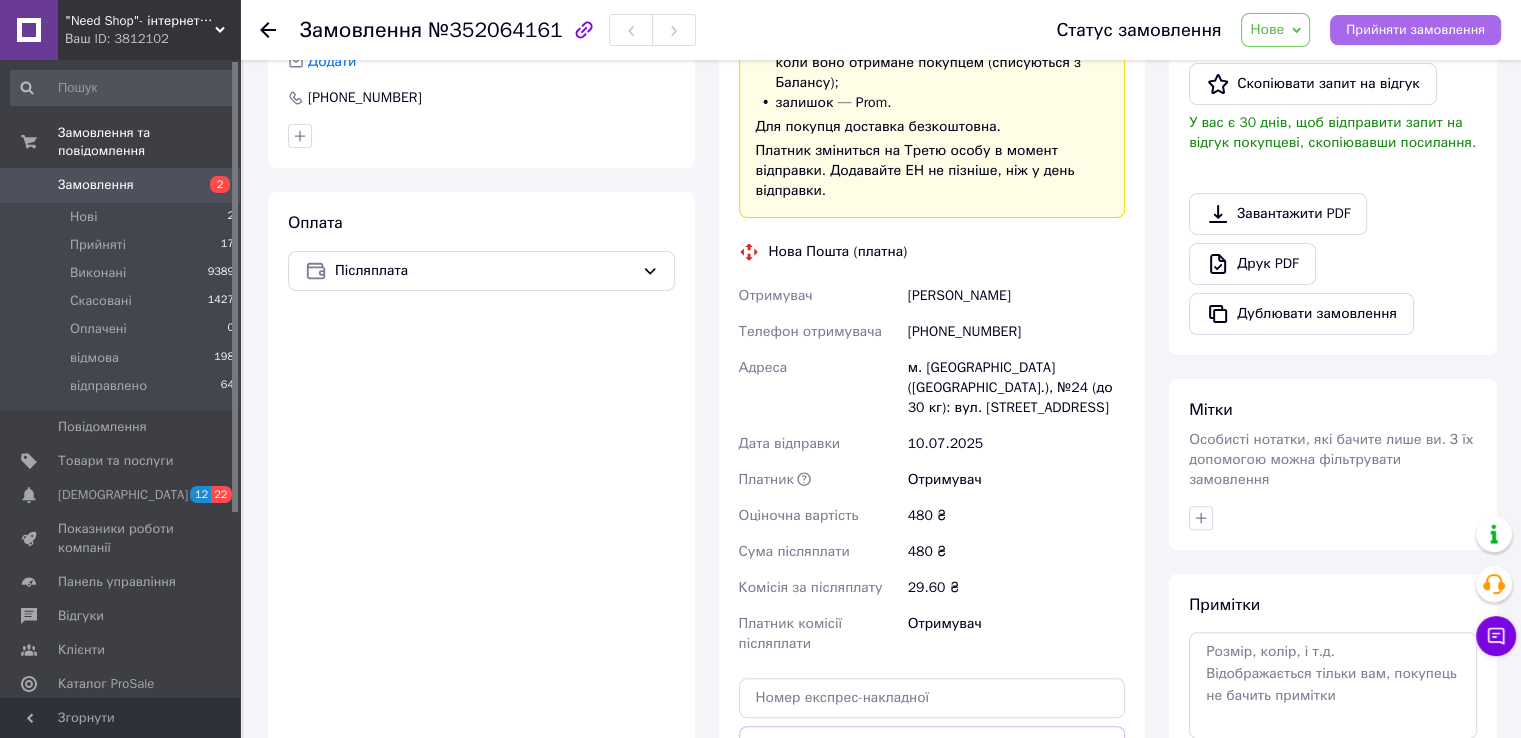 click on "Прийняти замовлення" at bounding box center (1415, 30) 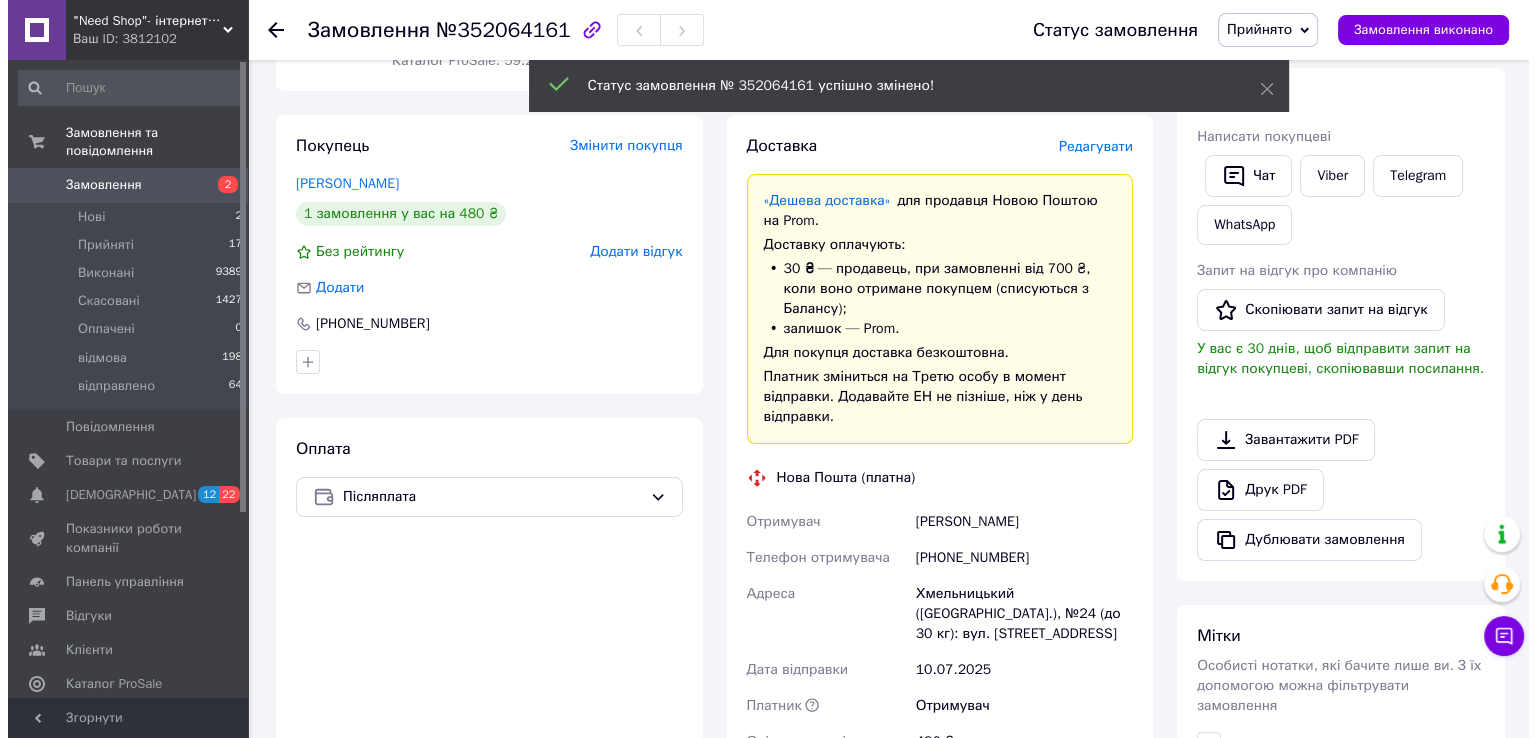 scroll, scrollTop: 327, scrollLeft: 0, axis: vertical 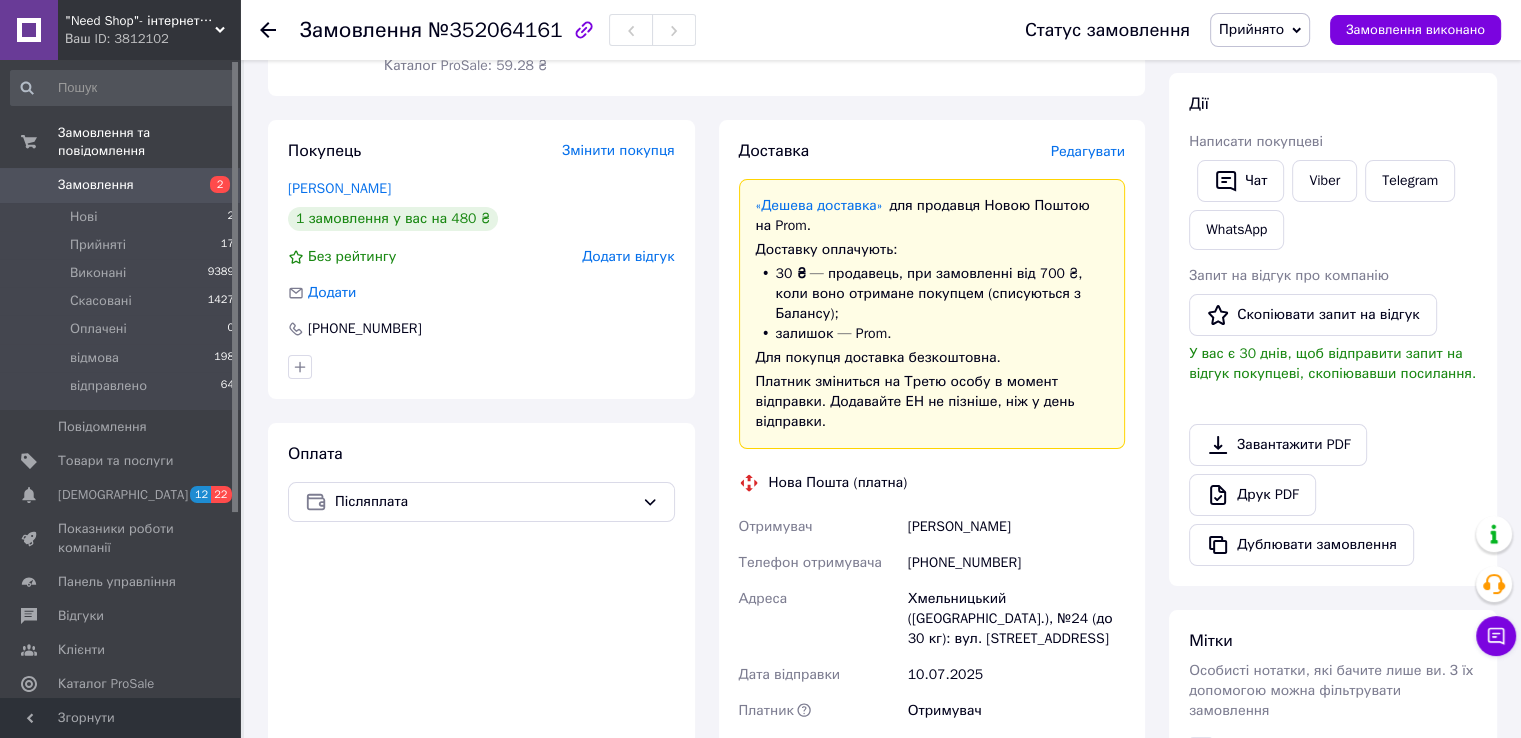 click on "Редагувати" at bounding box center [1088, 151] 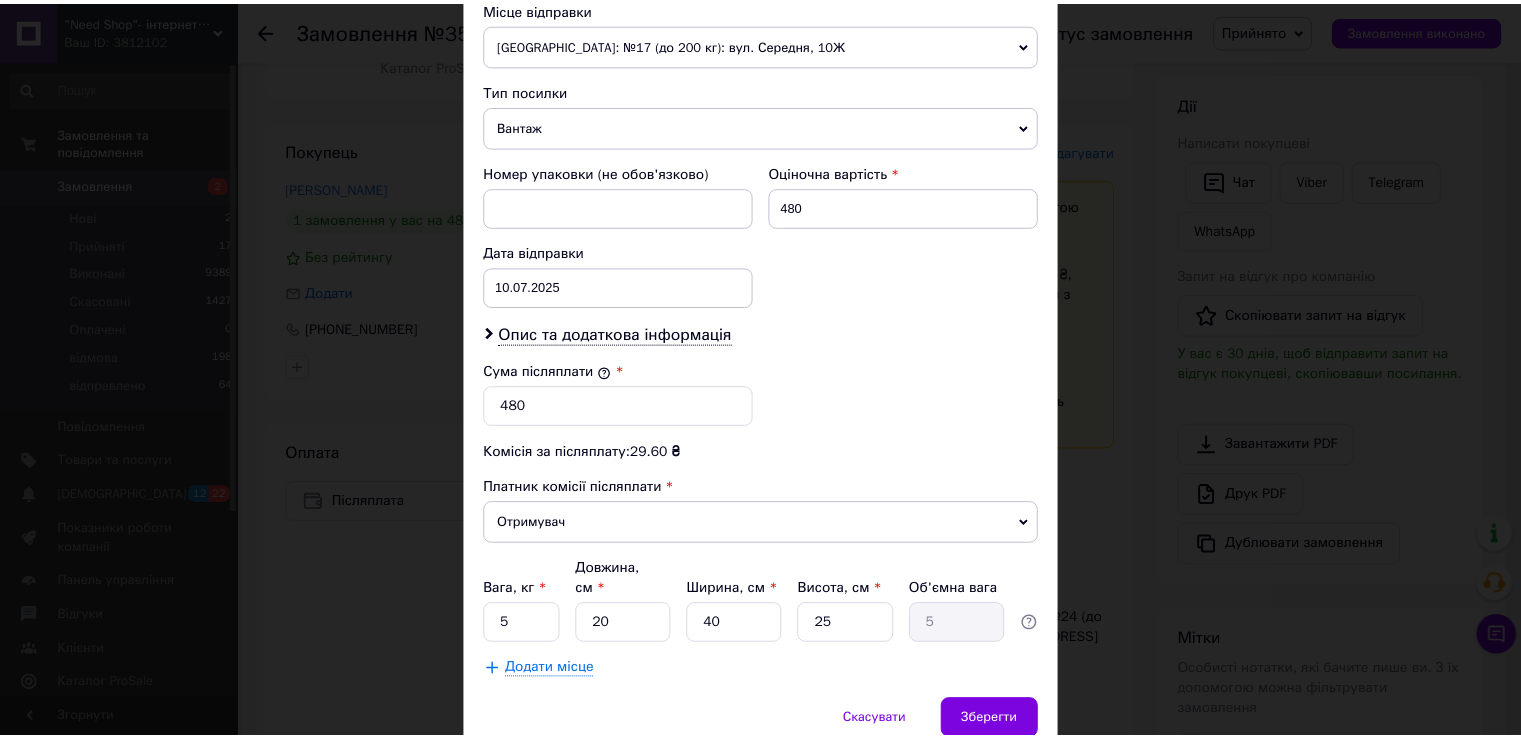 scroll, scrollTop: 782, scrollLeft: 0, axis: vertical 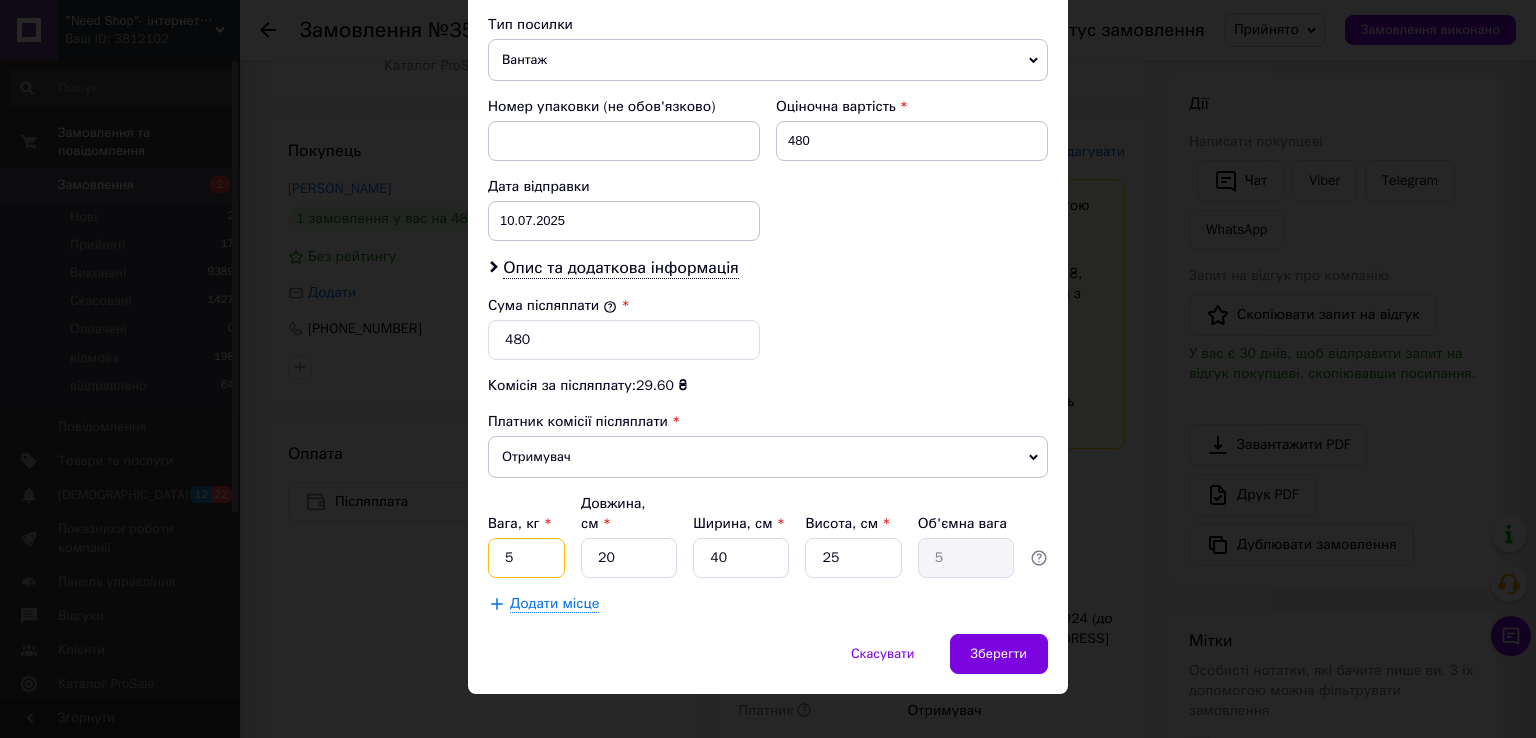 click on "5" at bounding box center (526, 558) 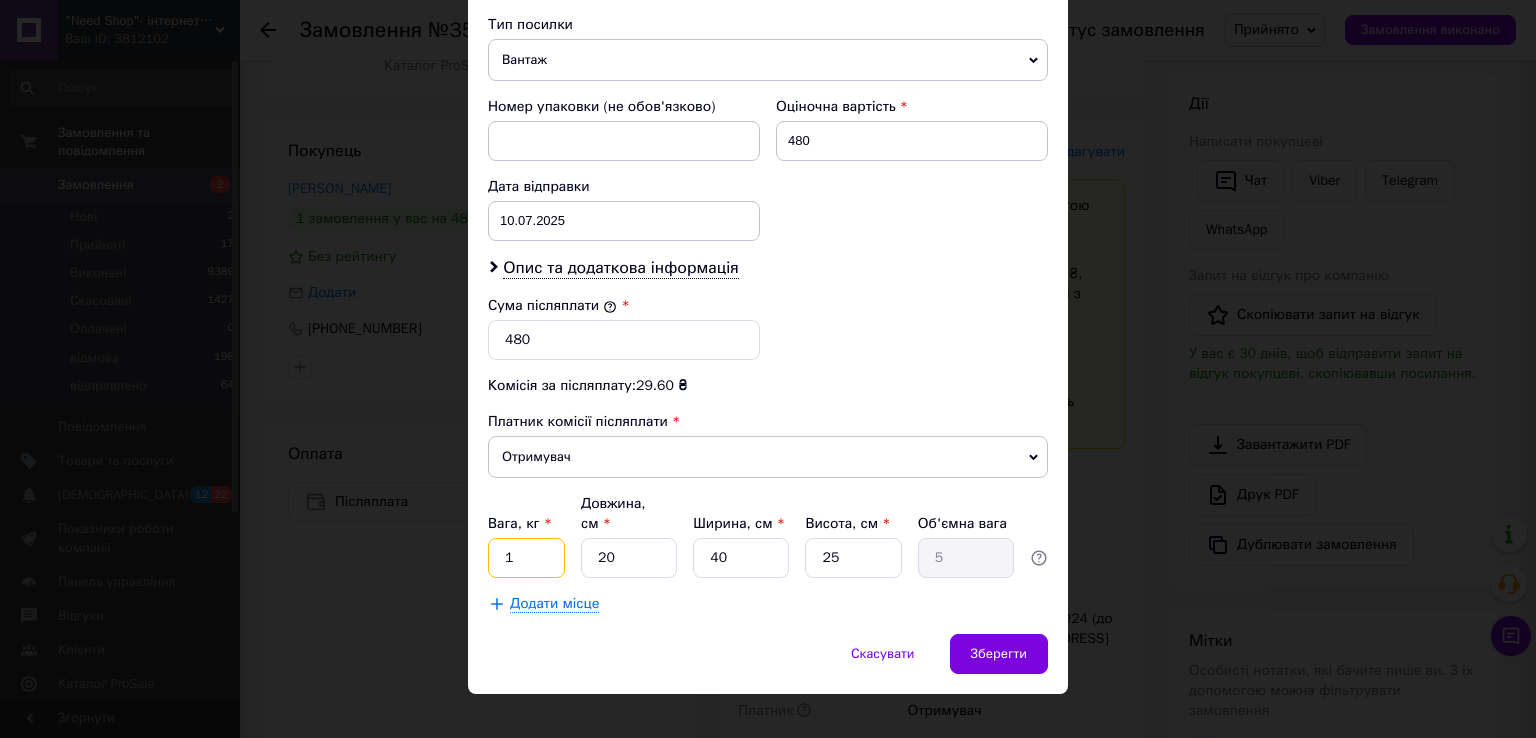 type on "1" 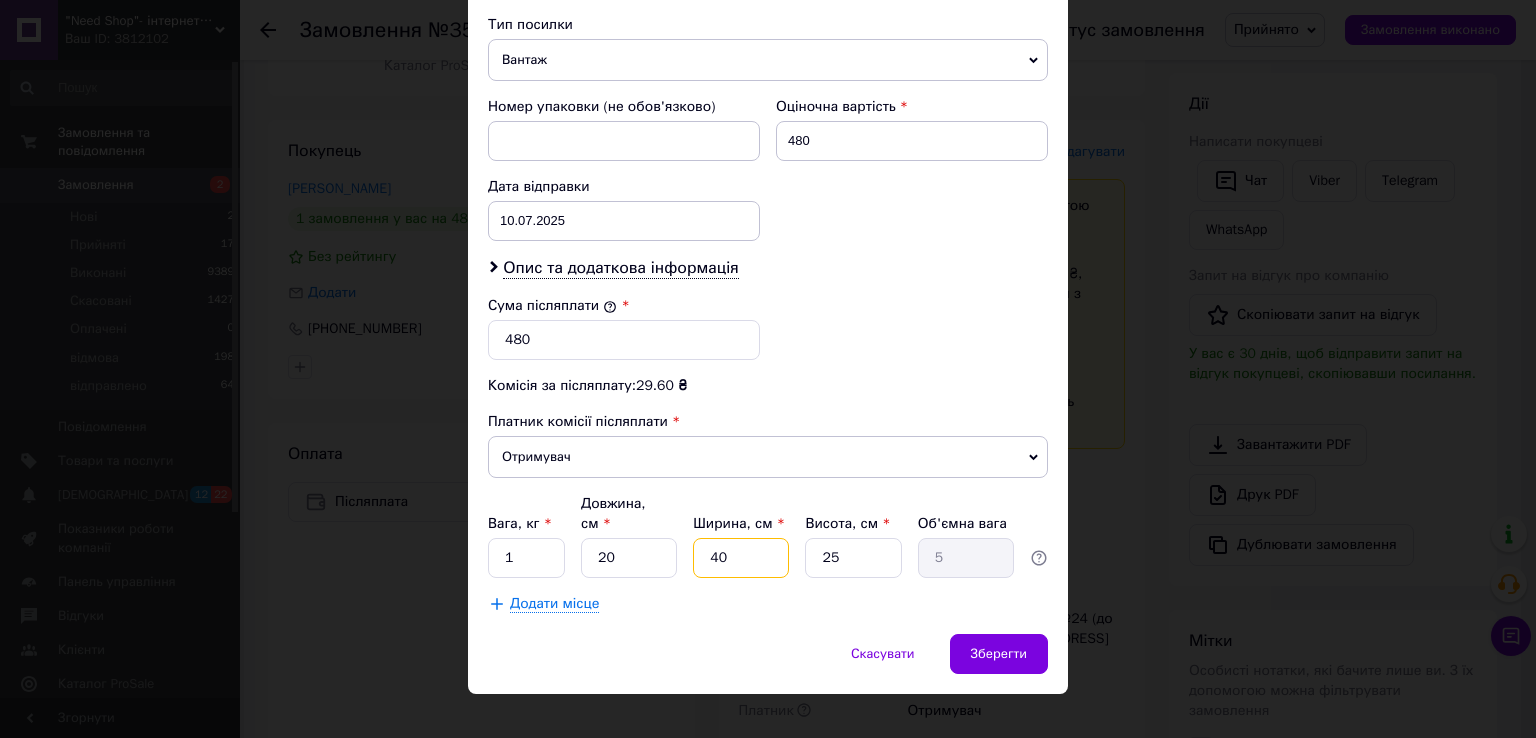 click on "40" at bounding box center [741, 558] 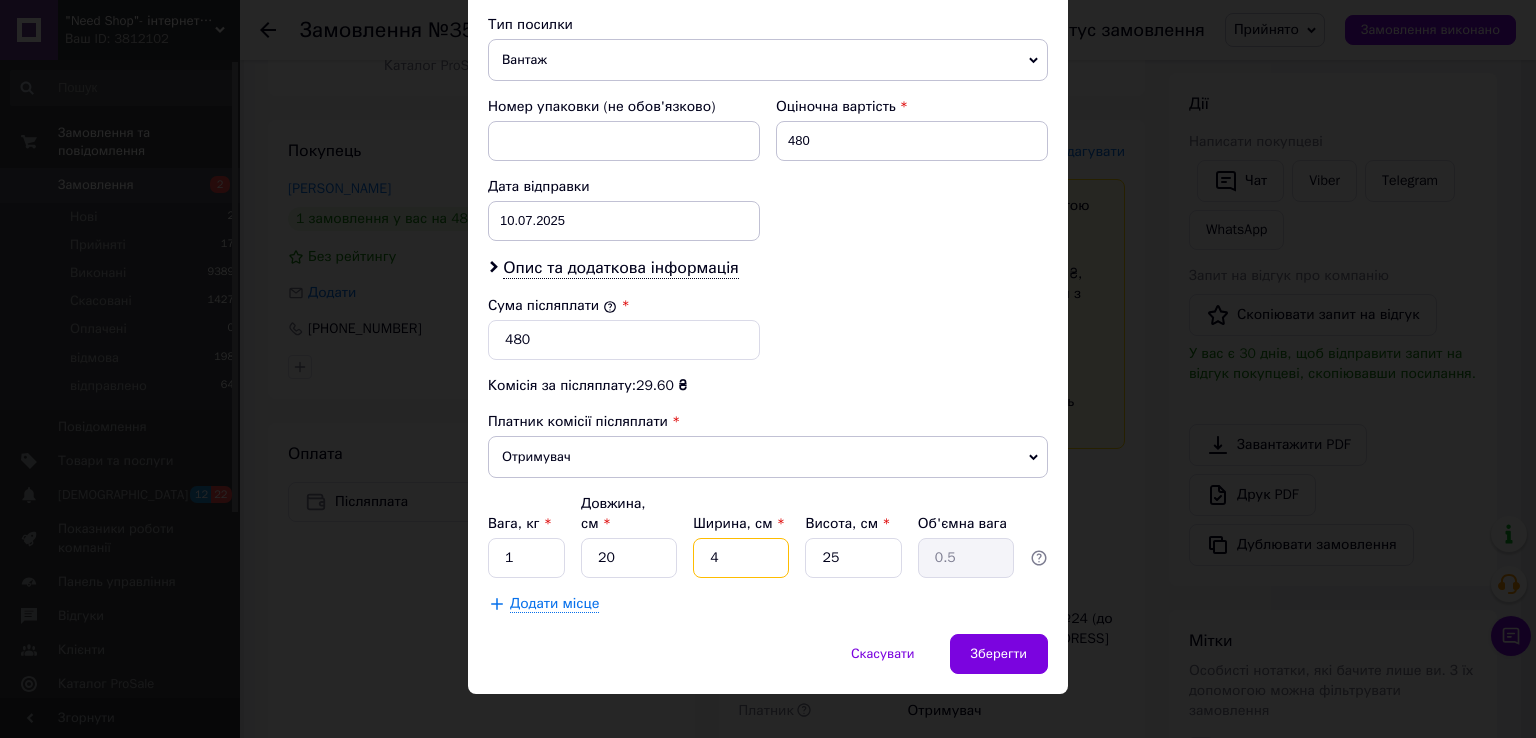 type 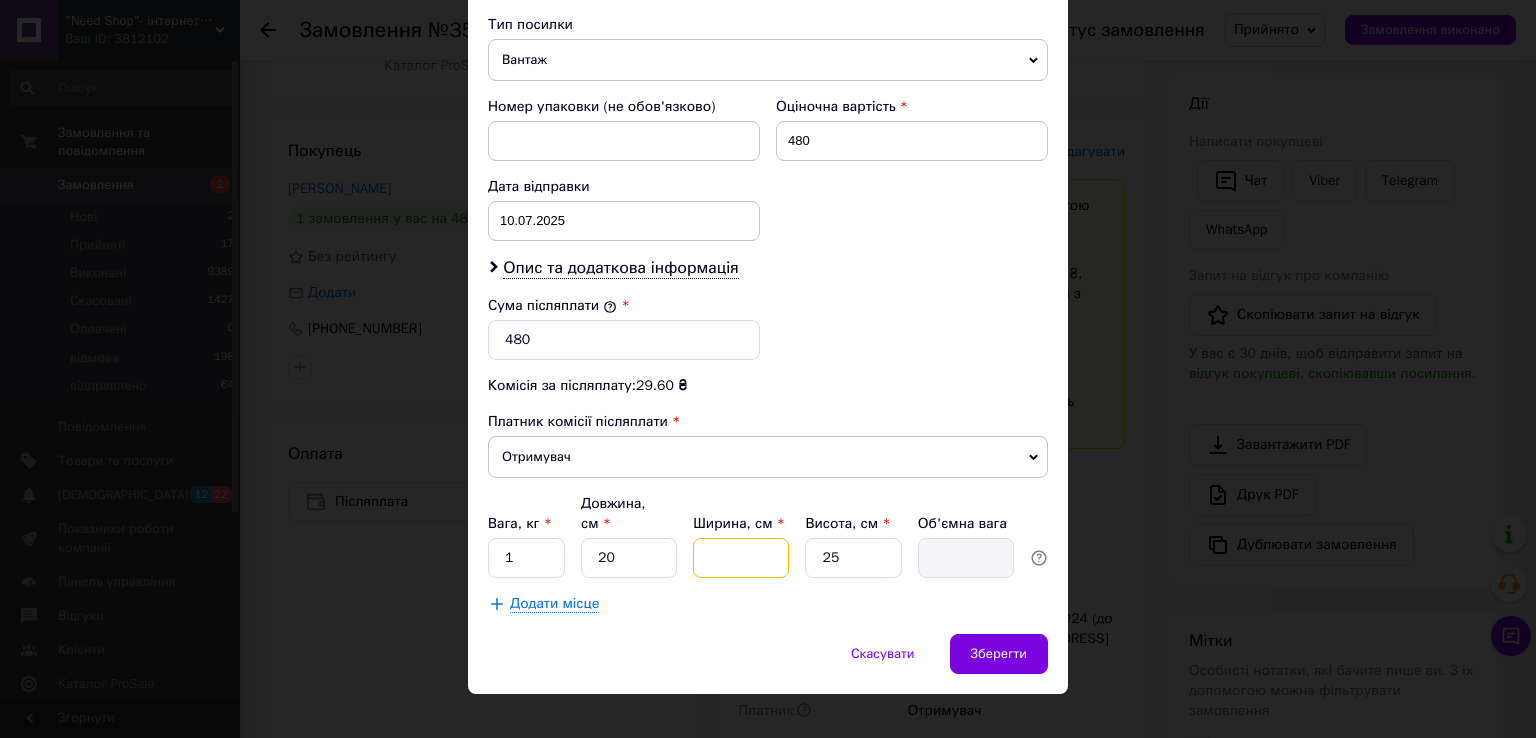 type on "1" 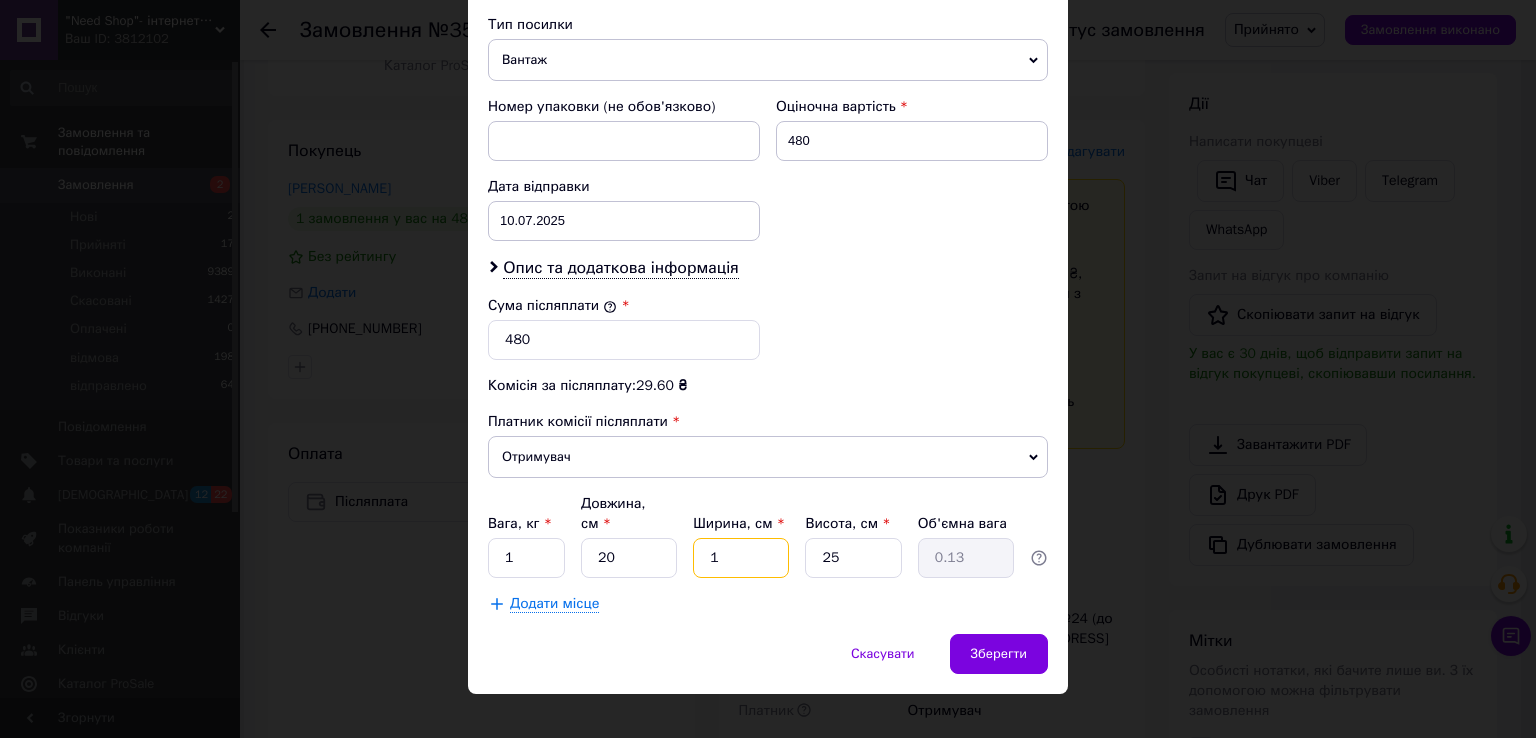 type on "10" 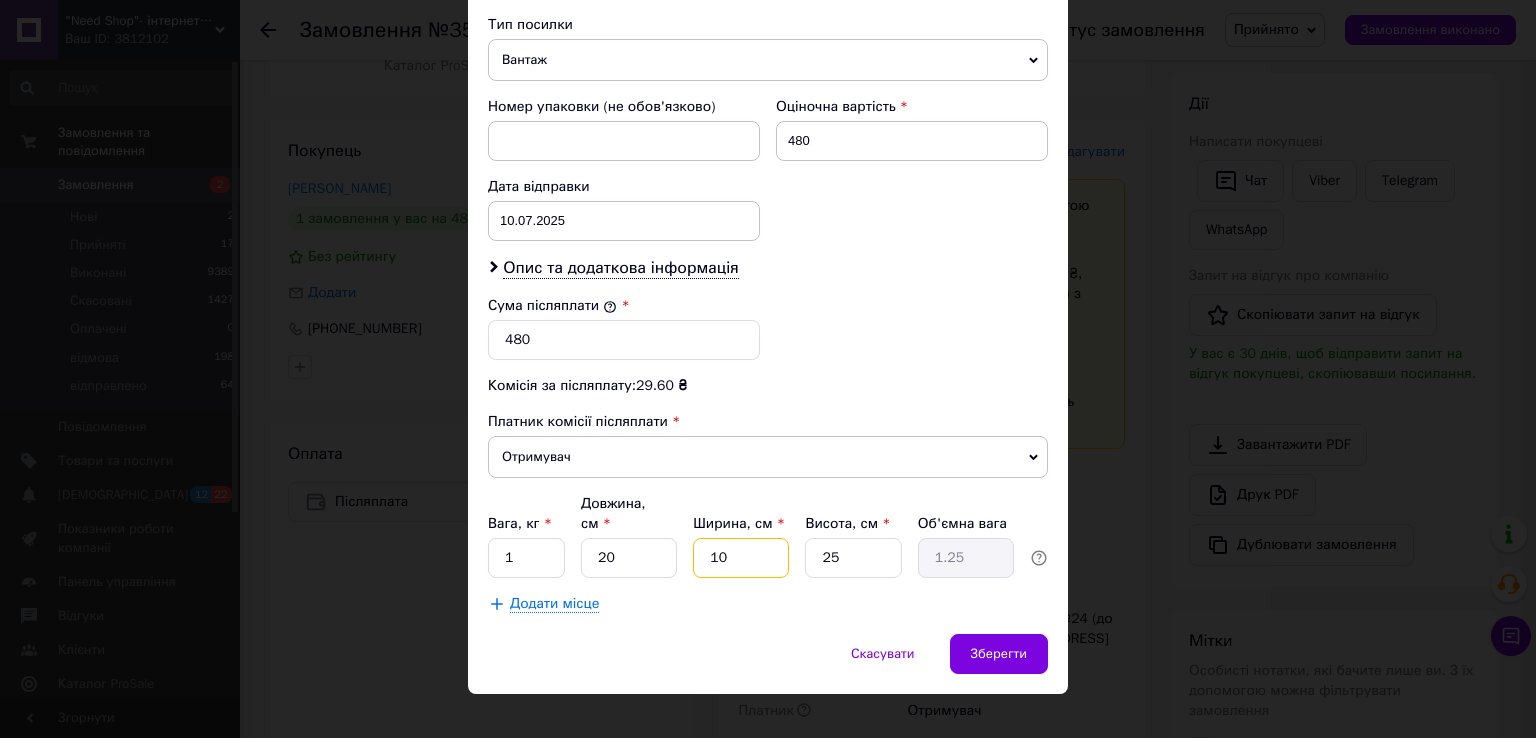 type on "10" 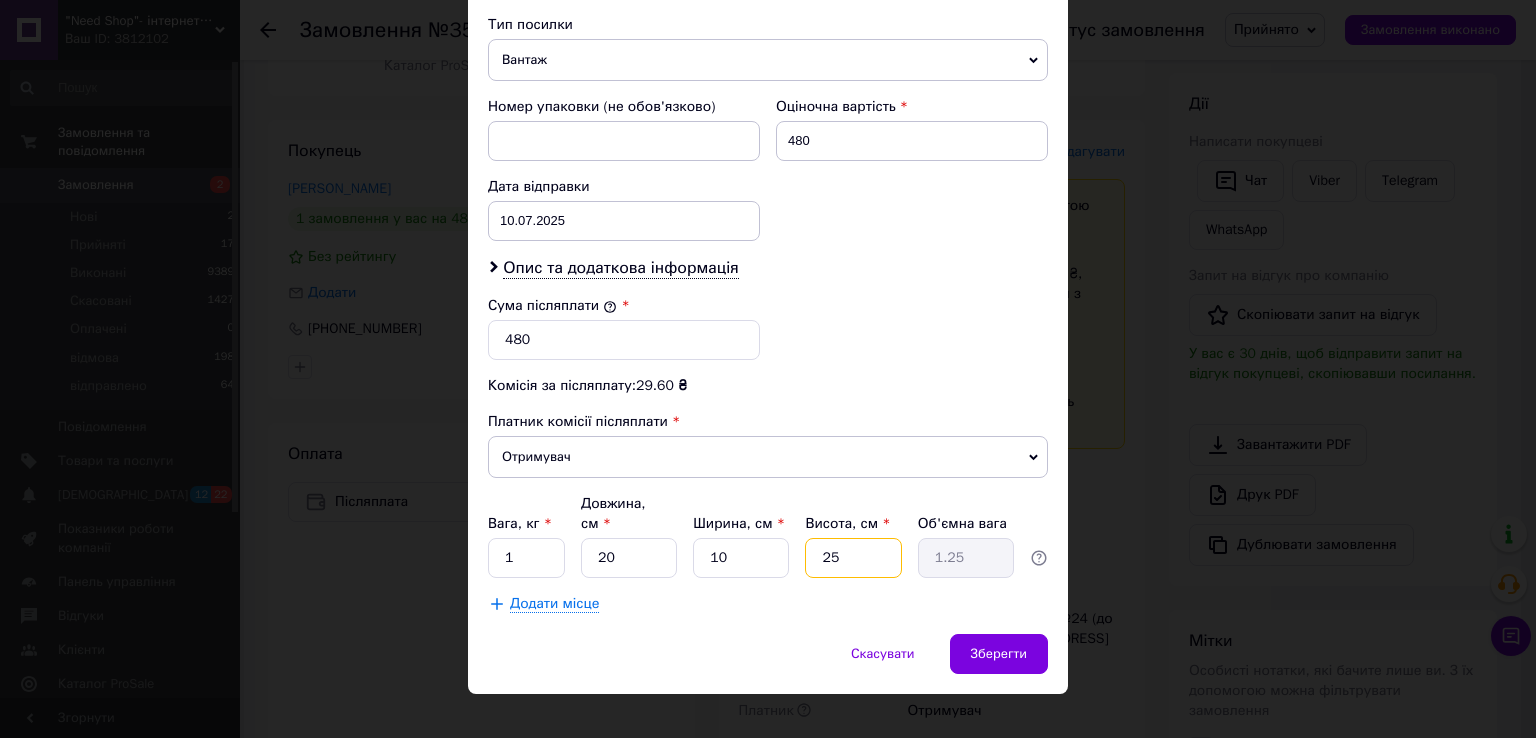 click on "25" at bounding box center (853, 558) 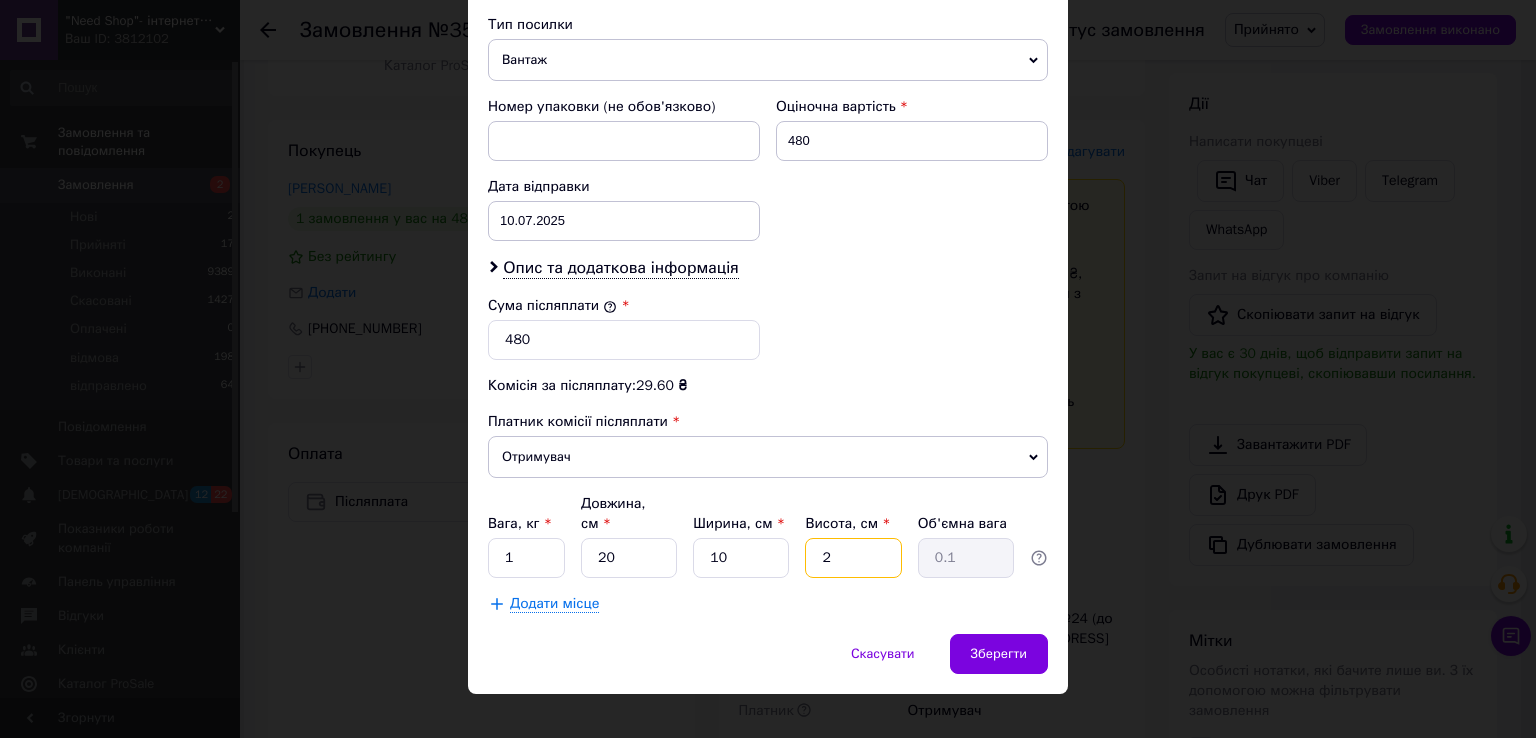 type 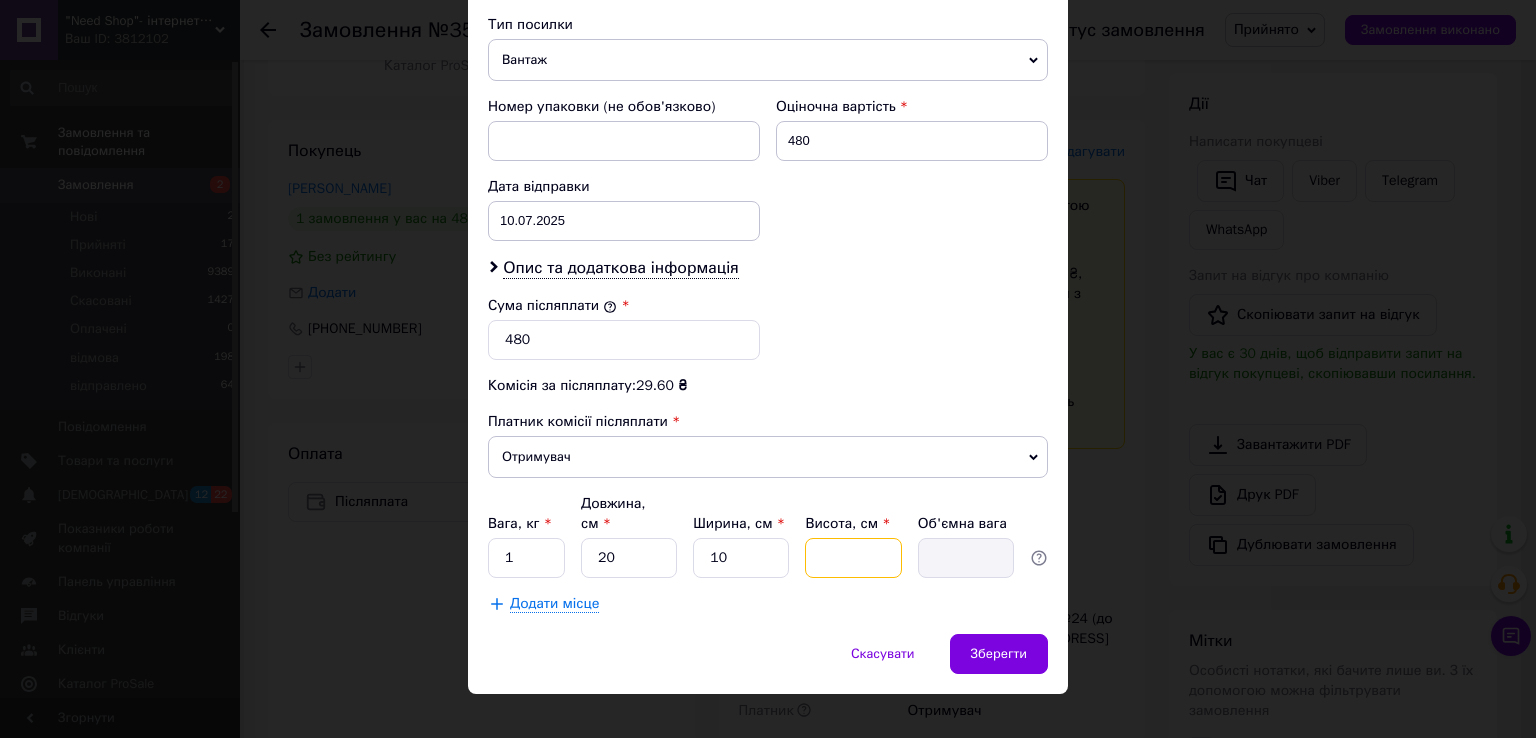type on "9" 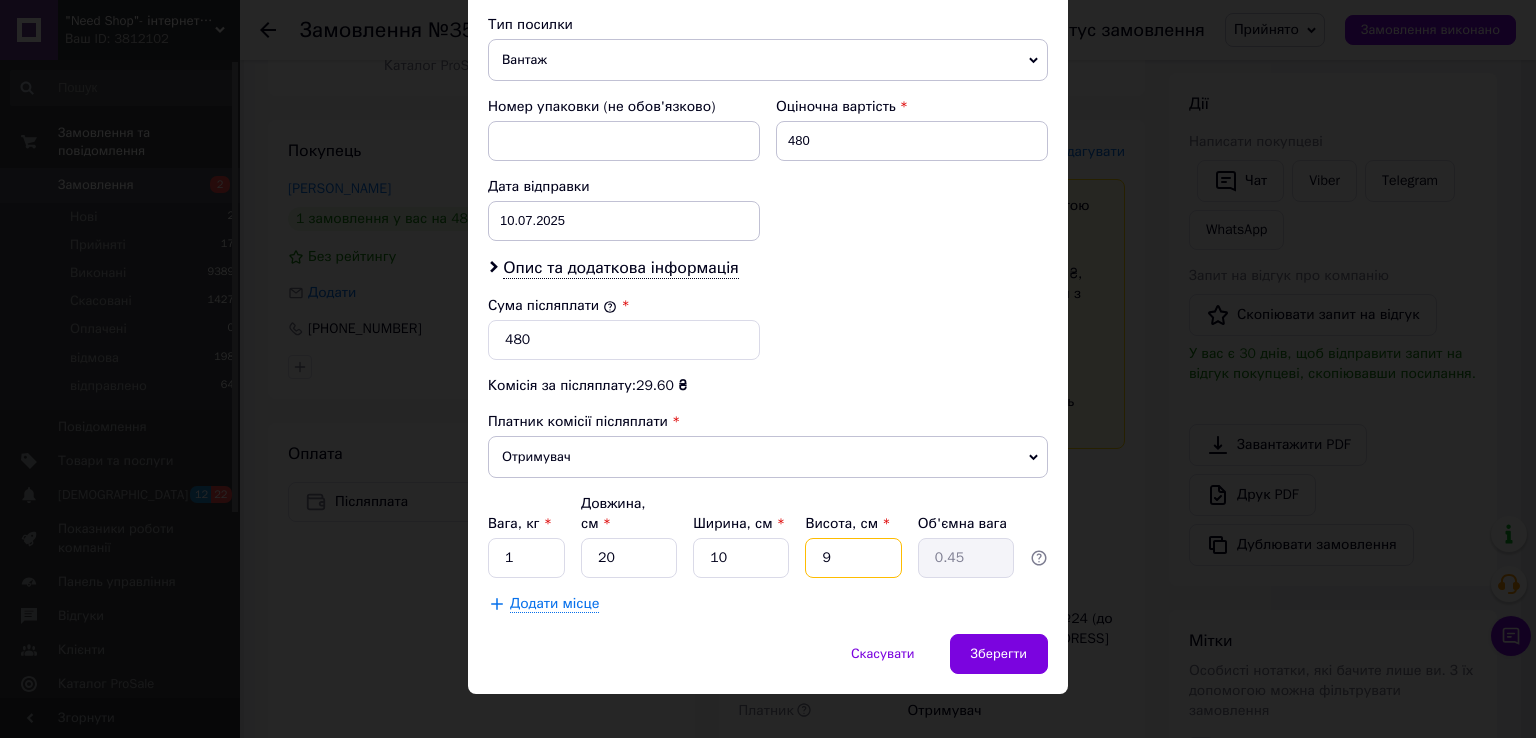 click on "9" at bounding box center (853, 558) 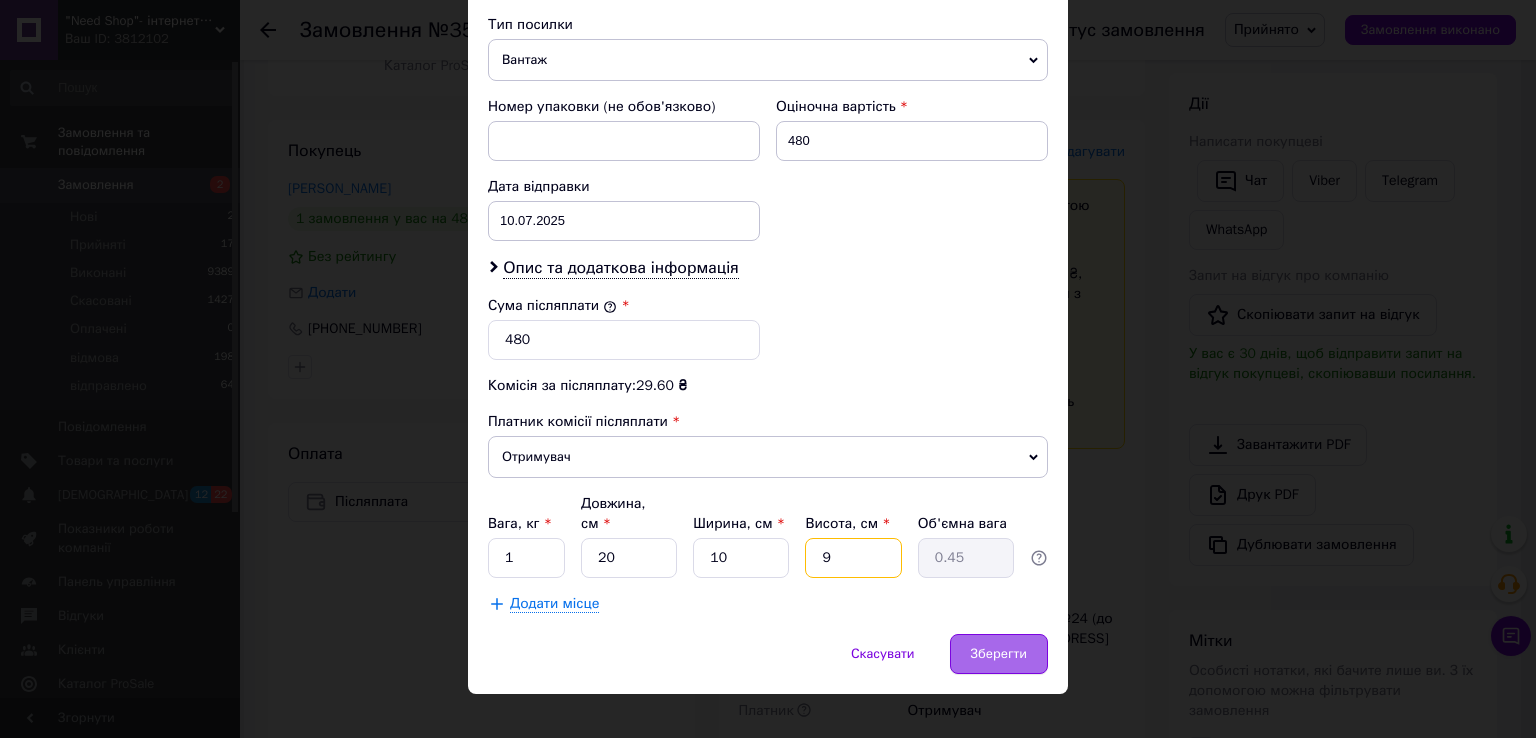type on "9" 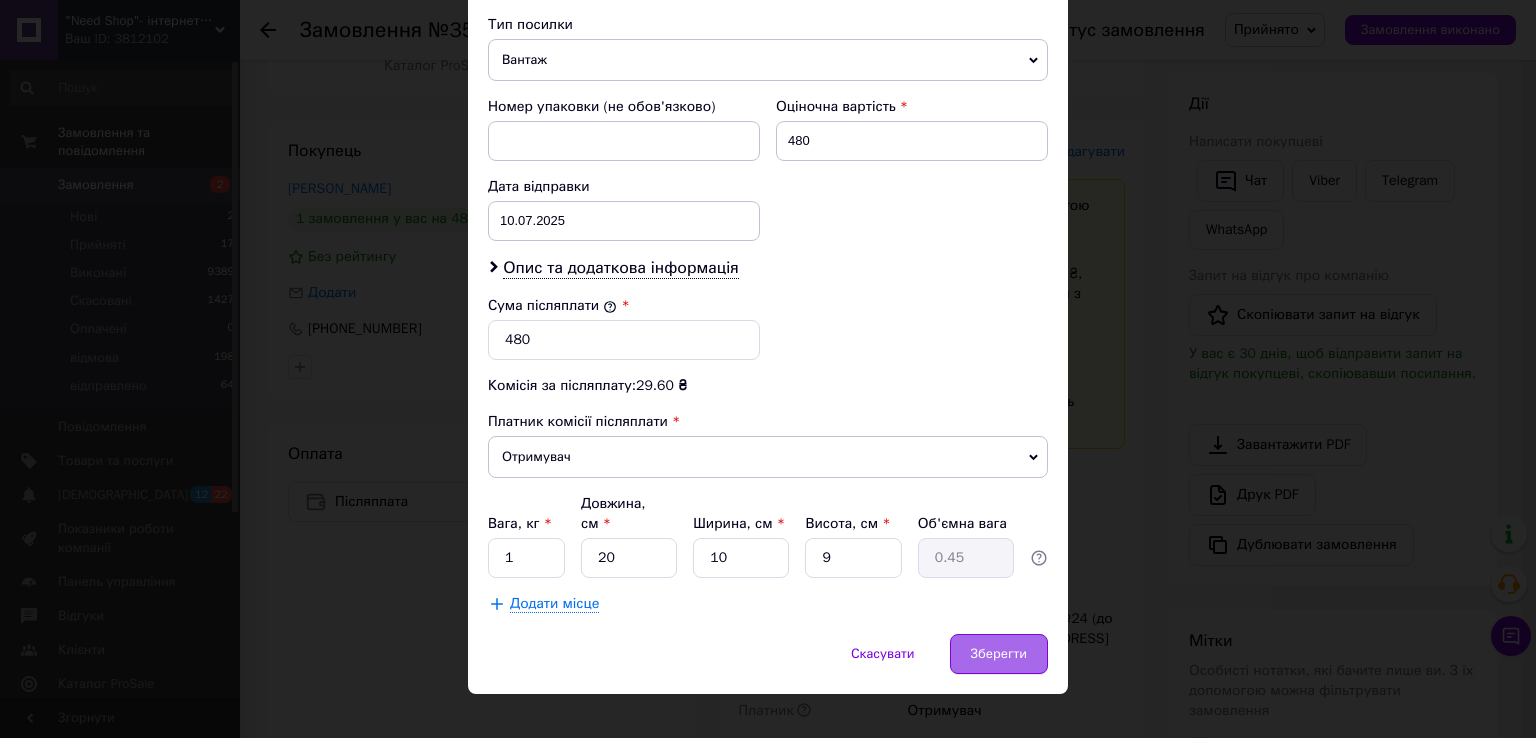 click on "Зберегти" at bounding box center [999, 654] 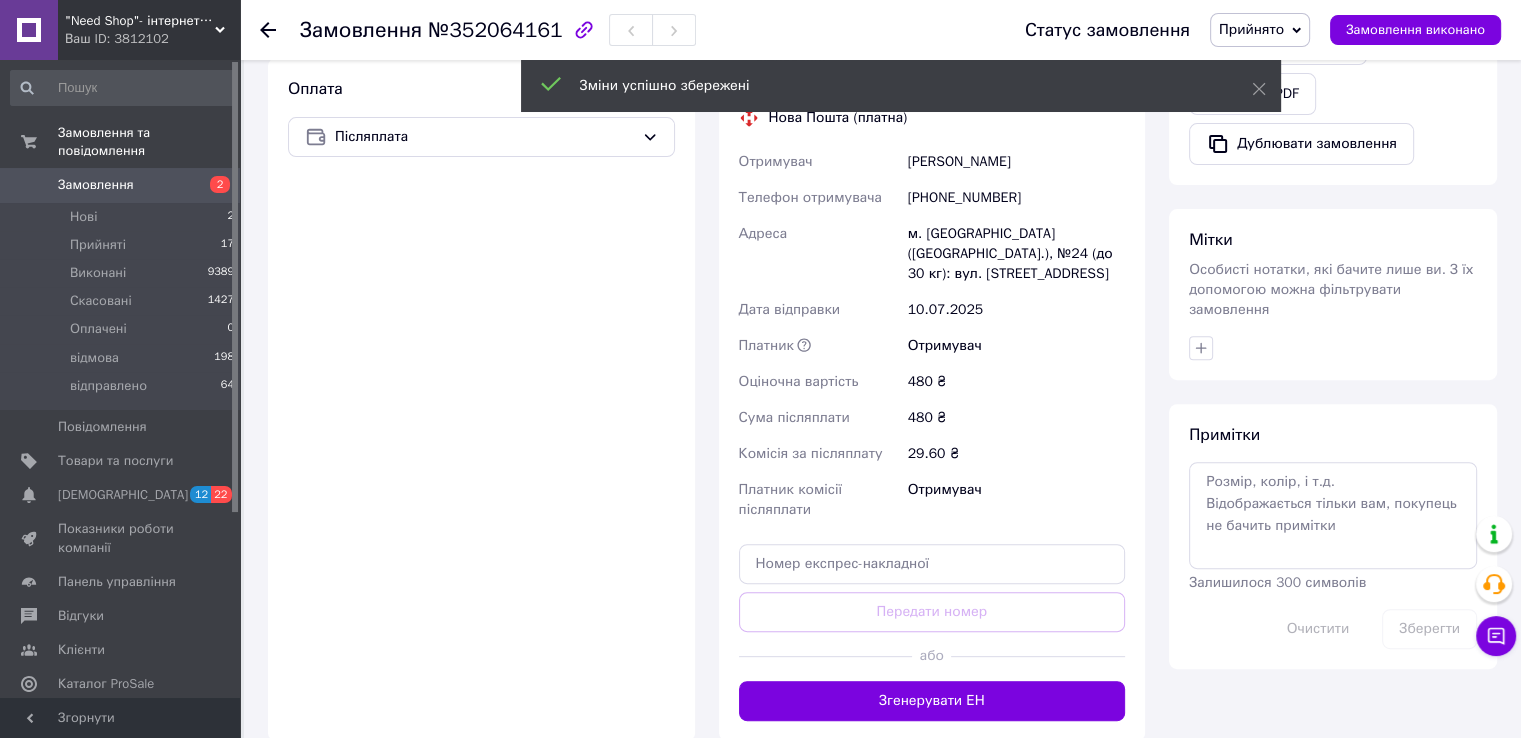 scroll, scrollTop: 694, scrollLeft: 0, axis: vertical 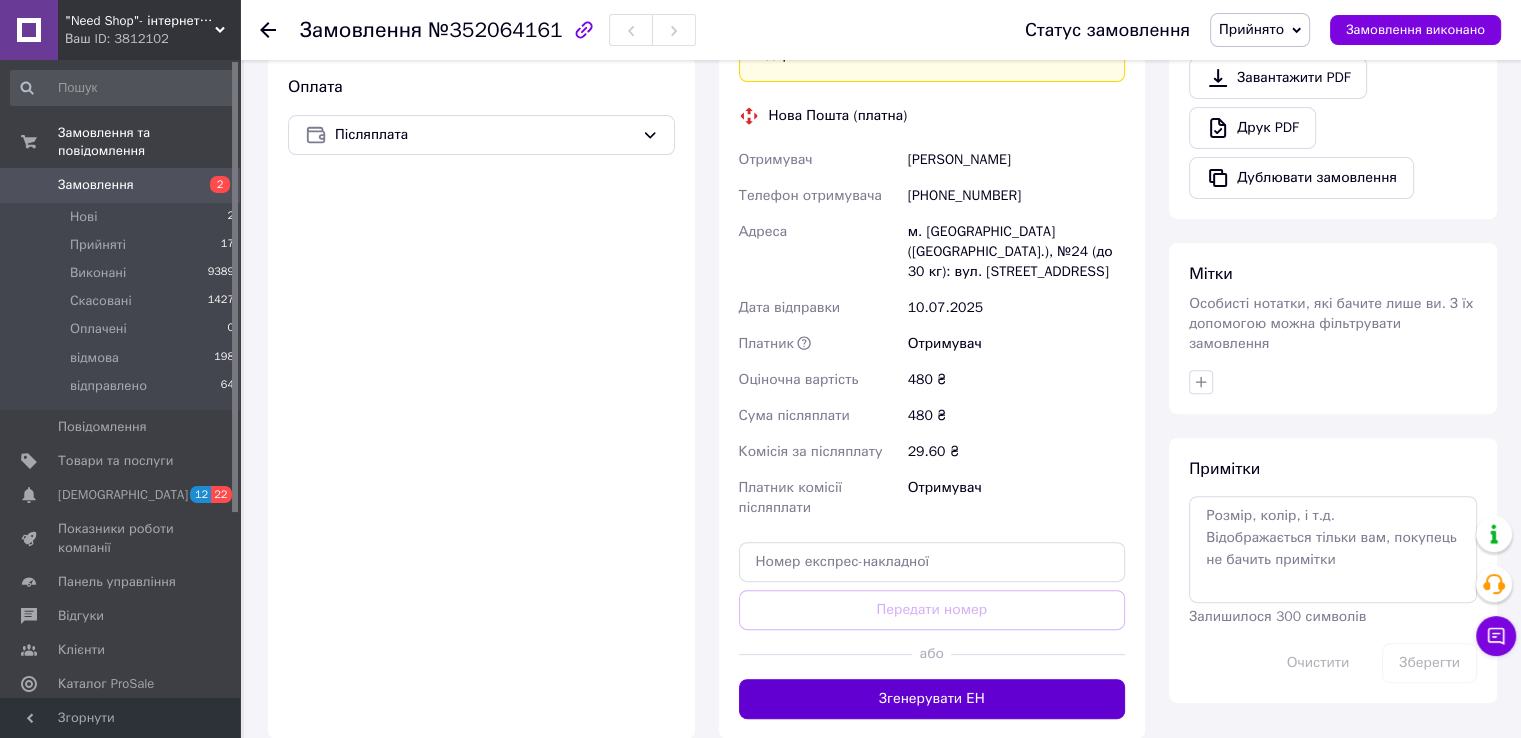click on "Згенерувати ЕН" at bounding box center [932, 699] 